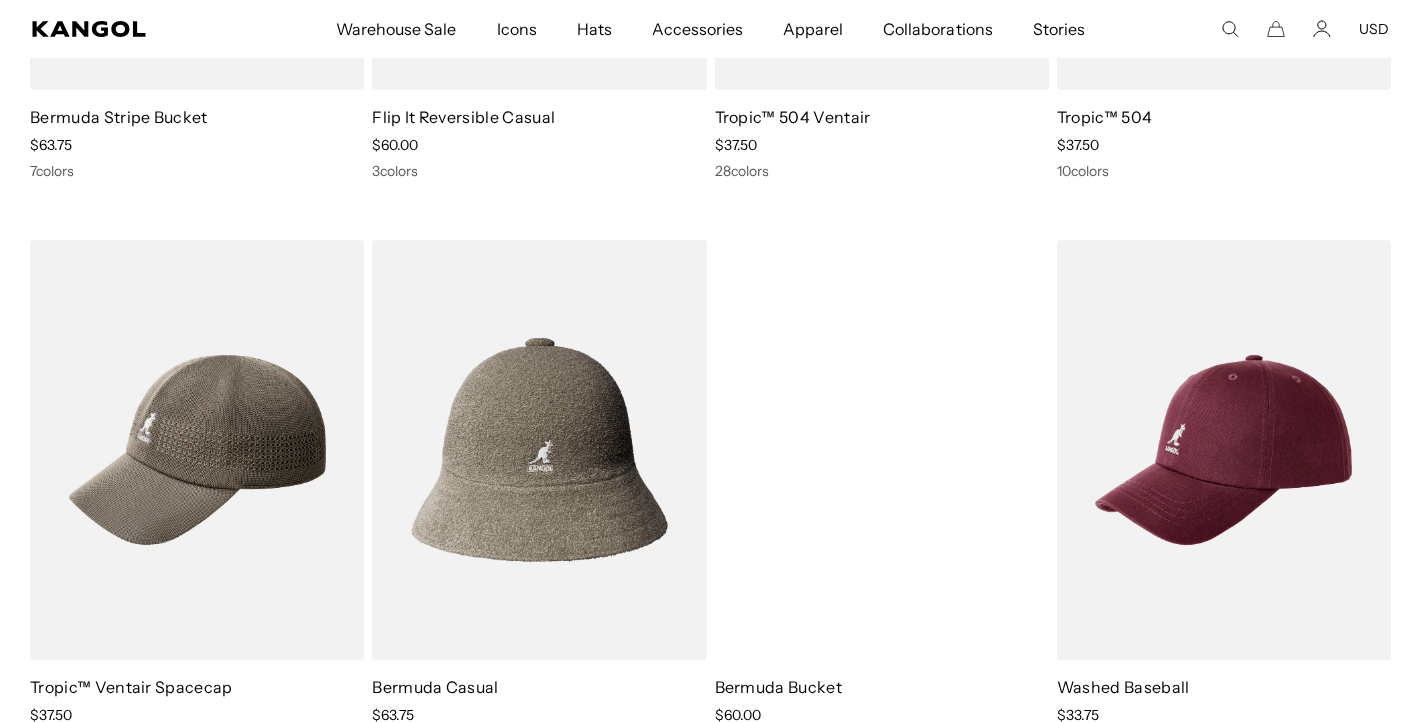 scroll, scrollTop: 1135, scrollLeft: 0, axis: vertical 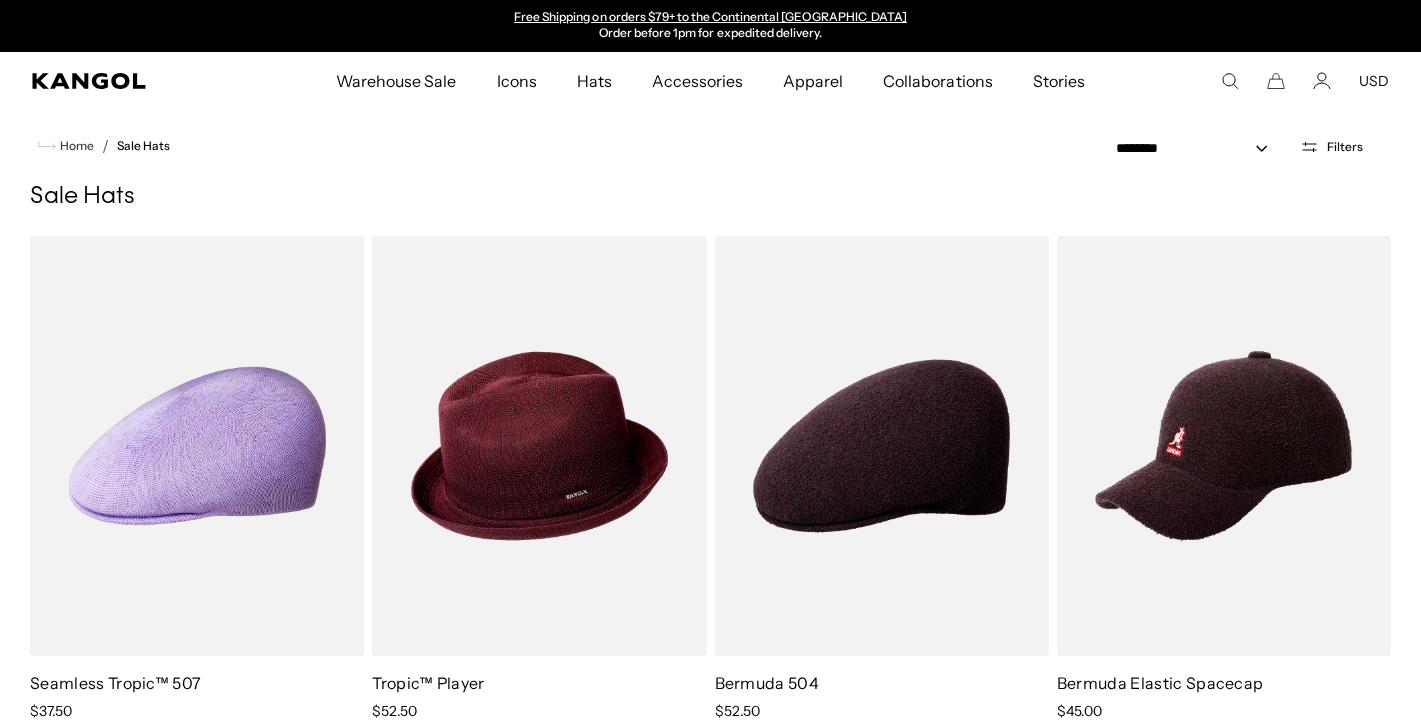 click 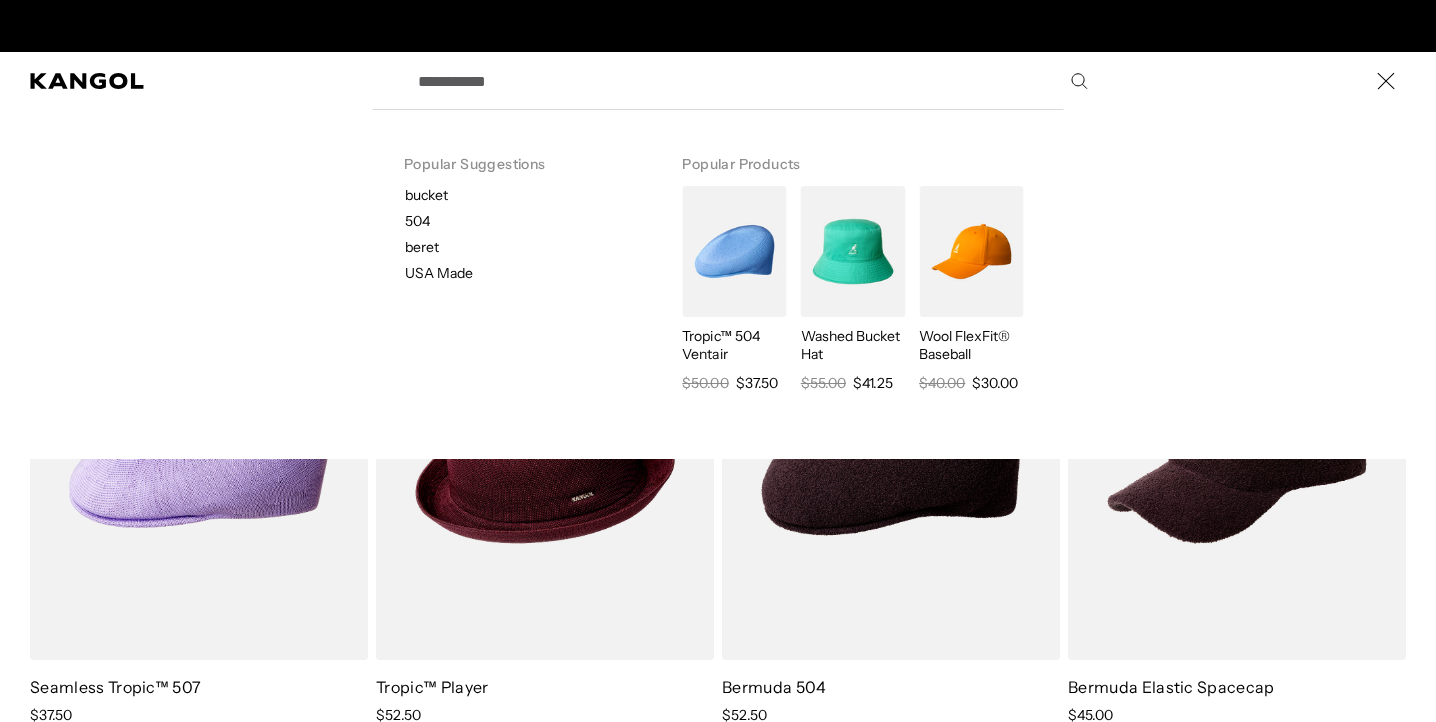scroll, scrollTop: 0, scrollLeft: 412, axis: horizontal 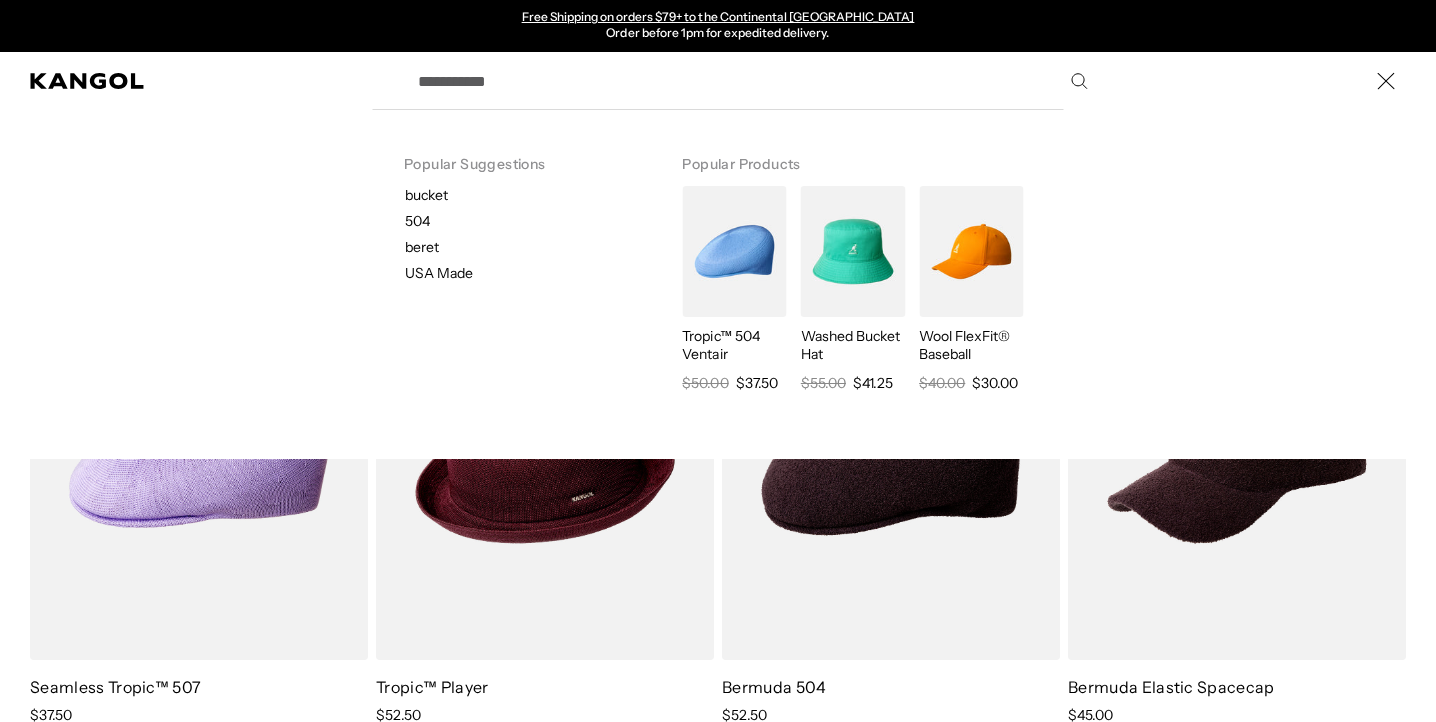 click on "504" at bounding box center (527, 221) 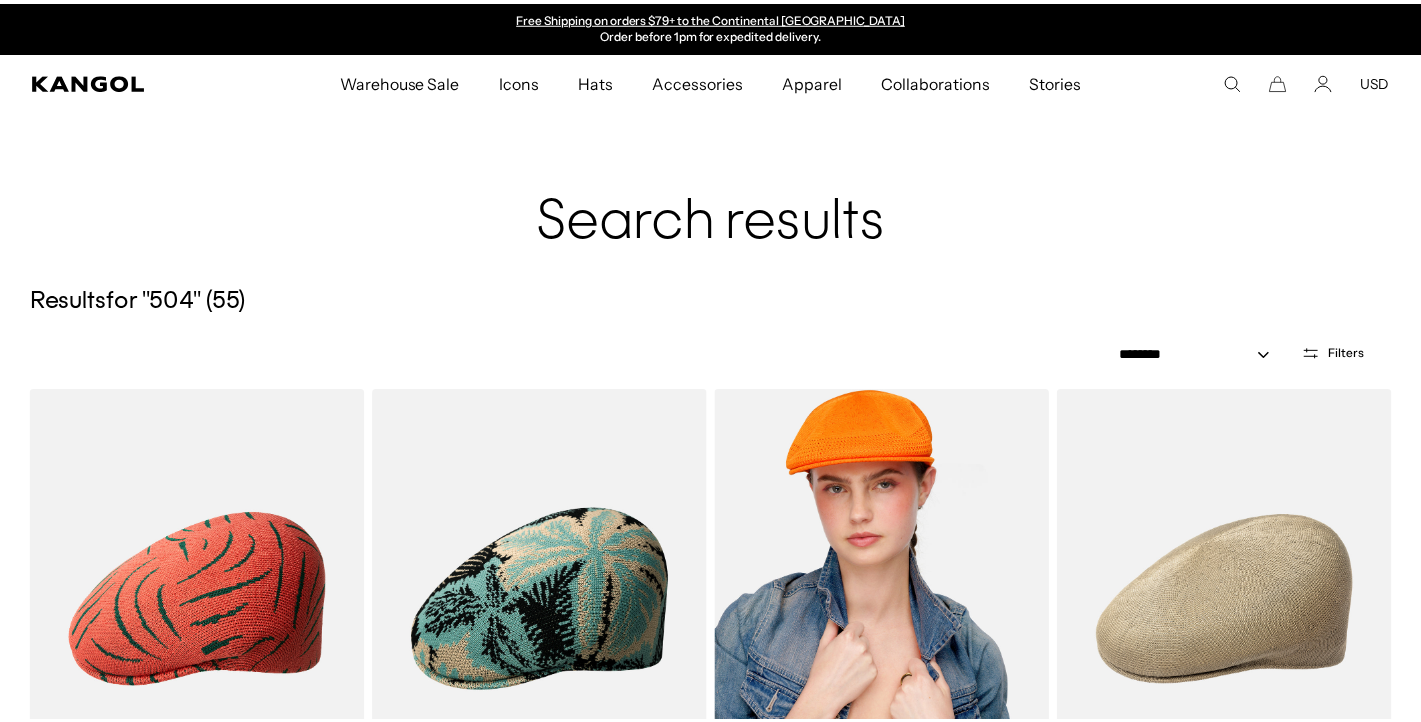 scroll, scrollTop: 276, scrollLeft: 0, axis: vertical 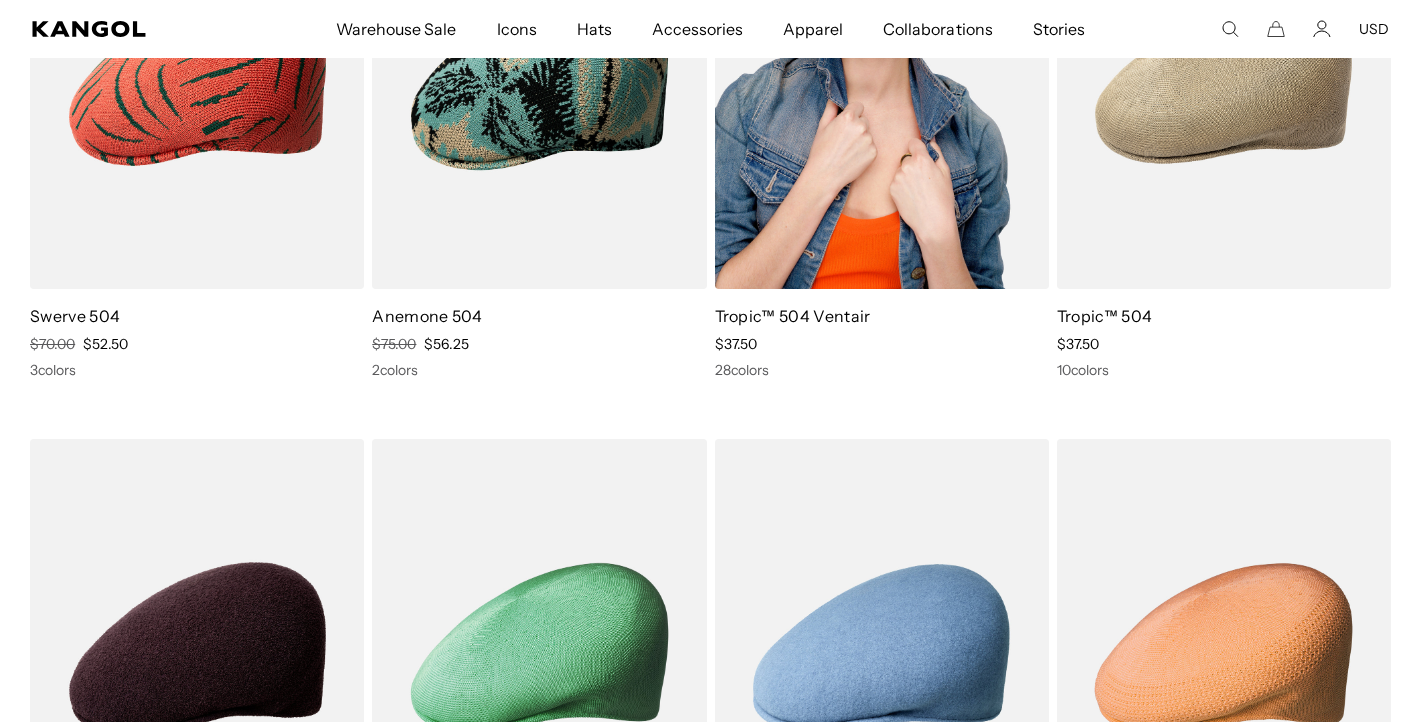 click at bounding box center (882, 79) 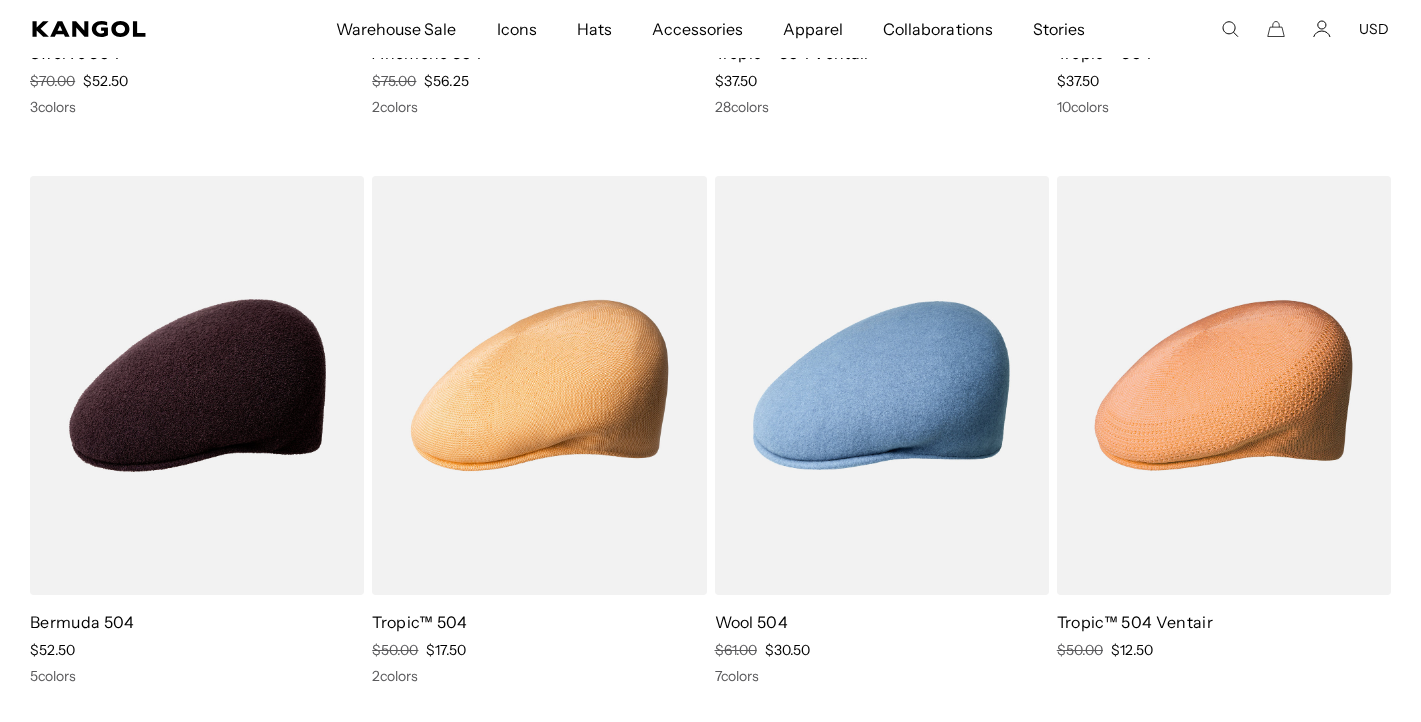 scroll, scrollTop: 787, scrollLeft: 0, axis: vertical 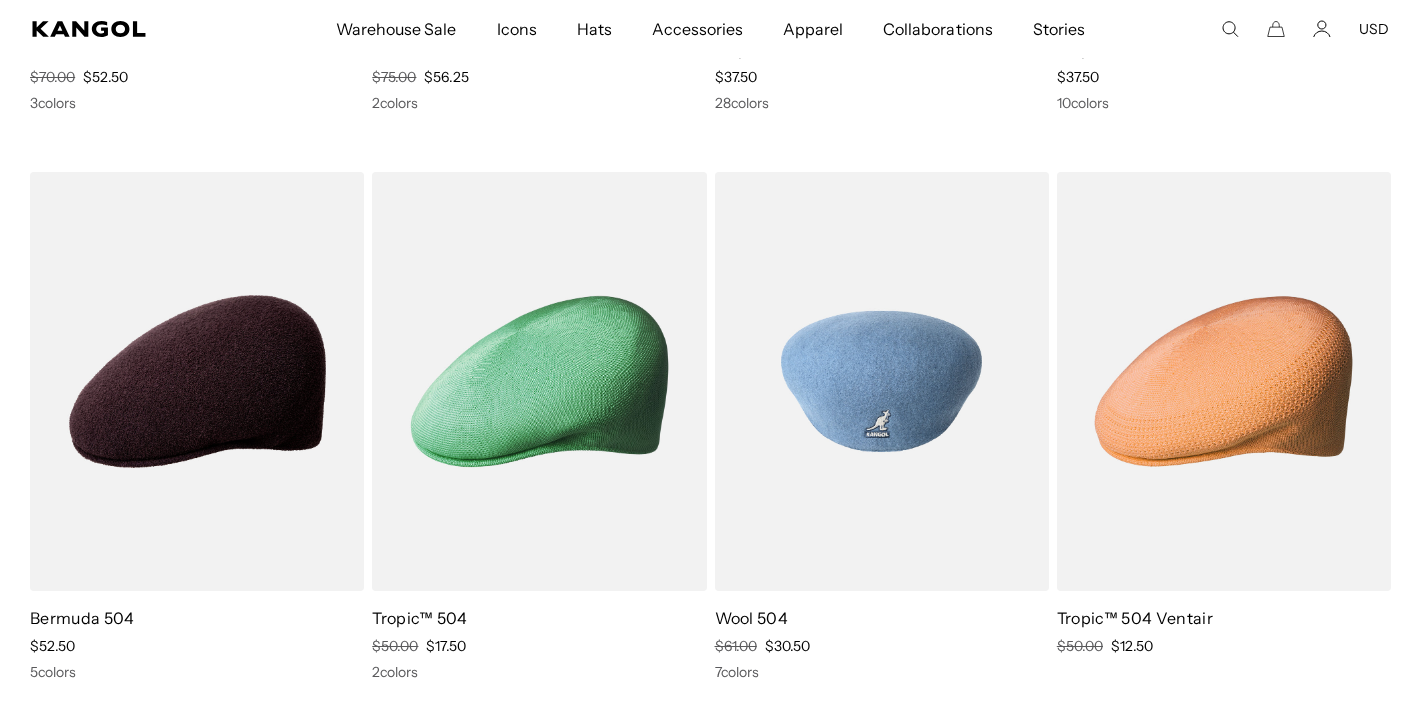 click at bounding box center [882, 382] 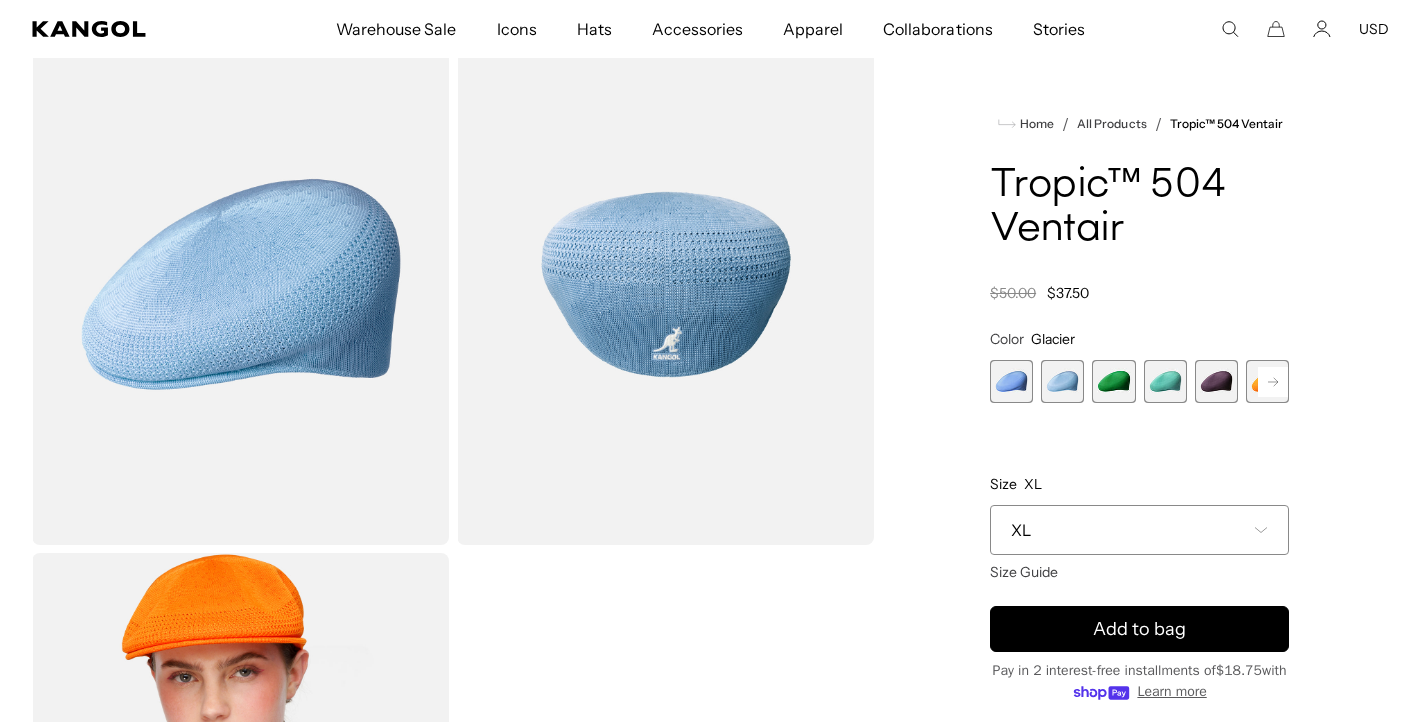 scroll, scrollTop: 122, scrollLeft: 0, axis: vertical 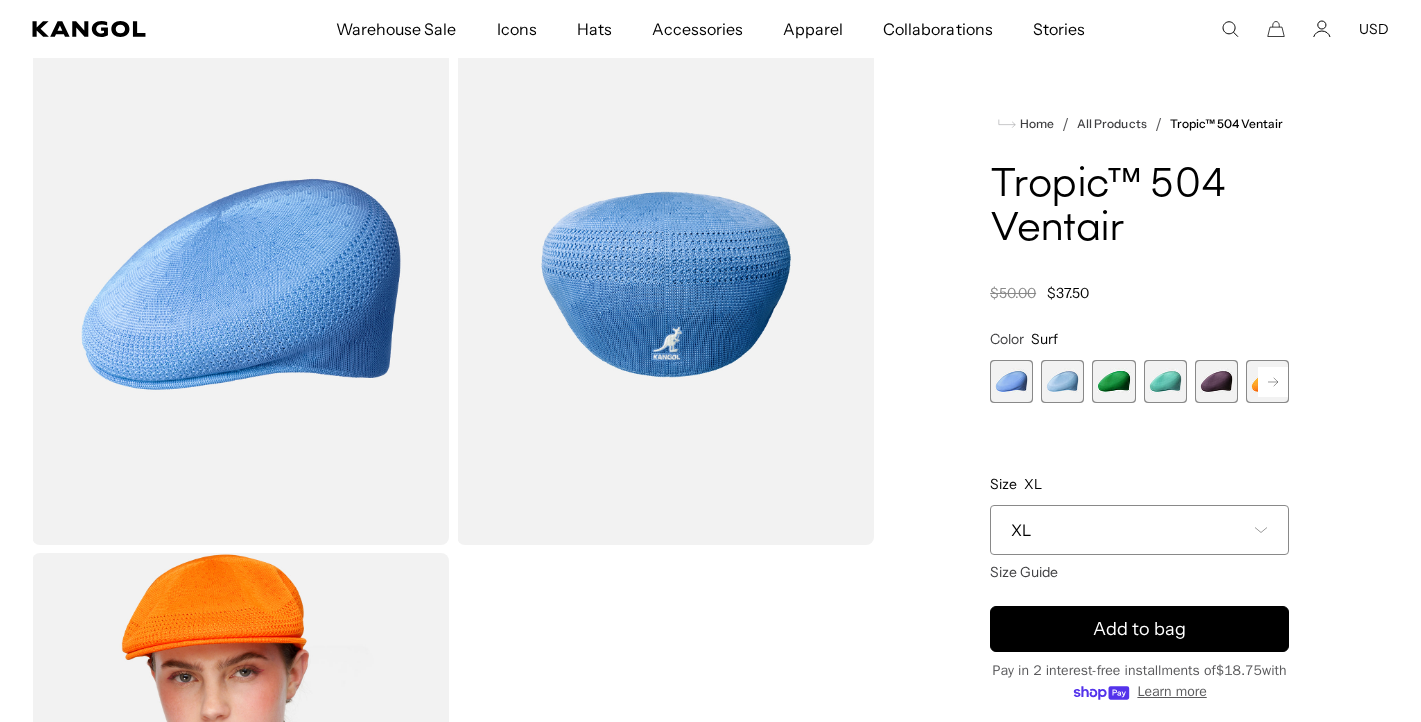 click at bounding box center [1165, 381] 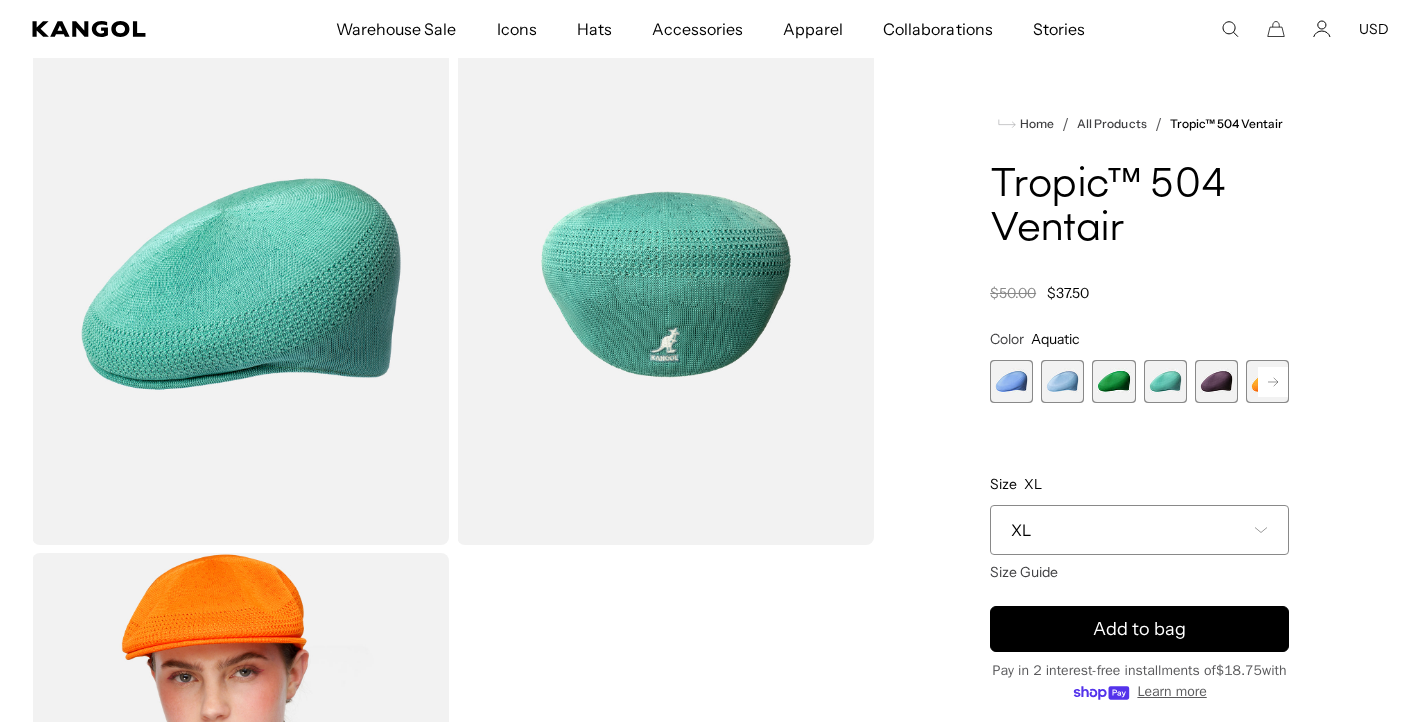 scroll, scrollTop: 0, scrollLeft: 0, axis: both 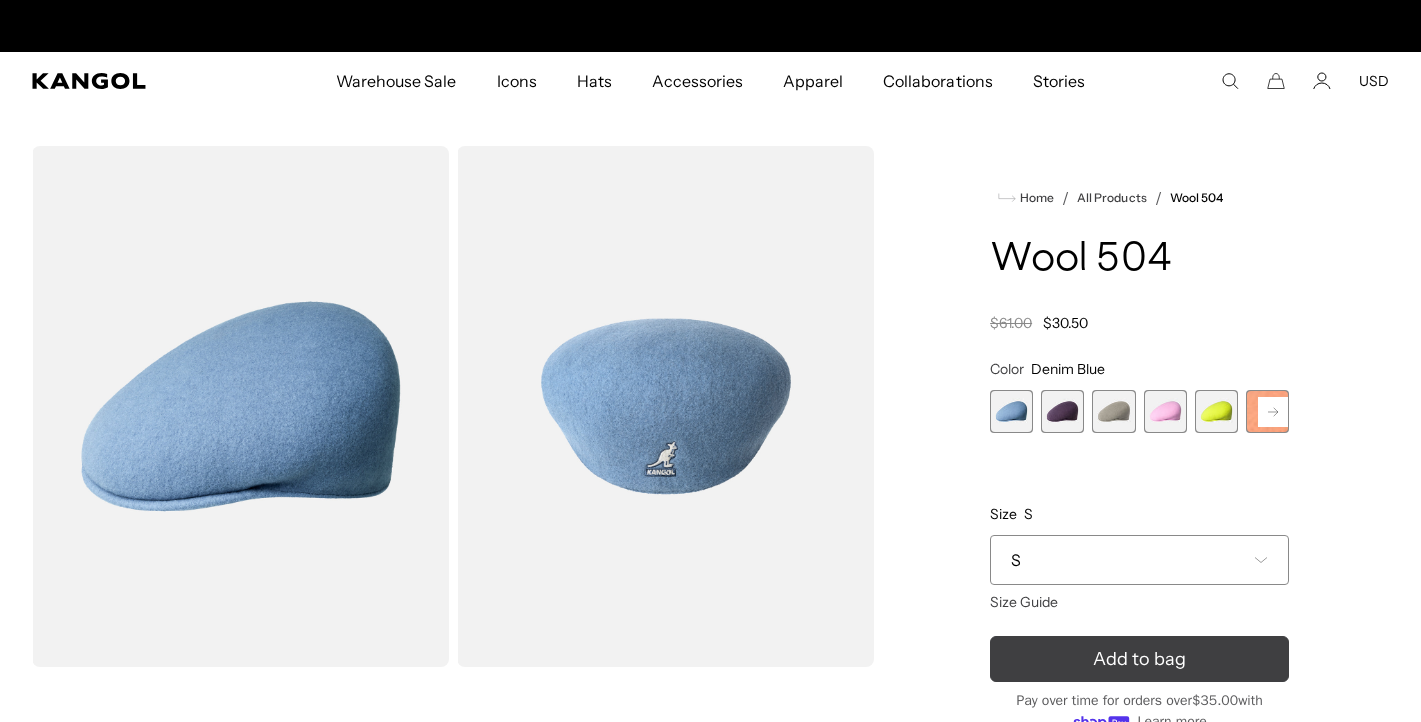 click on "Add to bag" at bounding box center (1139, 659) 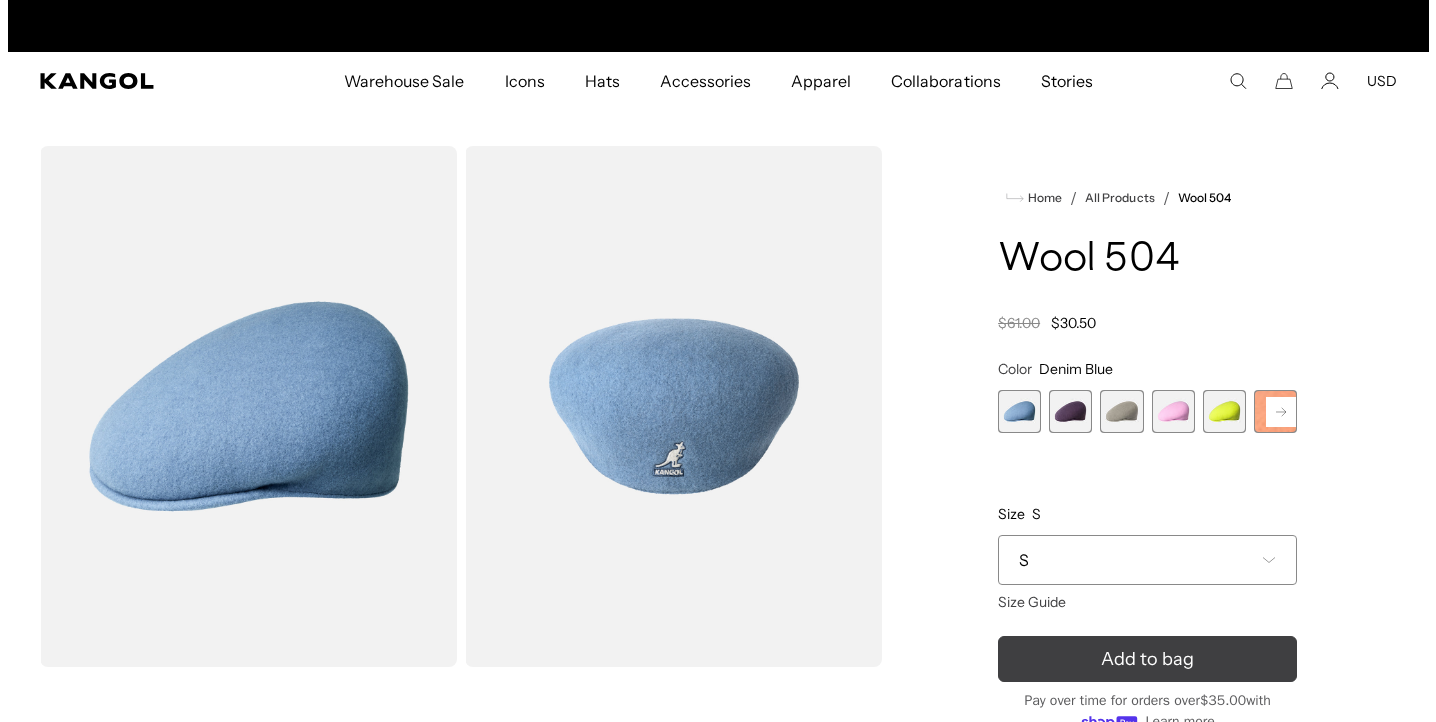 scroll, scrollTop: 0, scrollLeft: 0, axis: both 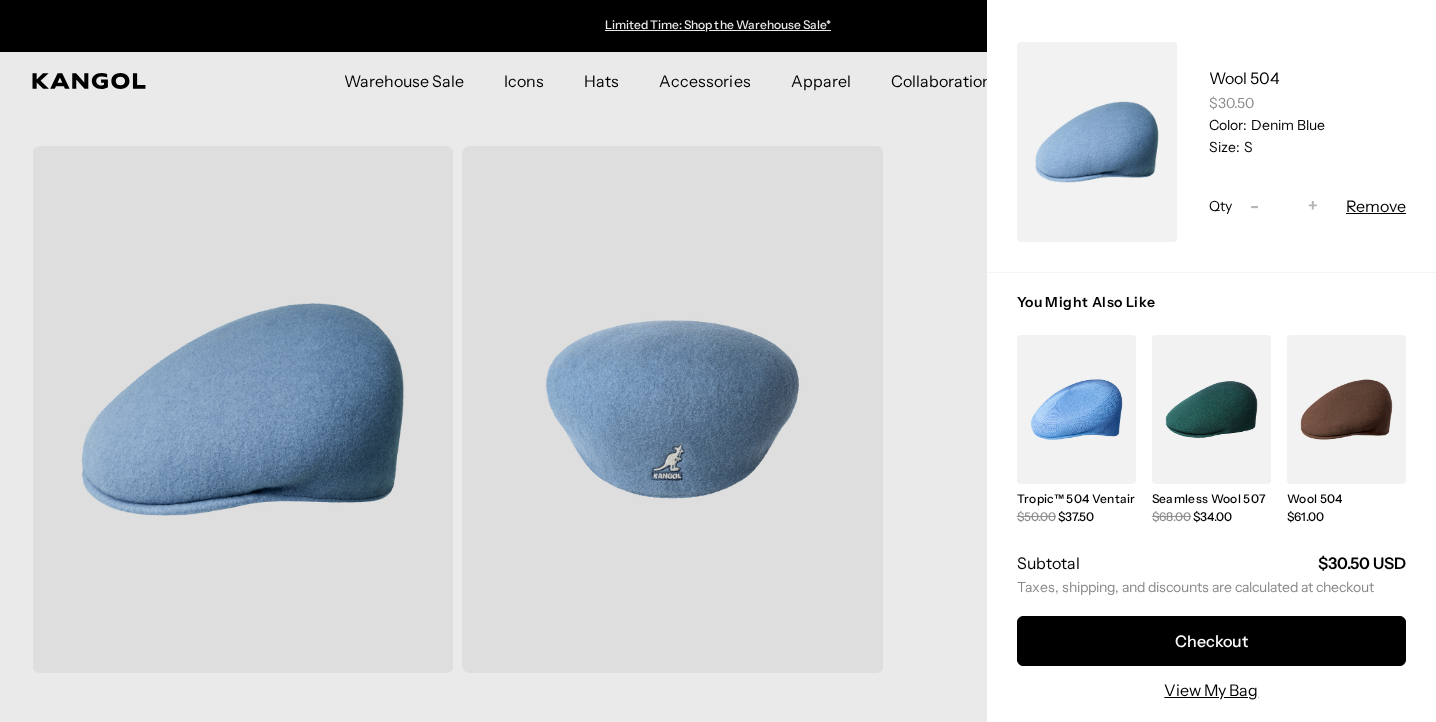 click at bounding box center (718, 361) 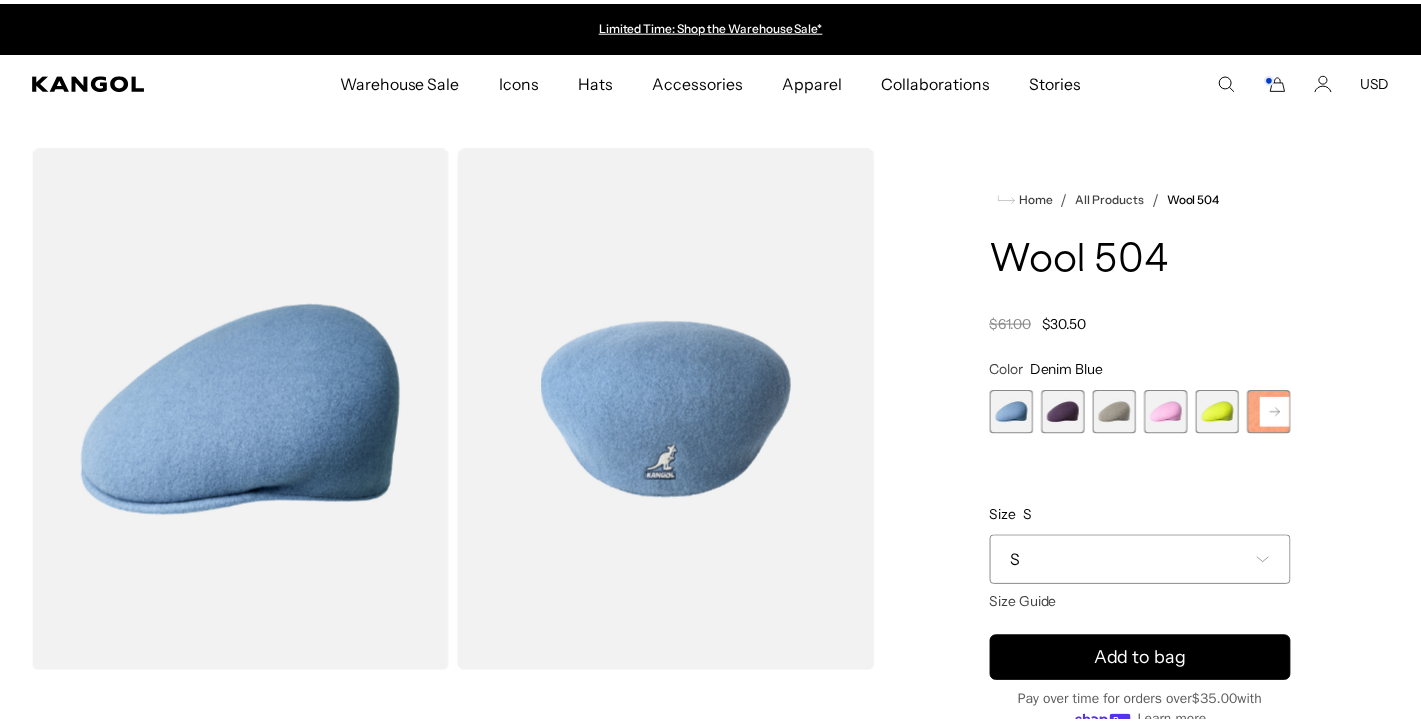 scroll, scrollTop: 110, scrollLeft: 0, axis: vertical 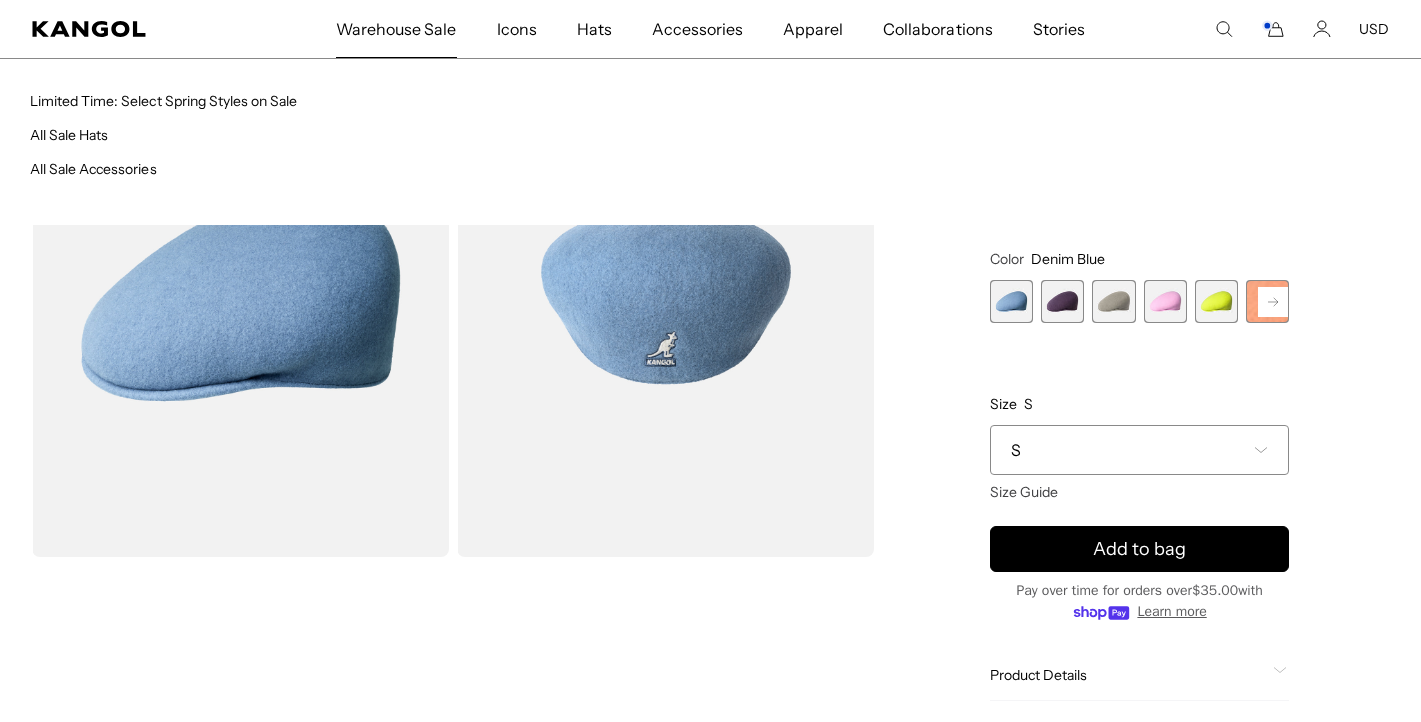 click on "Warehouse Sale" at bounding box center [396, 29] 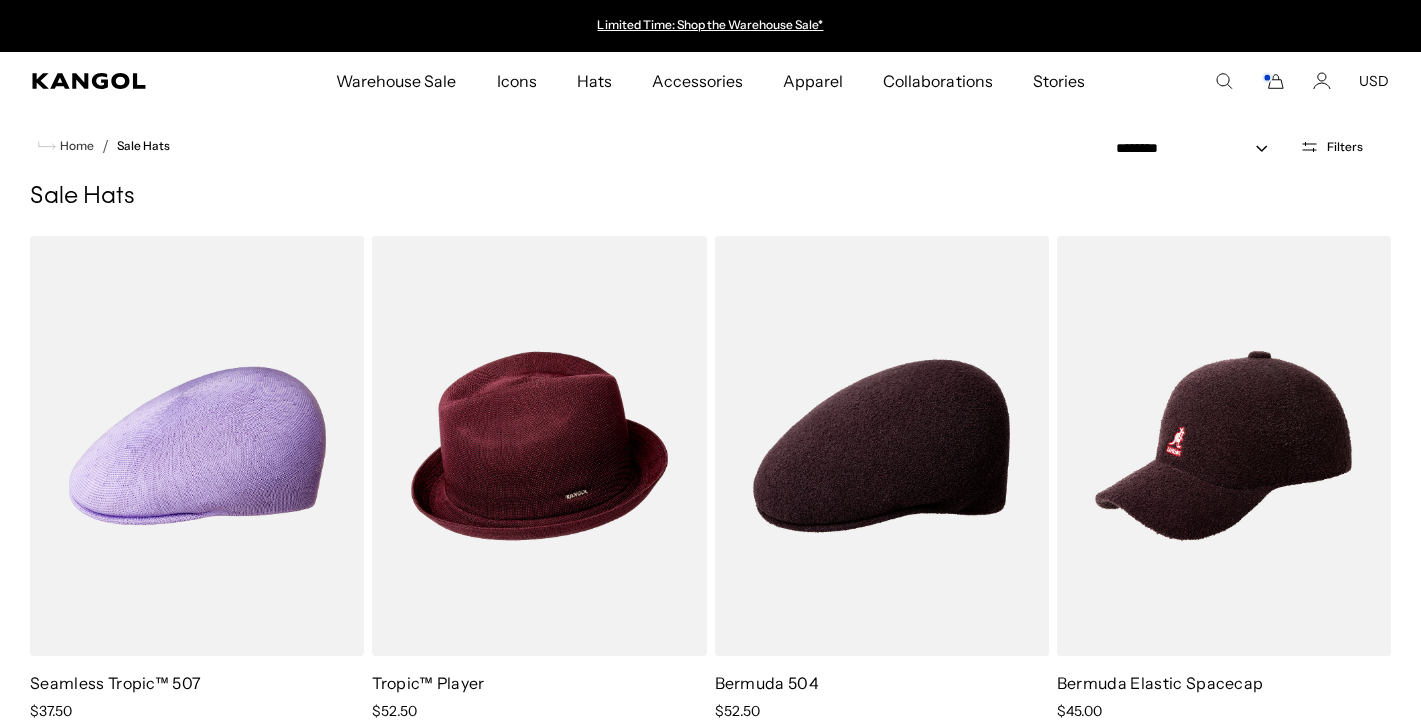 scroll, scrollTop: 404, scrollLeft: 0, axis: vertical 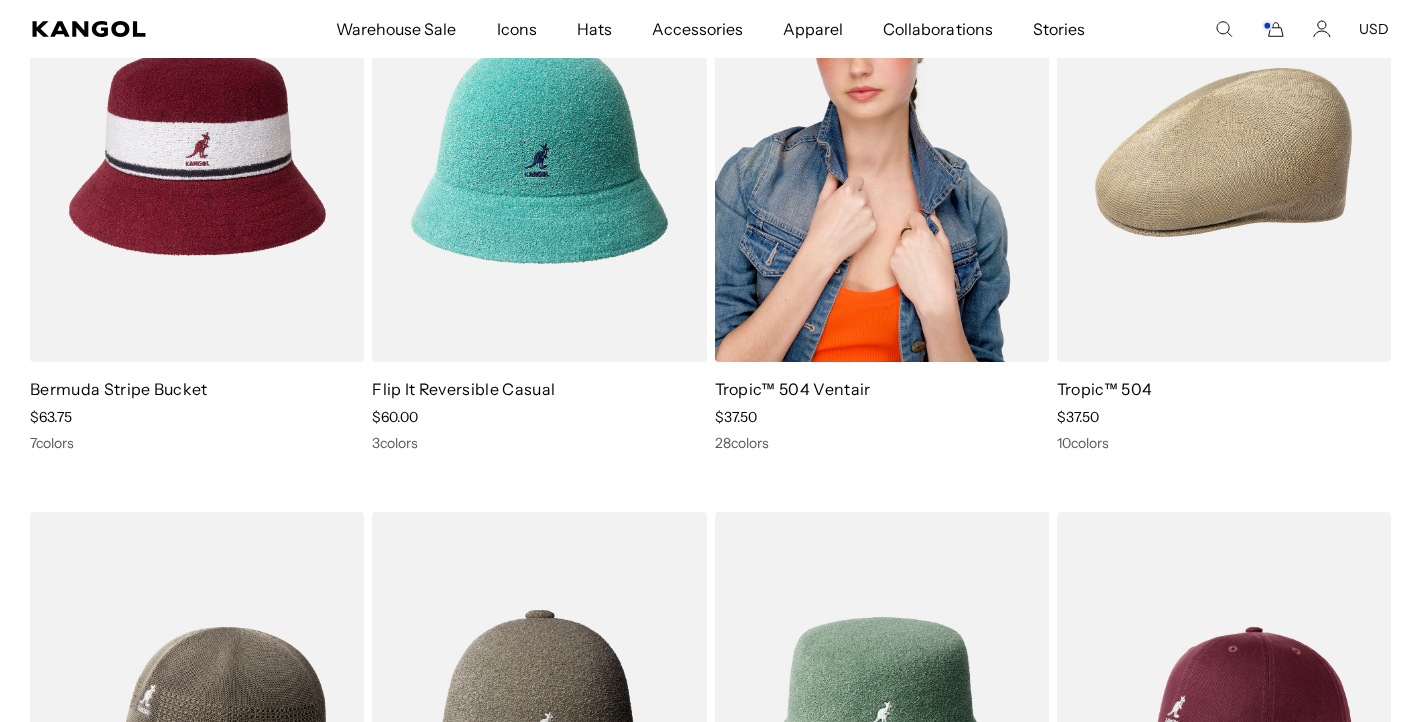 click at bounding box center [882, 153] 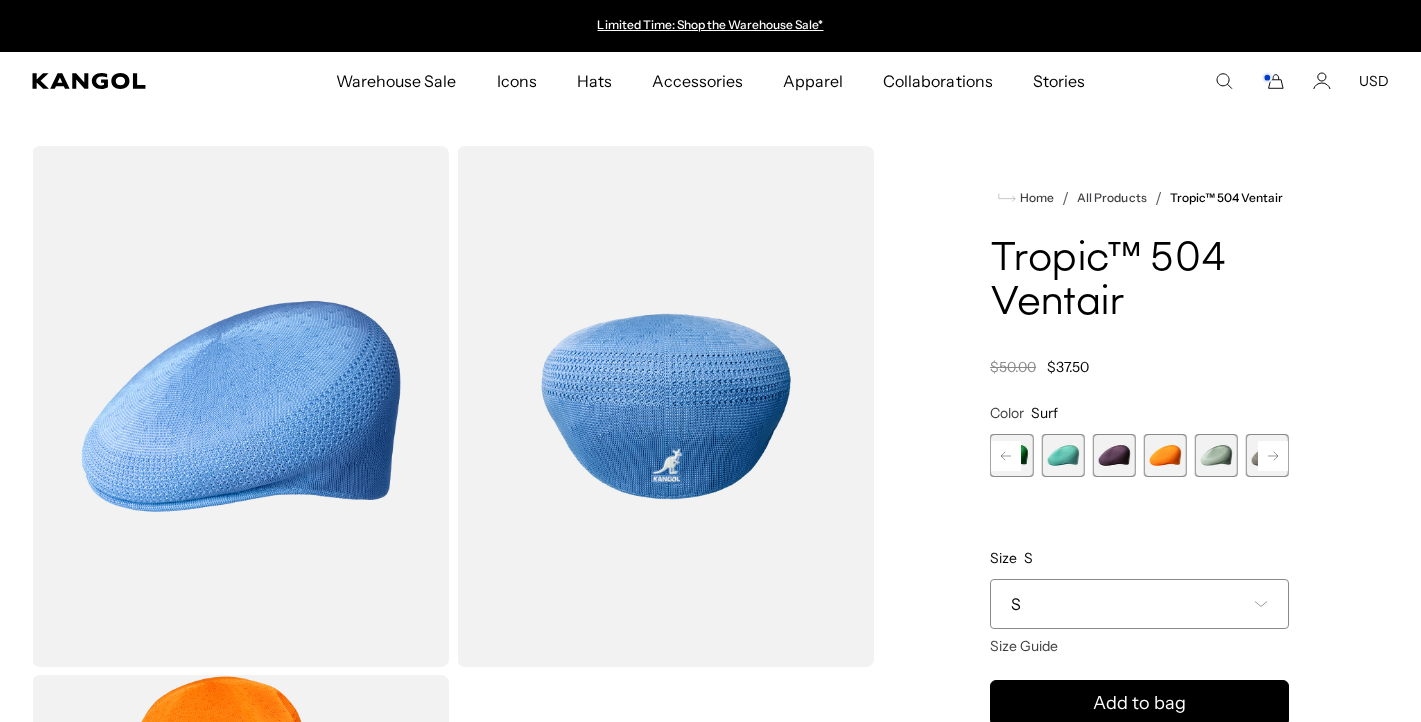 click at bounding box center (1216, 455) 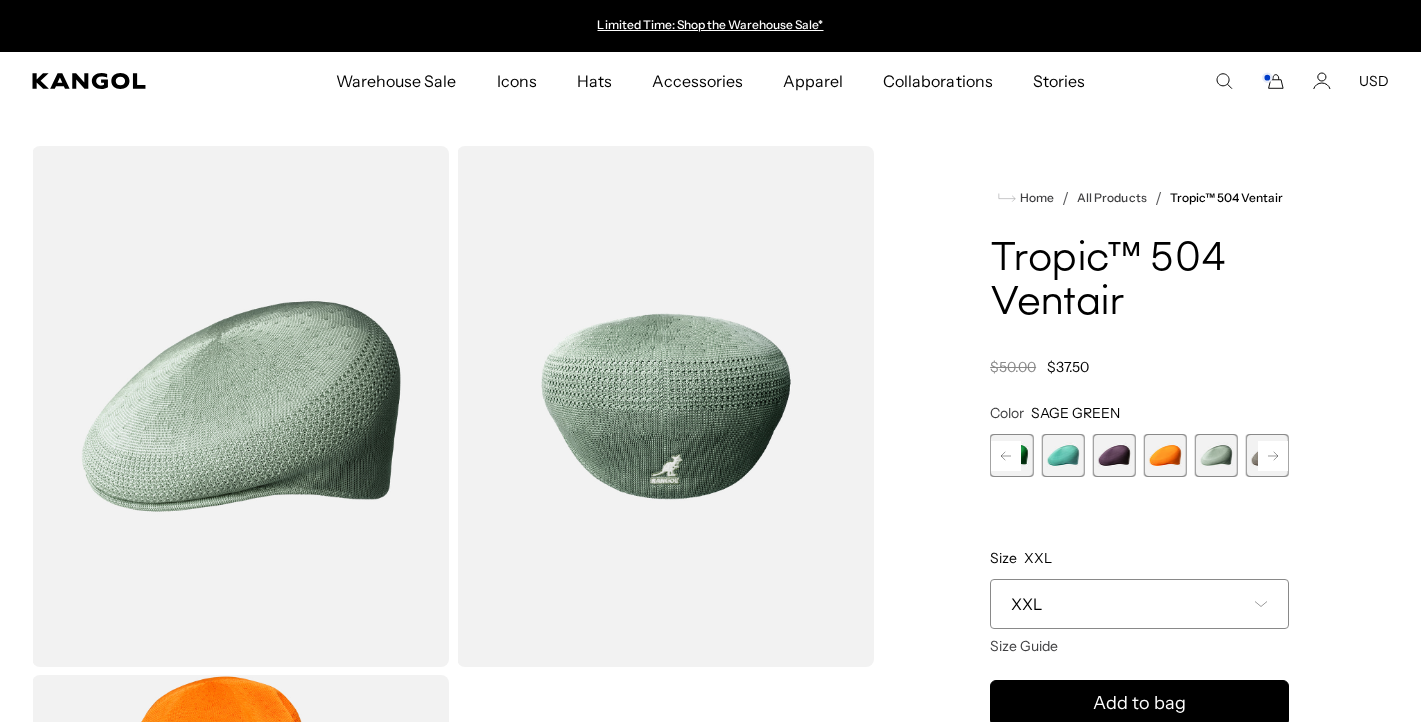 scroll, scrollTop: 0, scrollLeft: 412, axis: horizontal 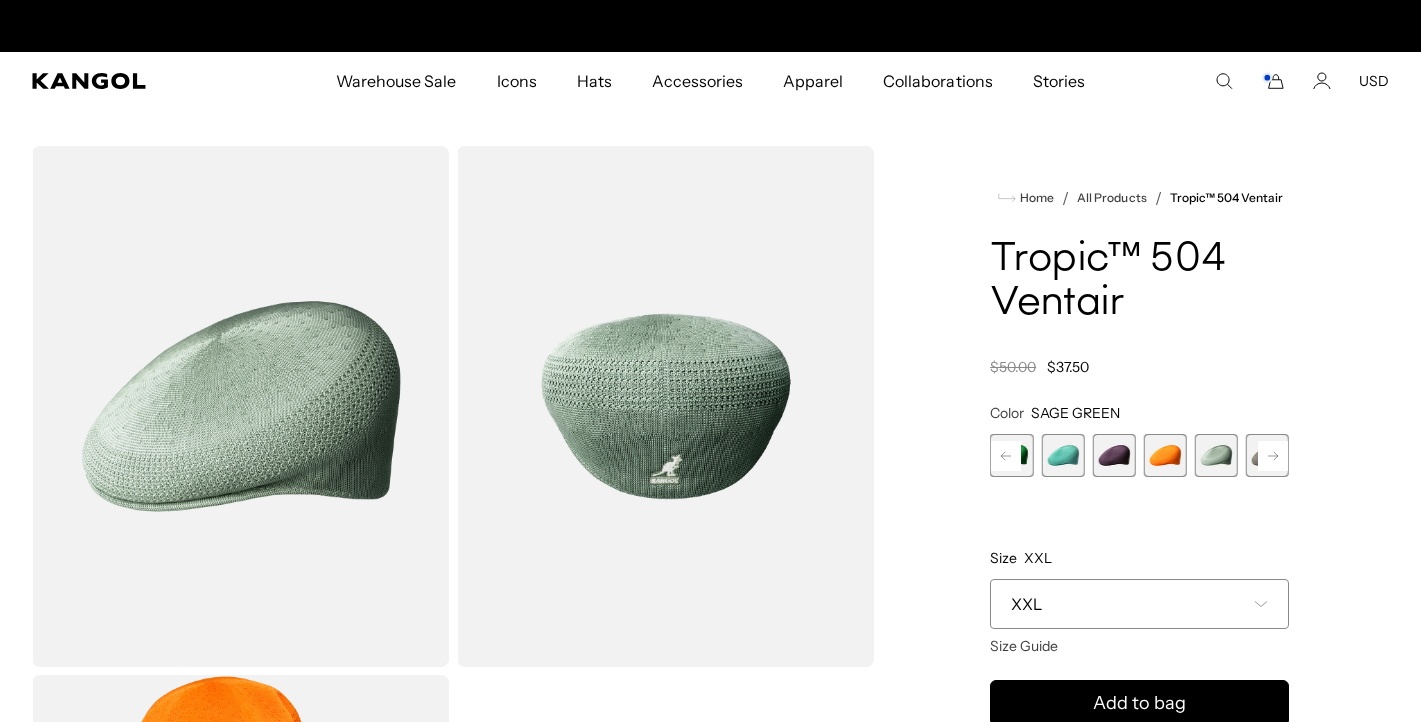 click 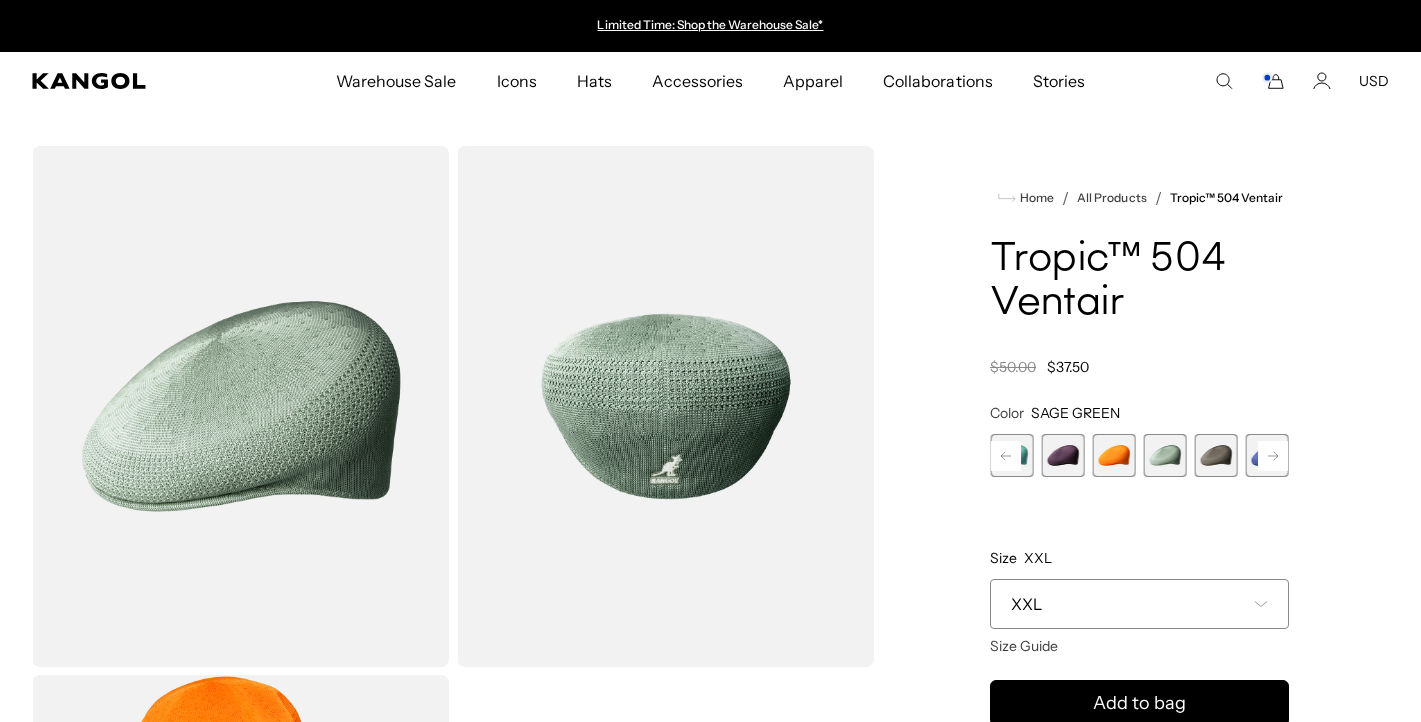 click 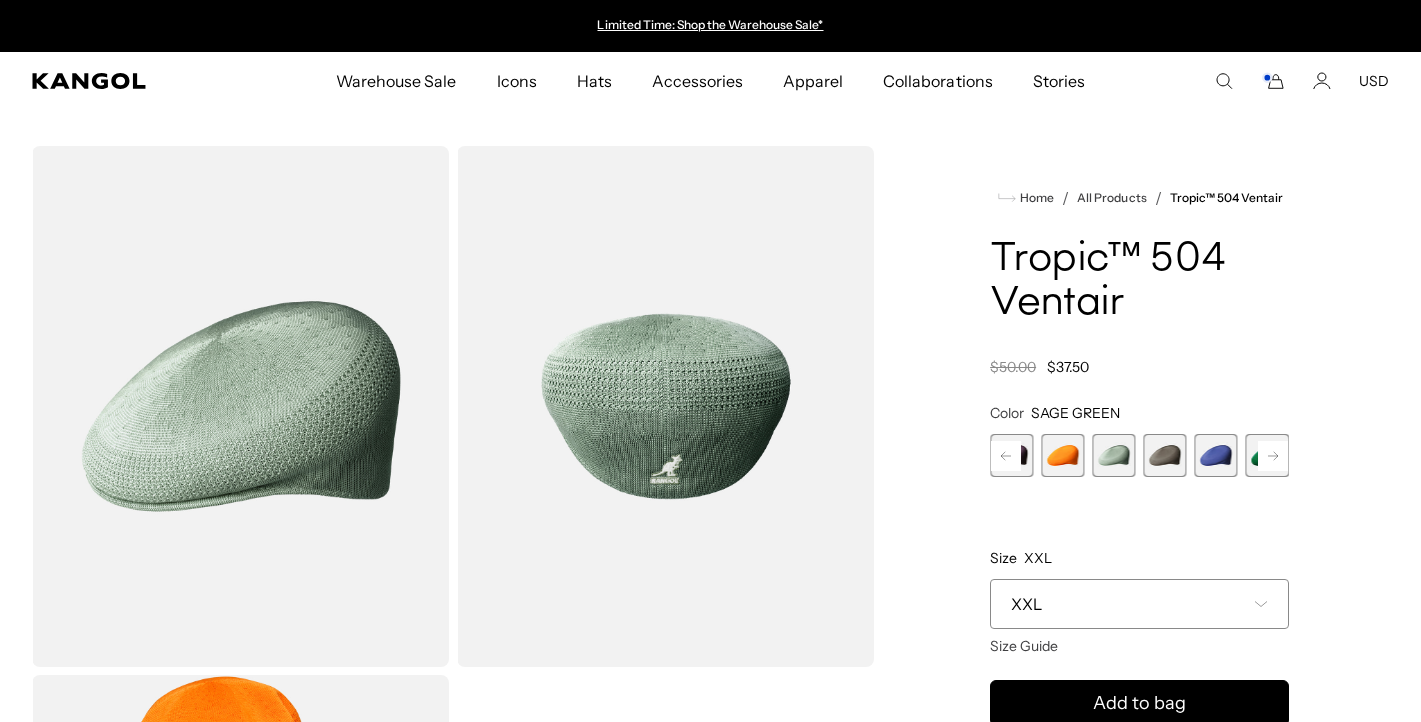 click 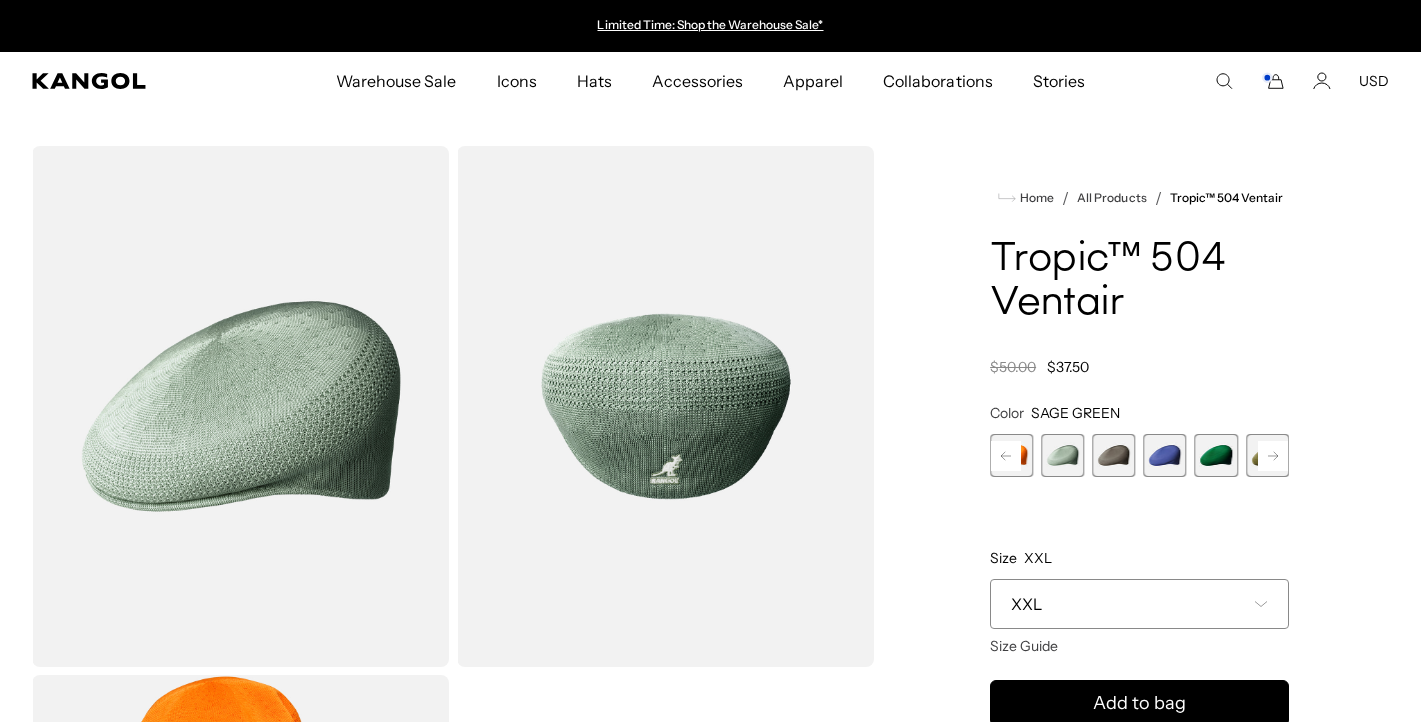 click 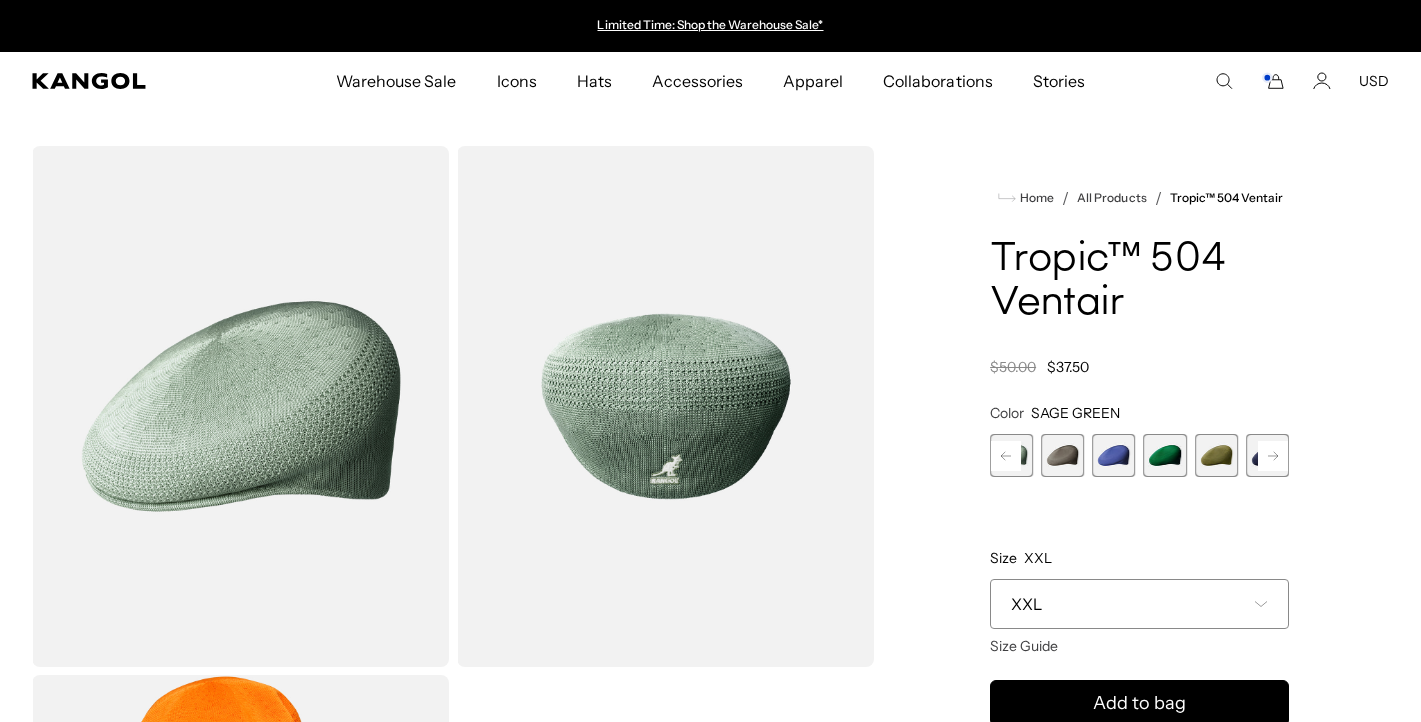 click 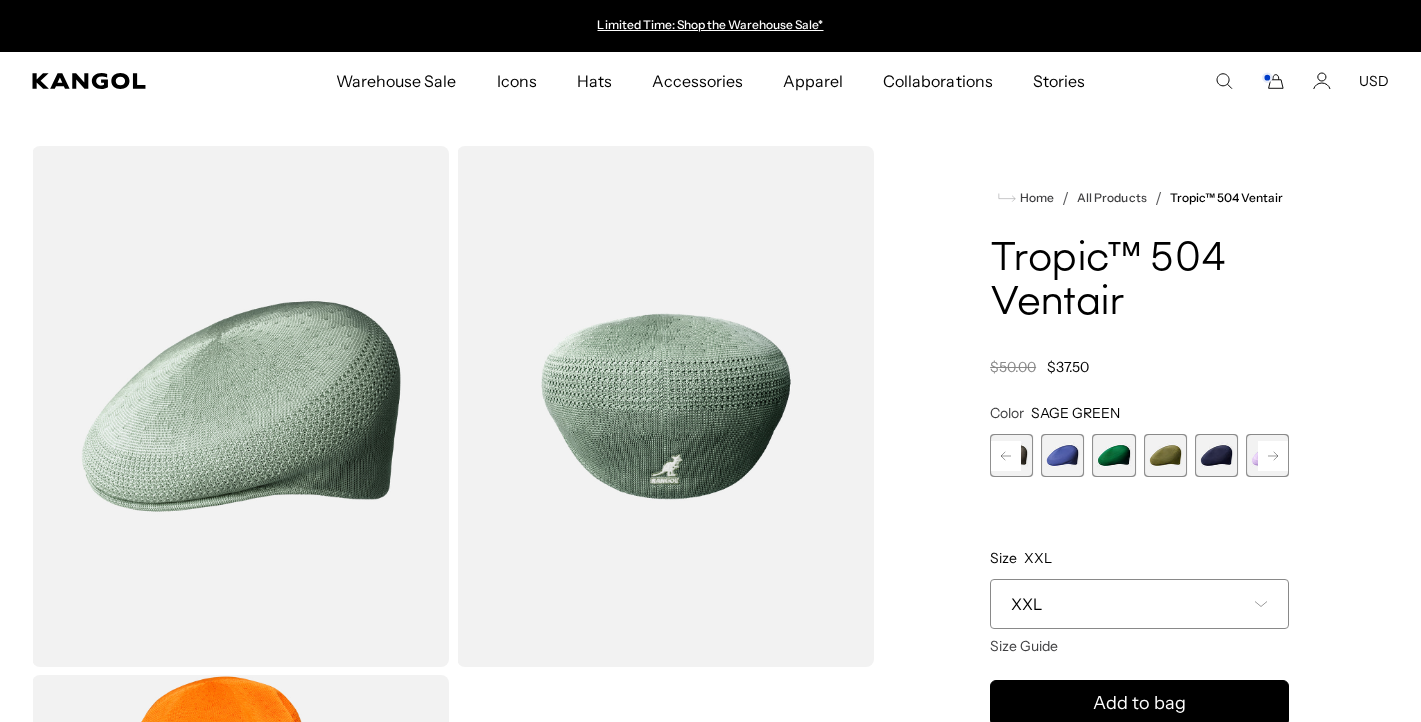 click at bounding box center [1062, 455] 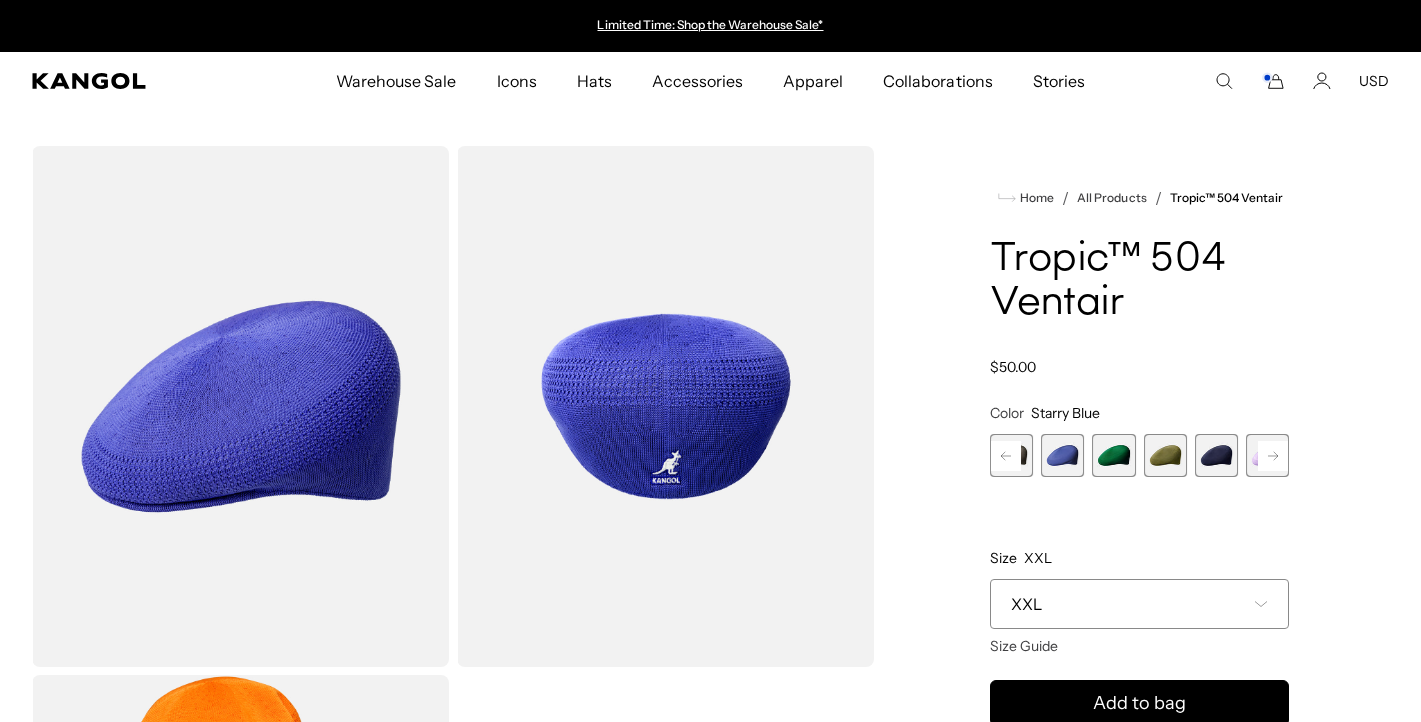 scroll, scrollTop: 0, scrollLeft: 412, axis: horizontal 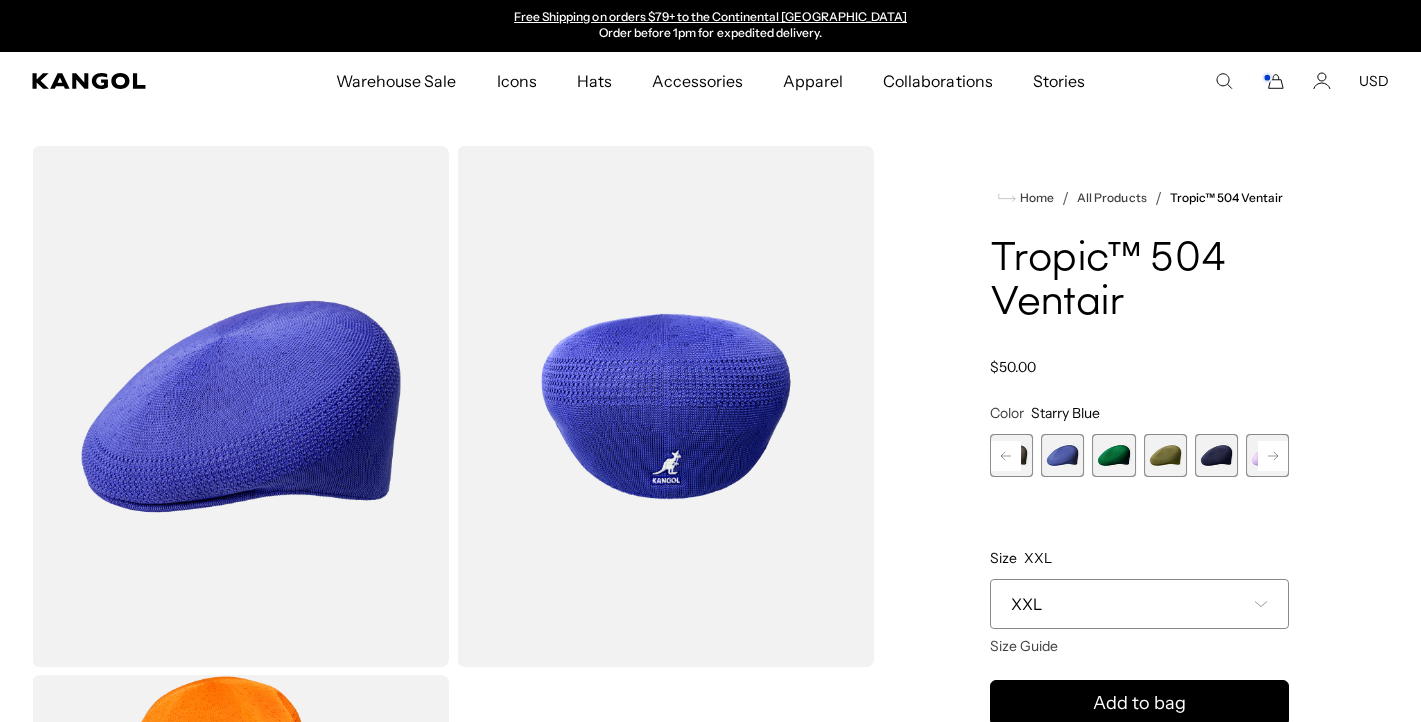 click 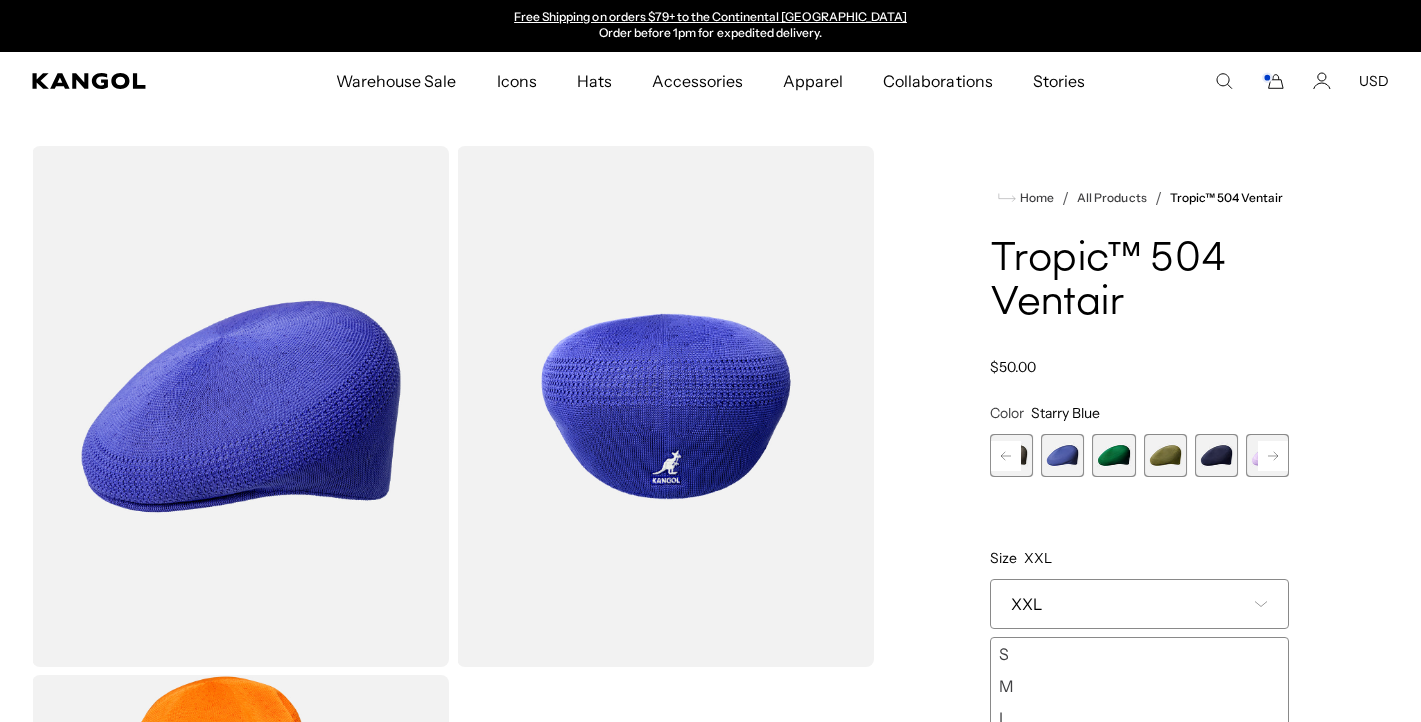 scroll, scrollTop: 0, scrollLeft: 0, axis: both 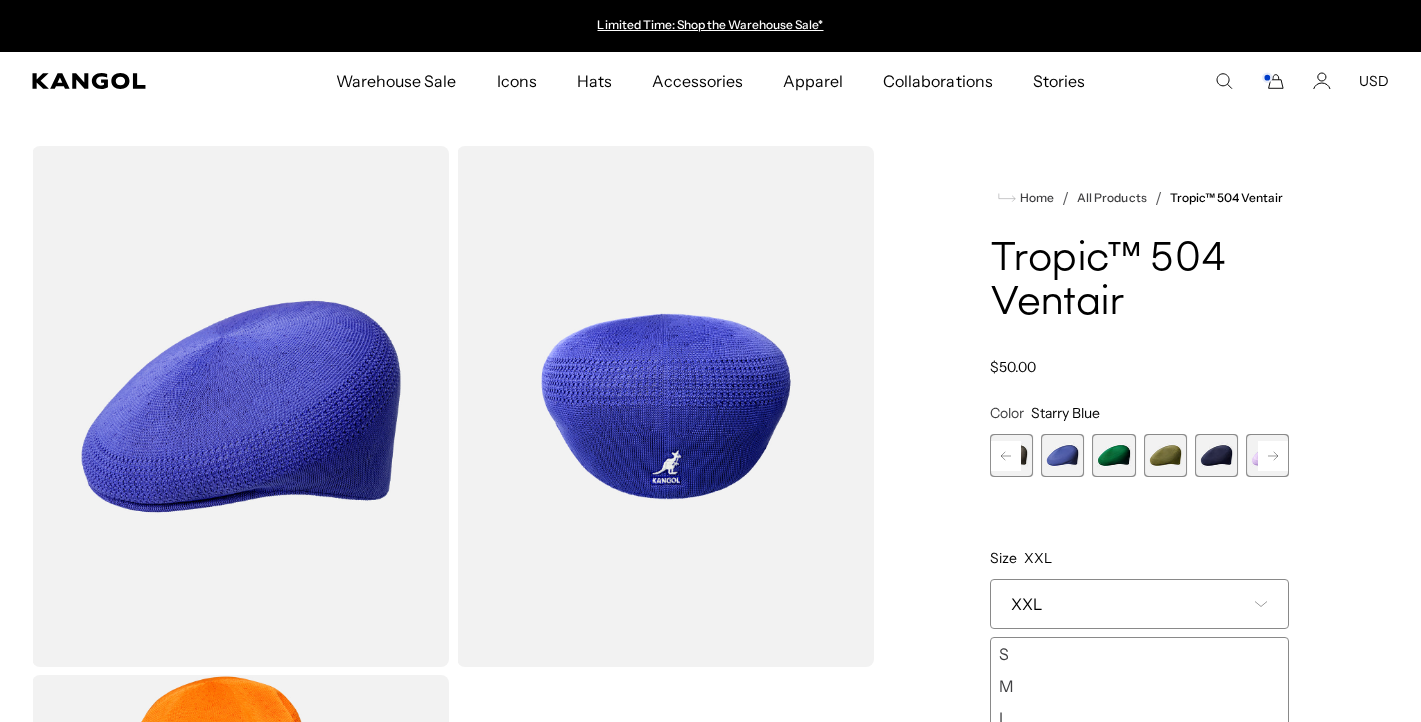 click on "S" at bounding box center (1139, 654) 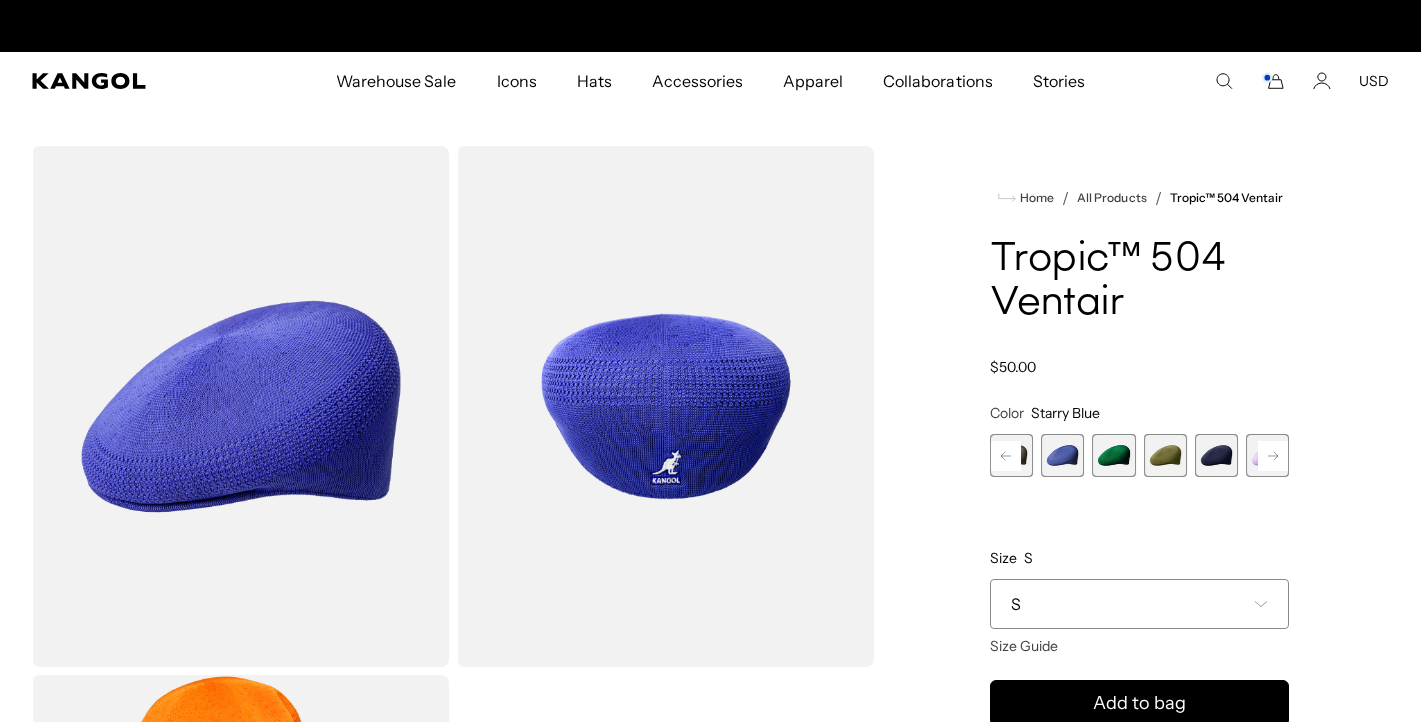 scroll, scrollTop: 0, scrollLeft: 412, axis: horizontal 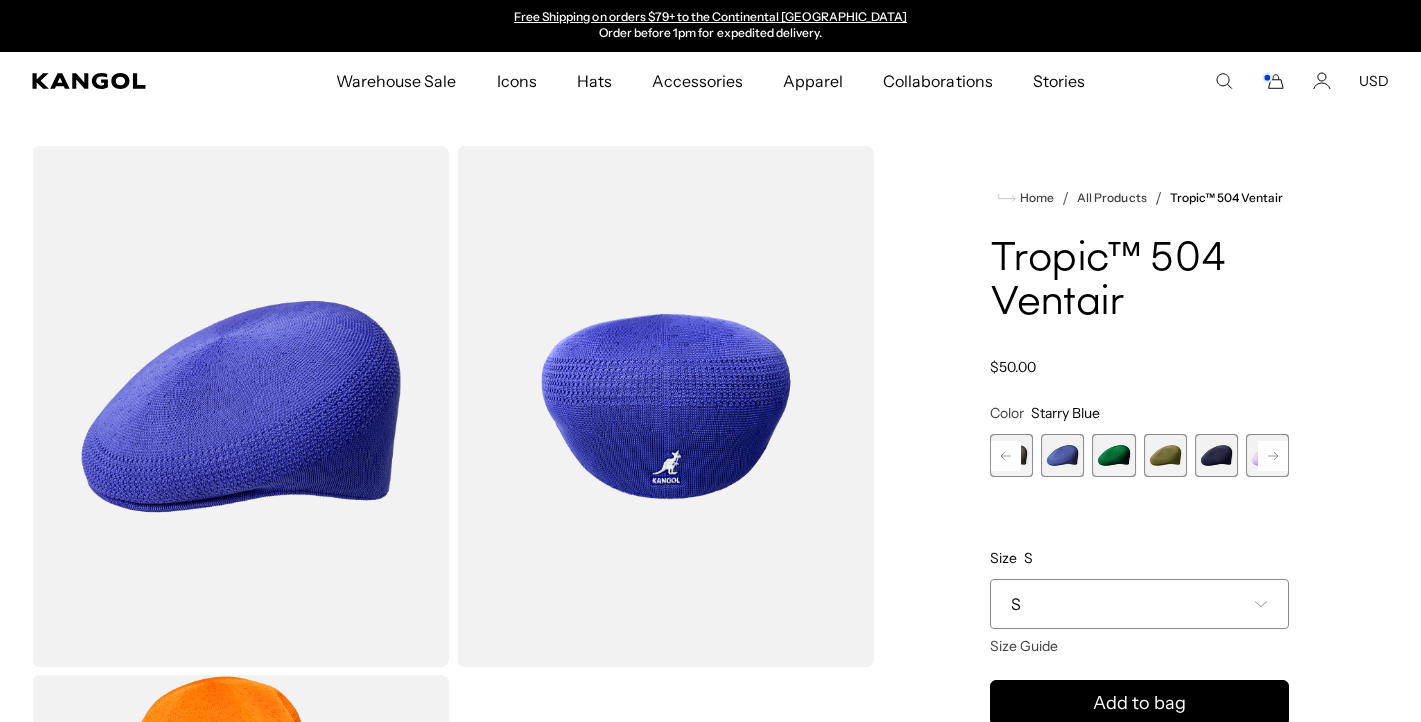 click 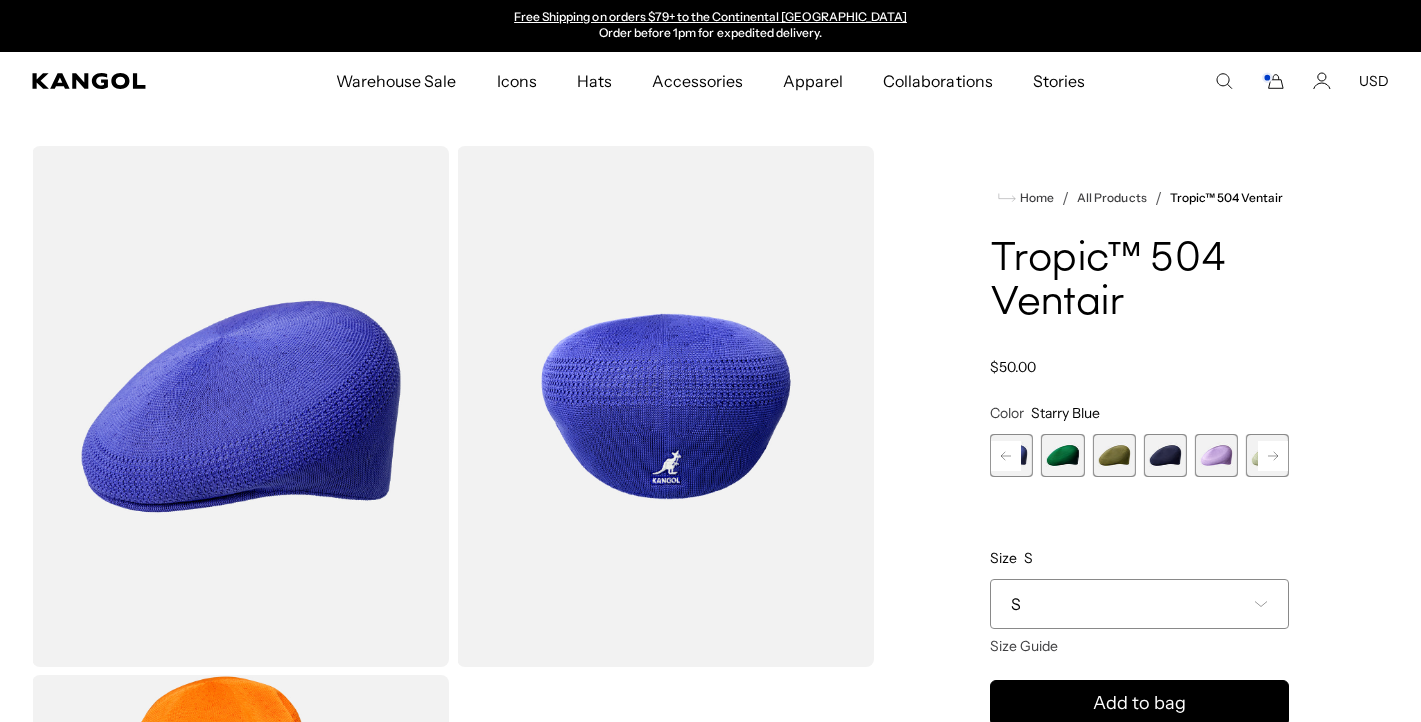 click 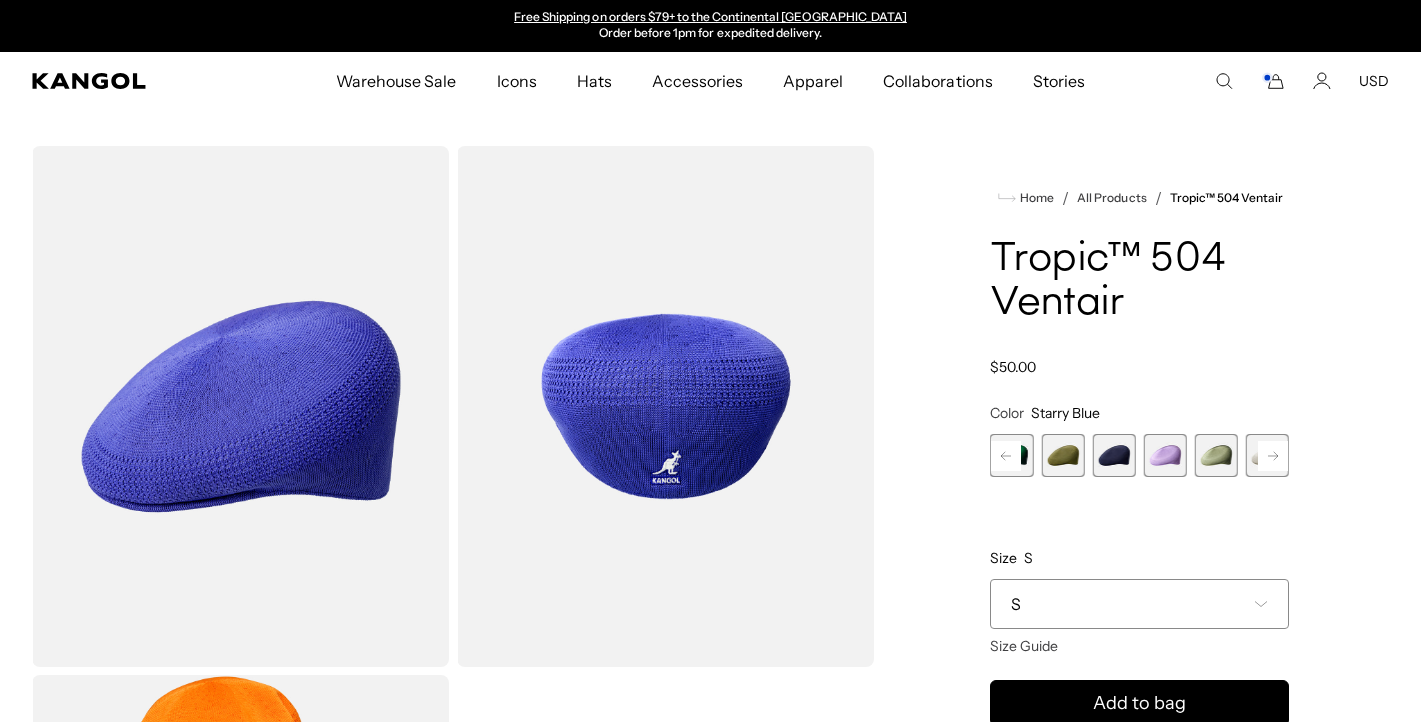 click 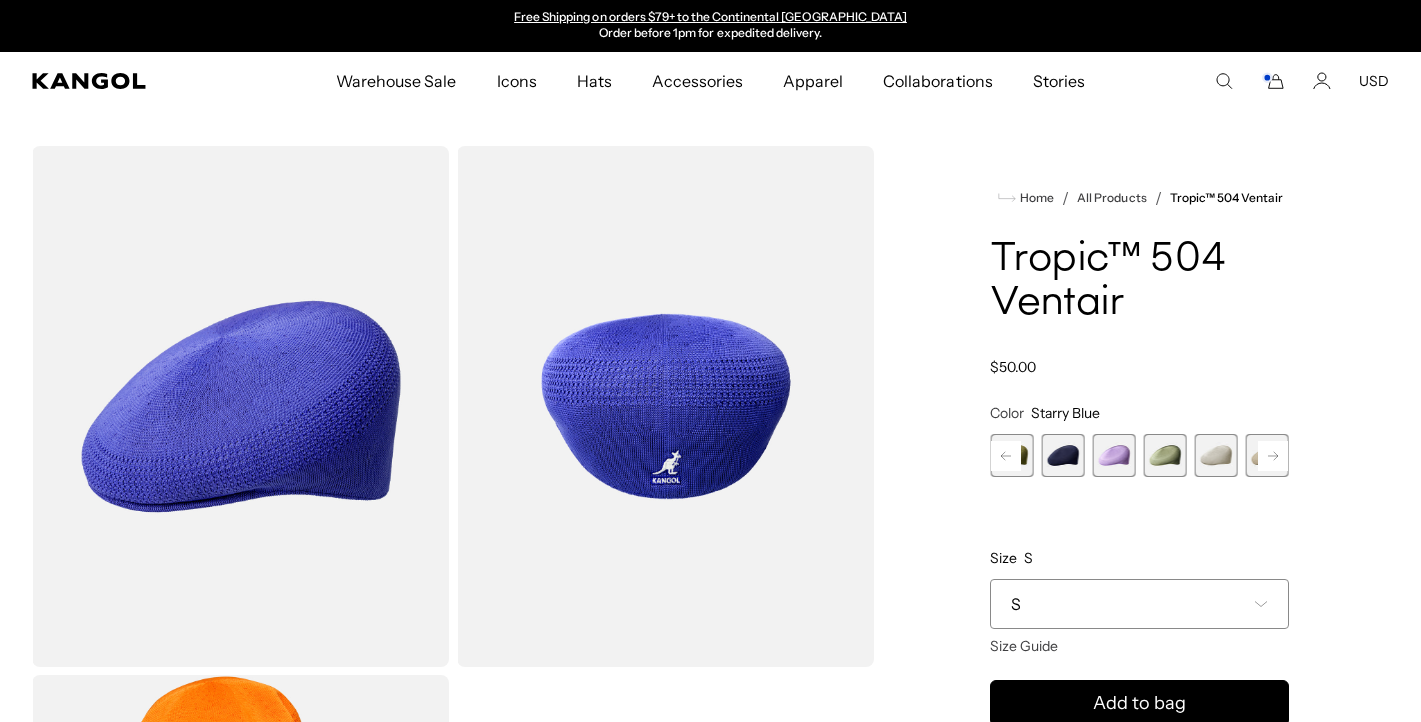 click 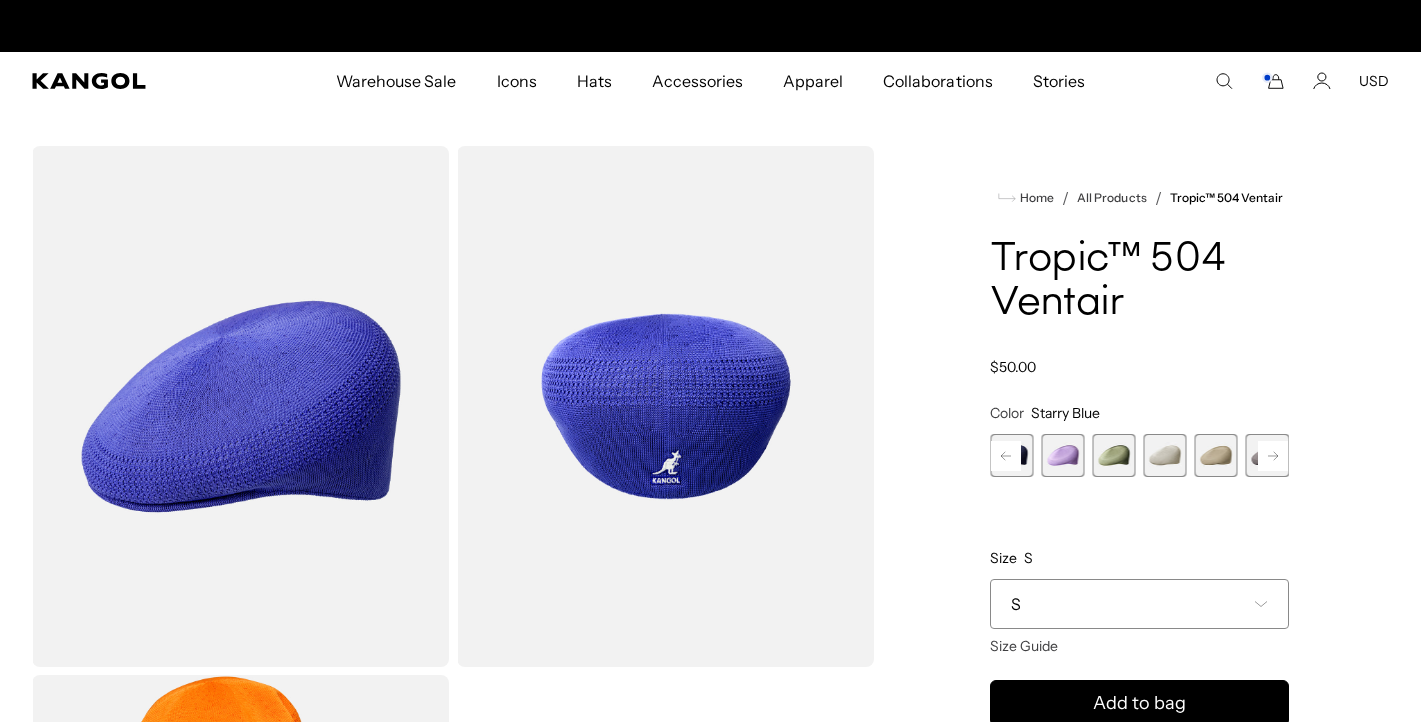 scroll, scrollTop: 0, scrollLeft: 0, axis: both 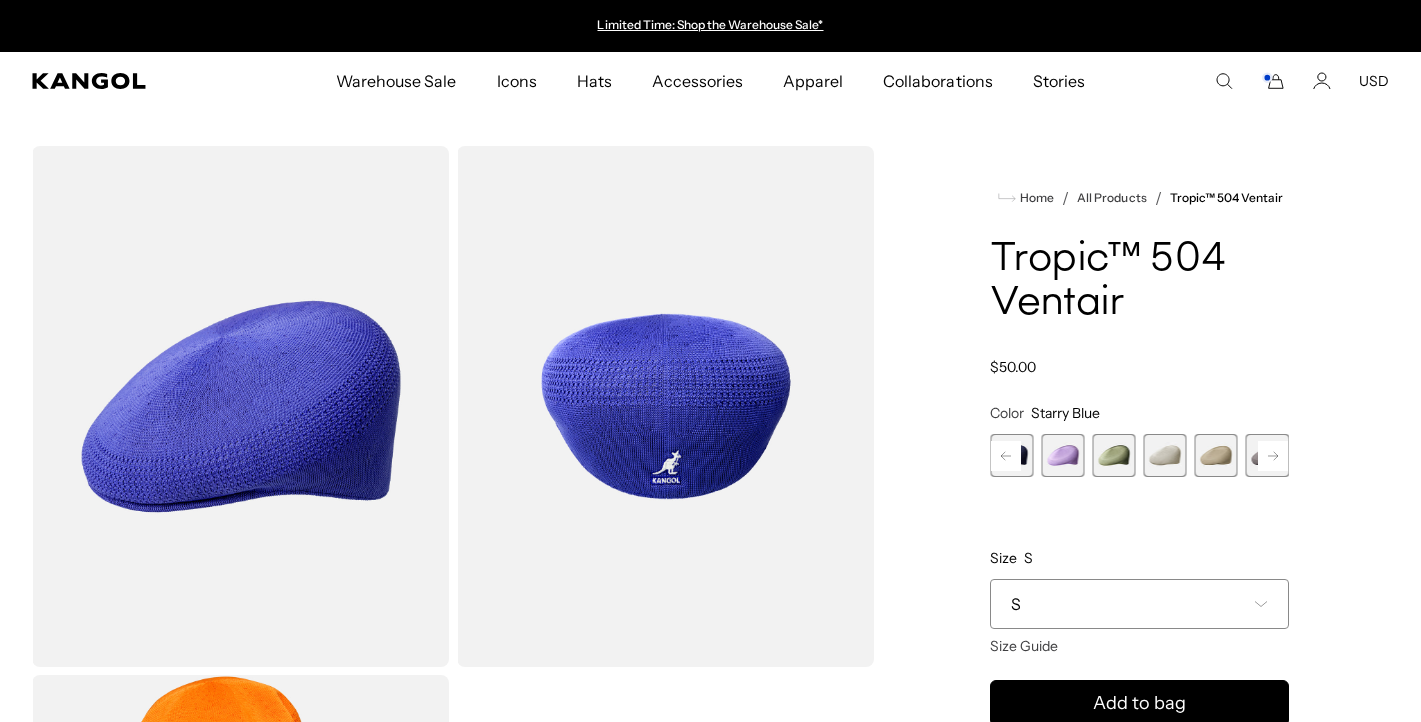 click at bounding box center [1165, 455] 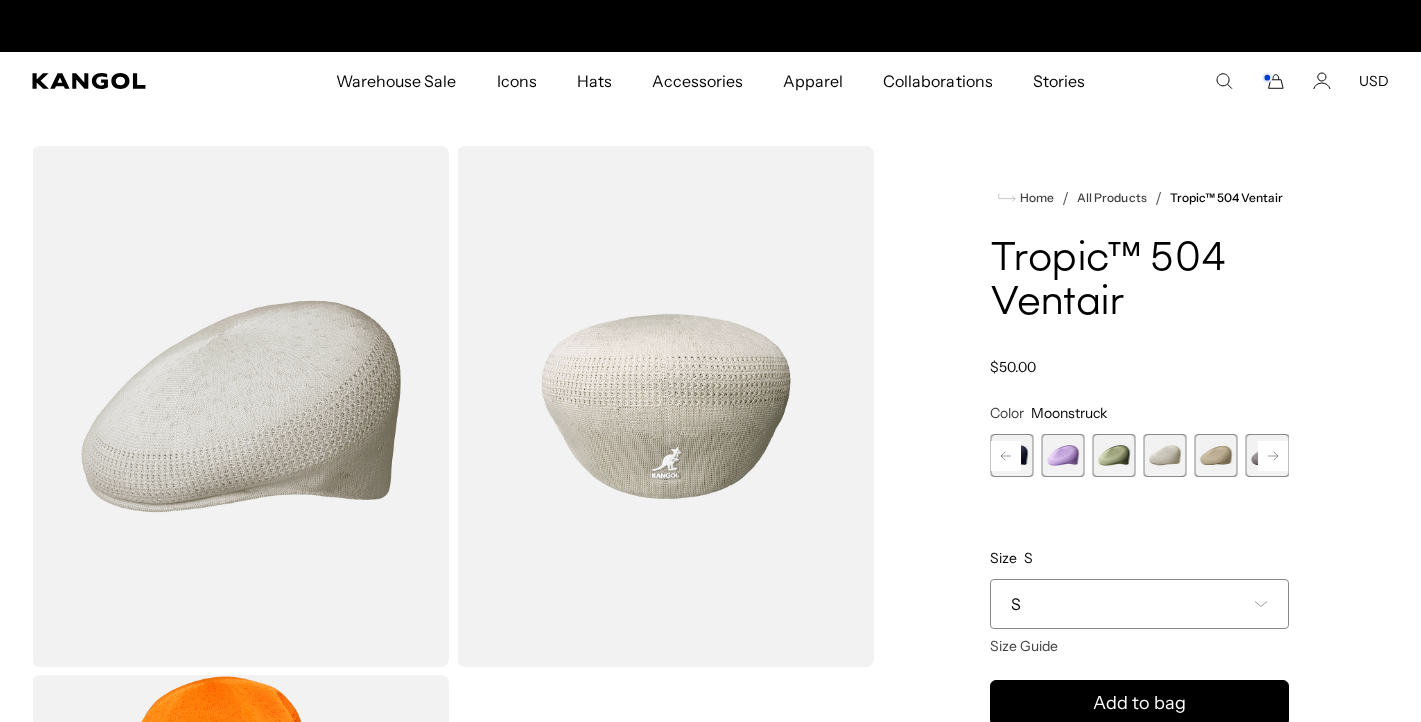 scroll, scrollTop: 0, scrollLeft: 412, axis: horizontal 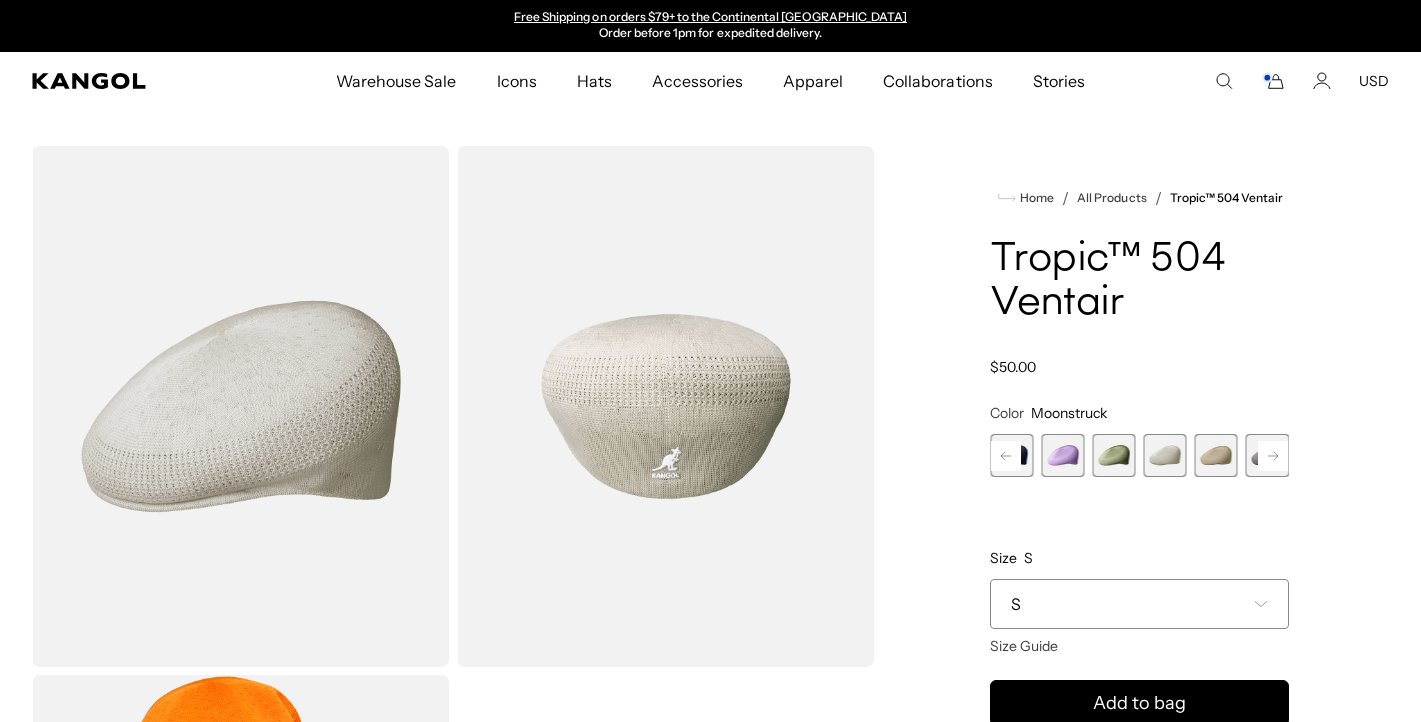 click at bounding box center [1216, 455] 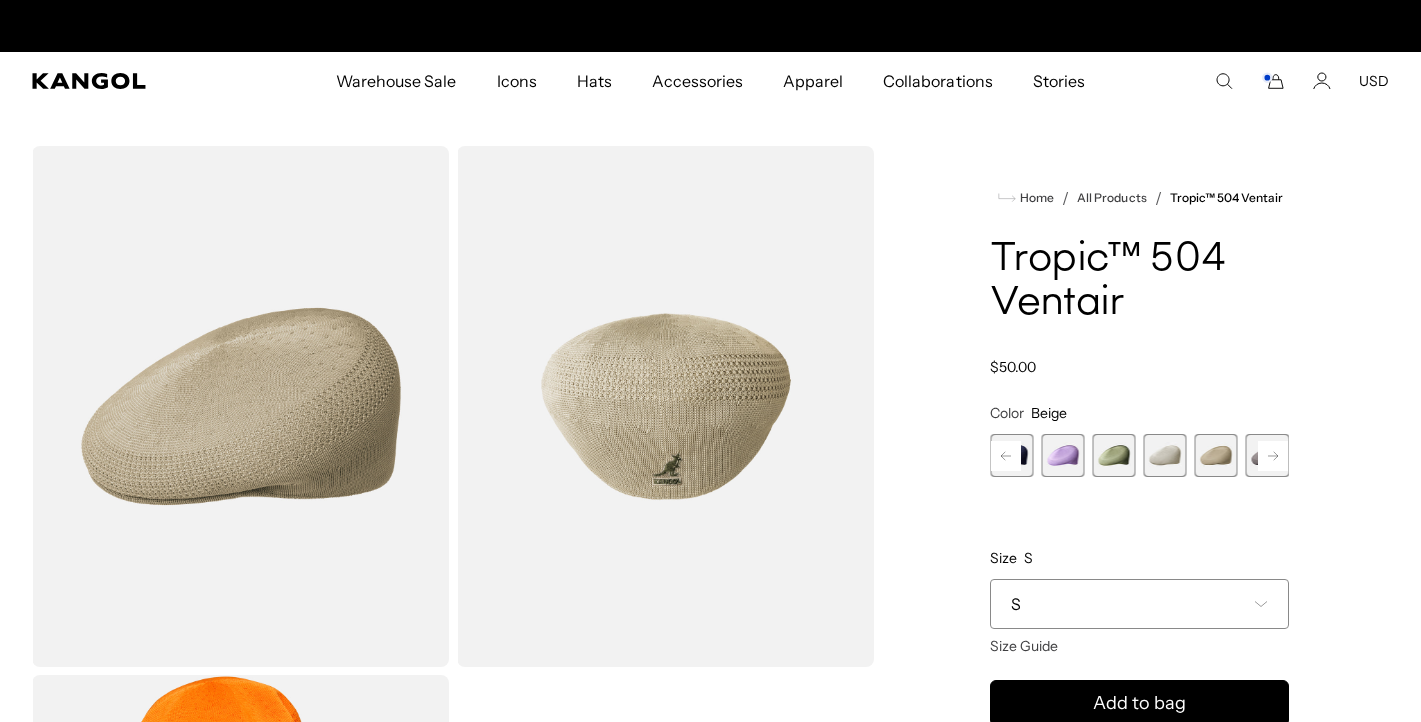 scroll, scrollTop: 0, scrollLeft: 0, axis: both 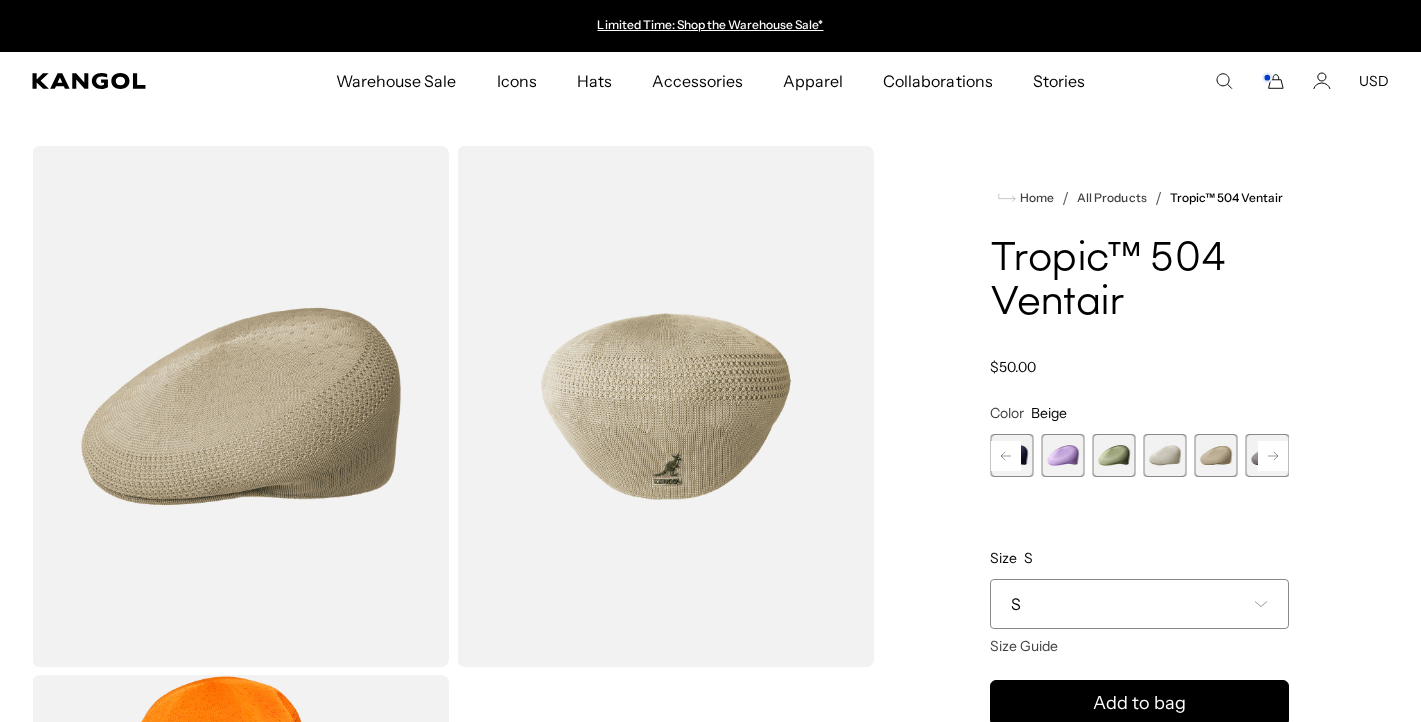 click at bounding box center (1165, 455) 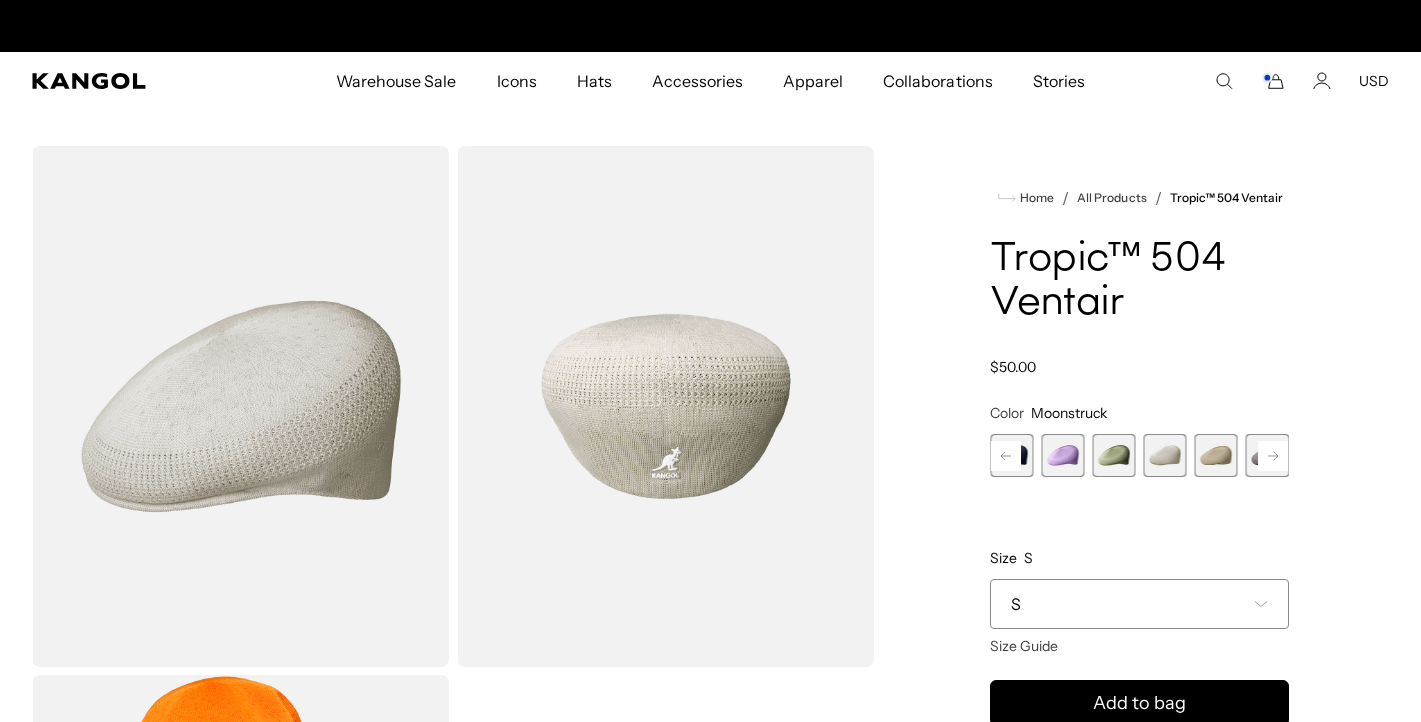scroll, scrollTop: 18, scrollLeft: 0, axis: vertical 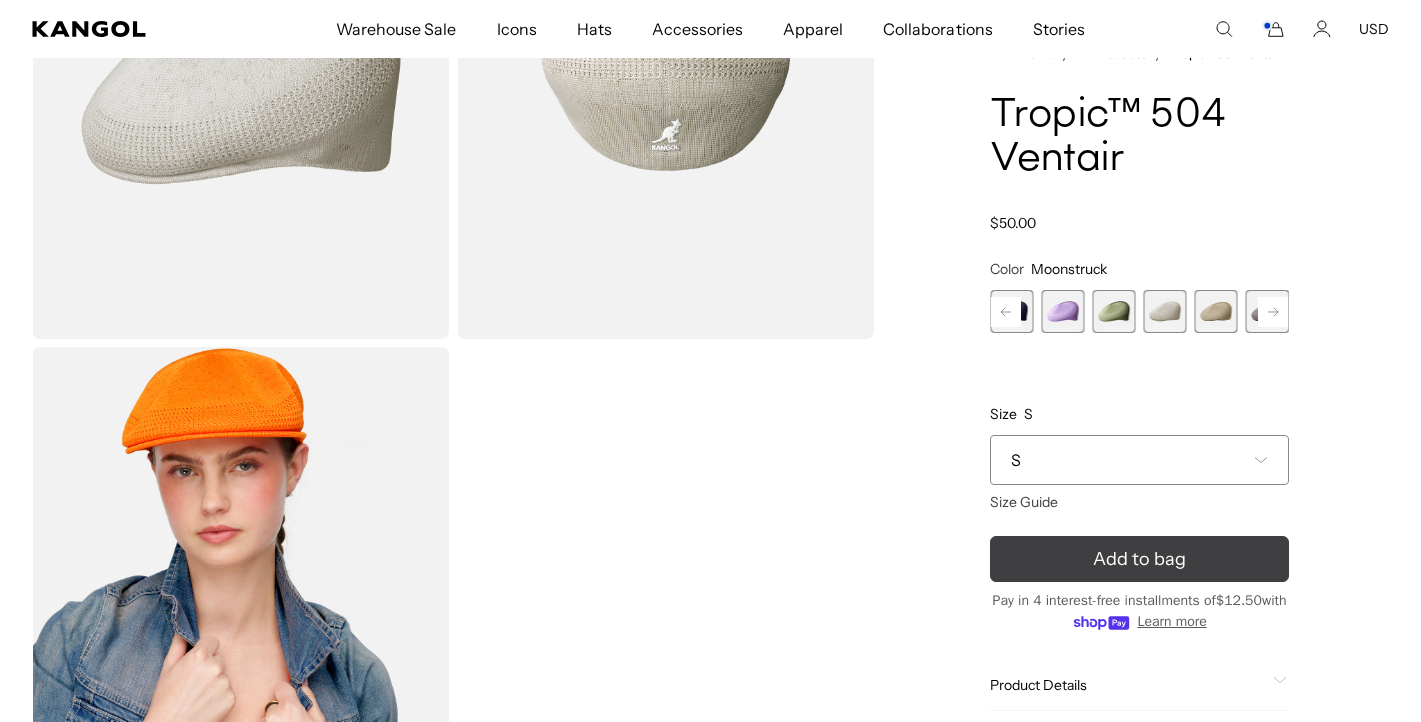click on "Add to bag" at bounding box center (1139, 558) 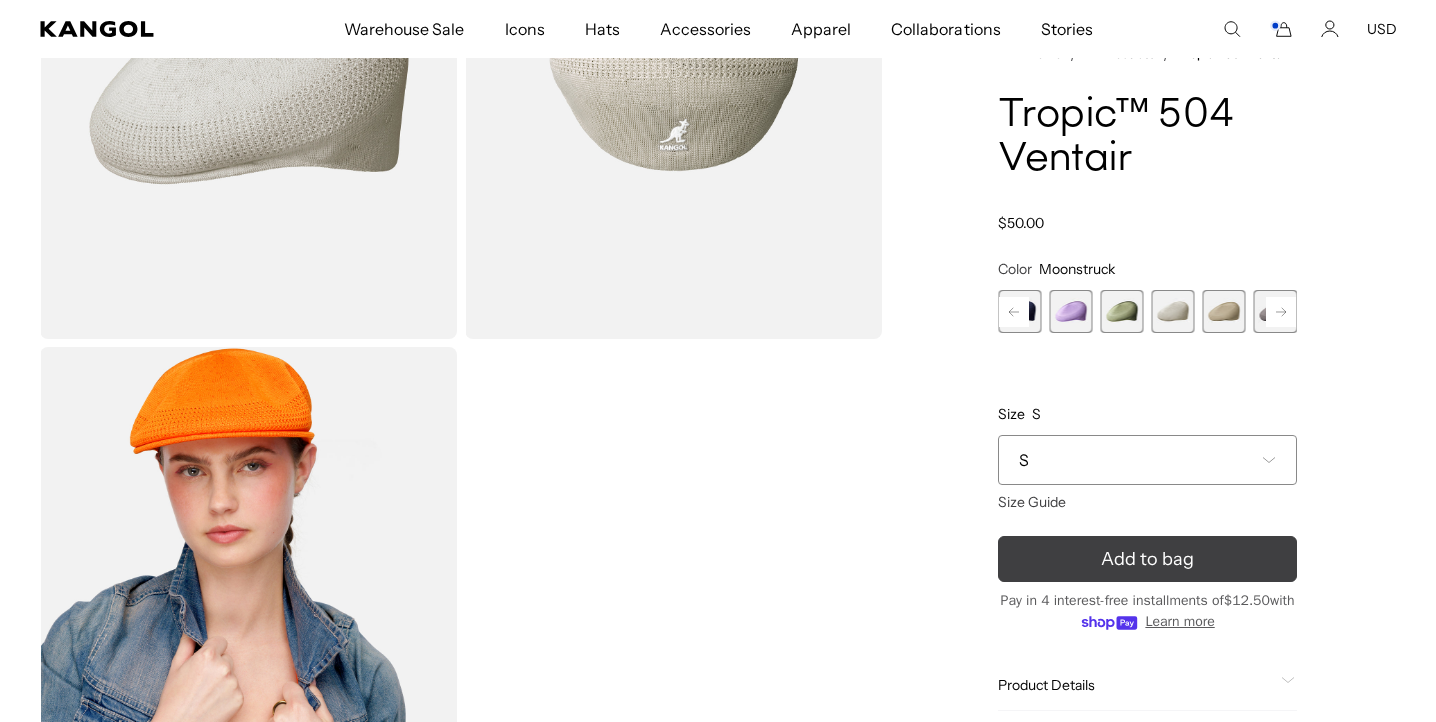 scroll, scrollTop: 0, scrollLeft: 0, axis: both 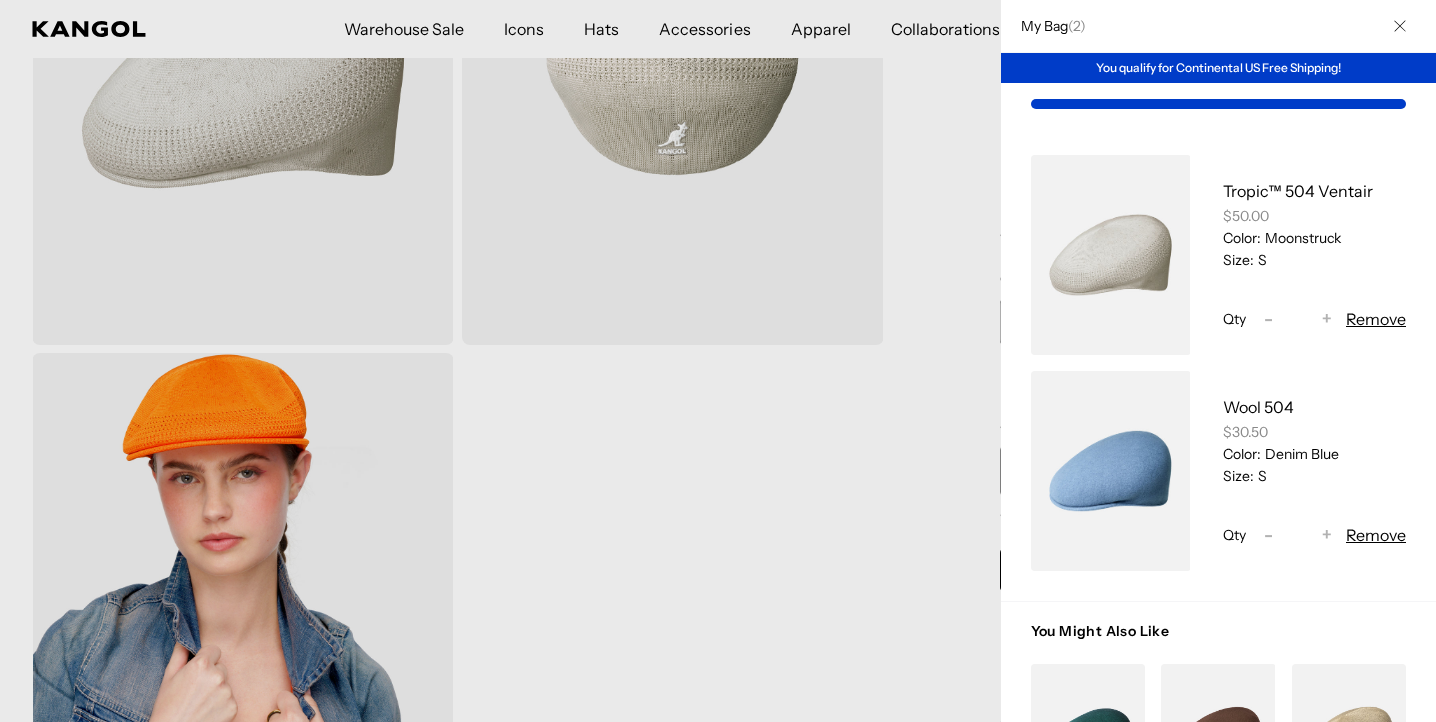 click at bounding box center (718, 361) 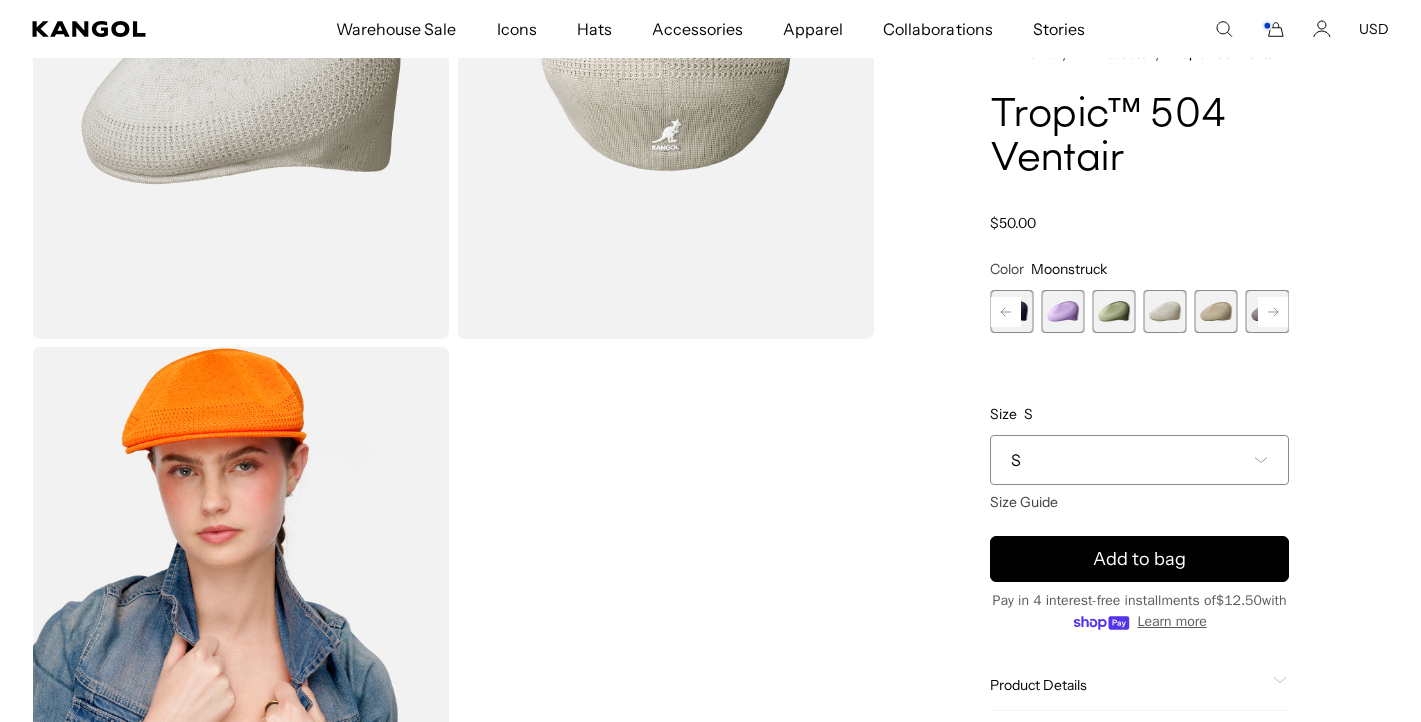 click 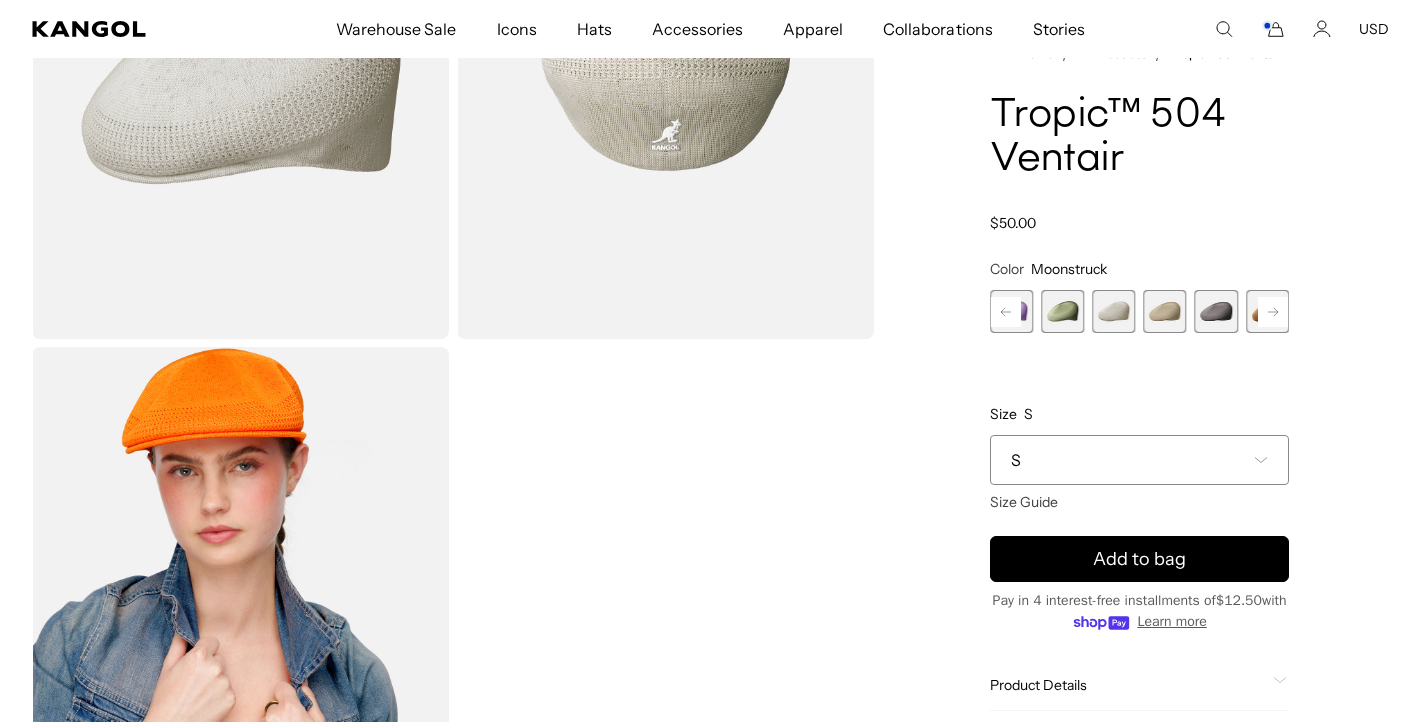 click 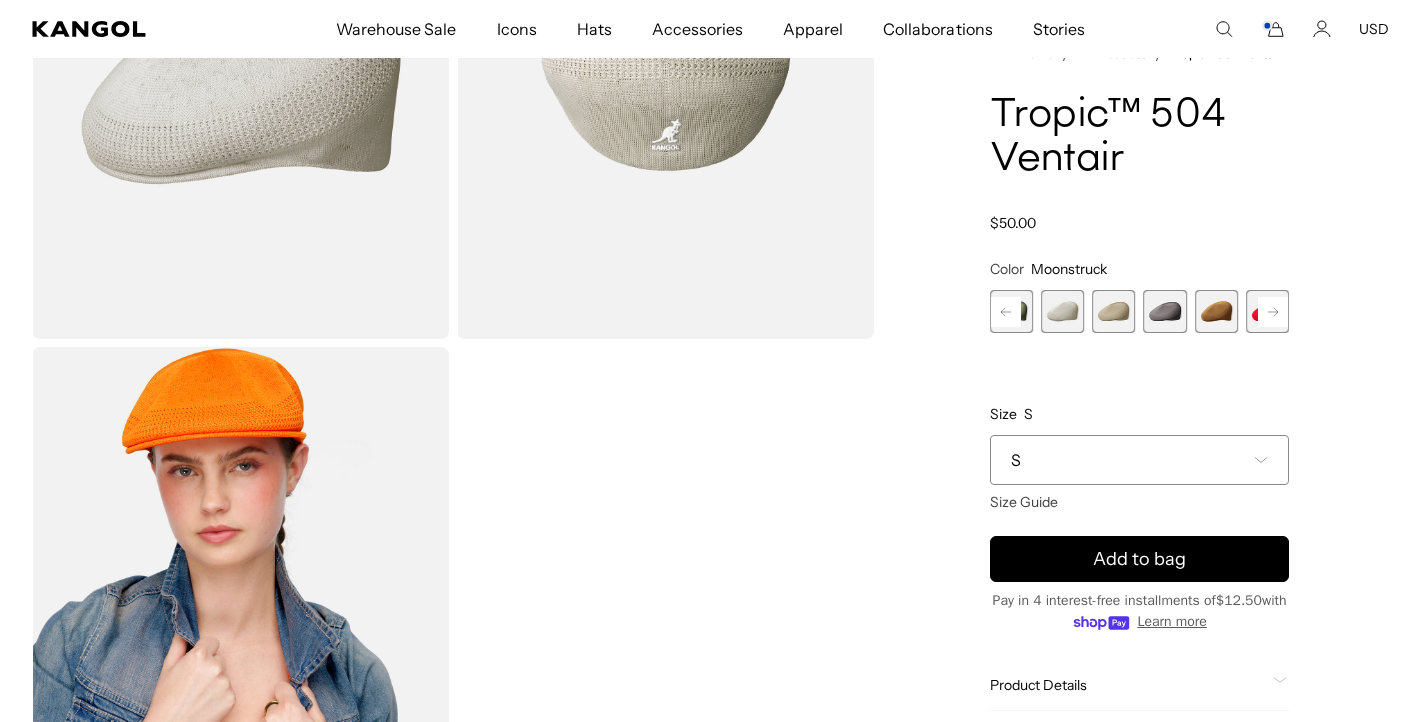click 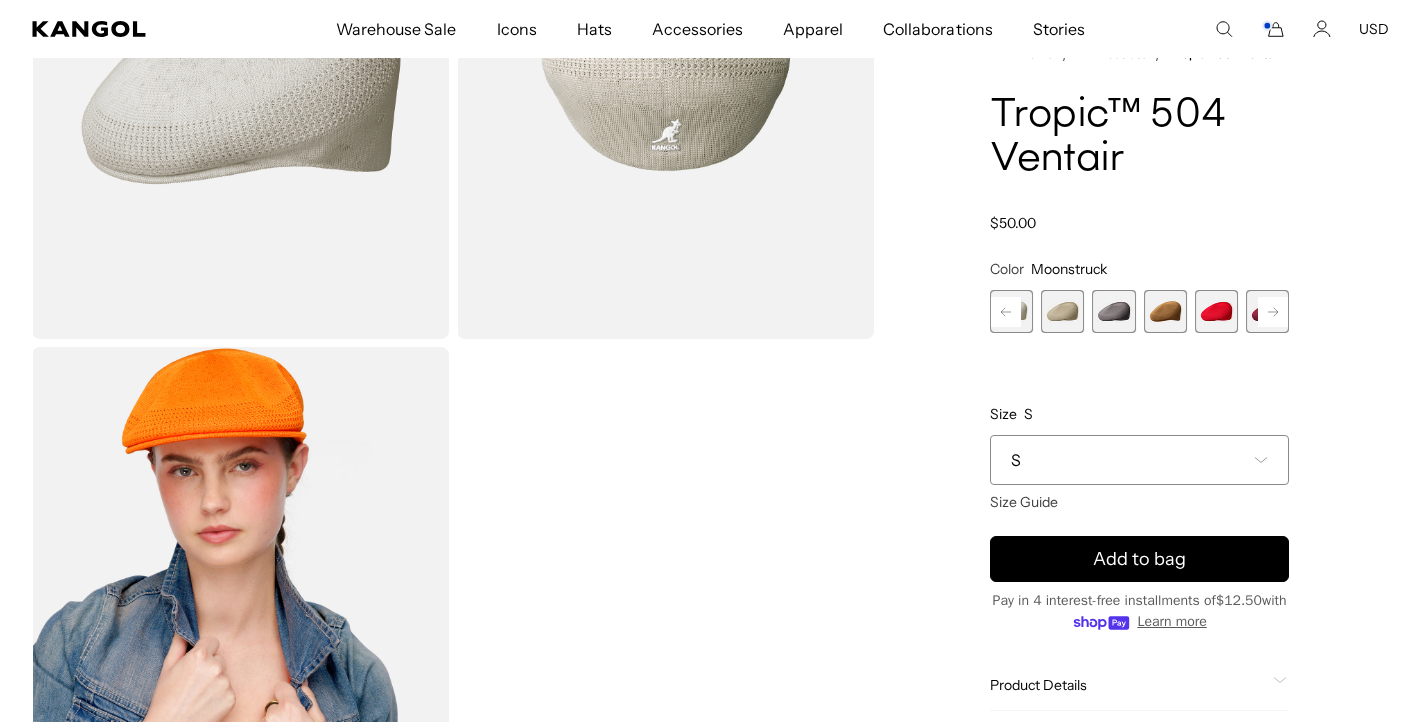 click 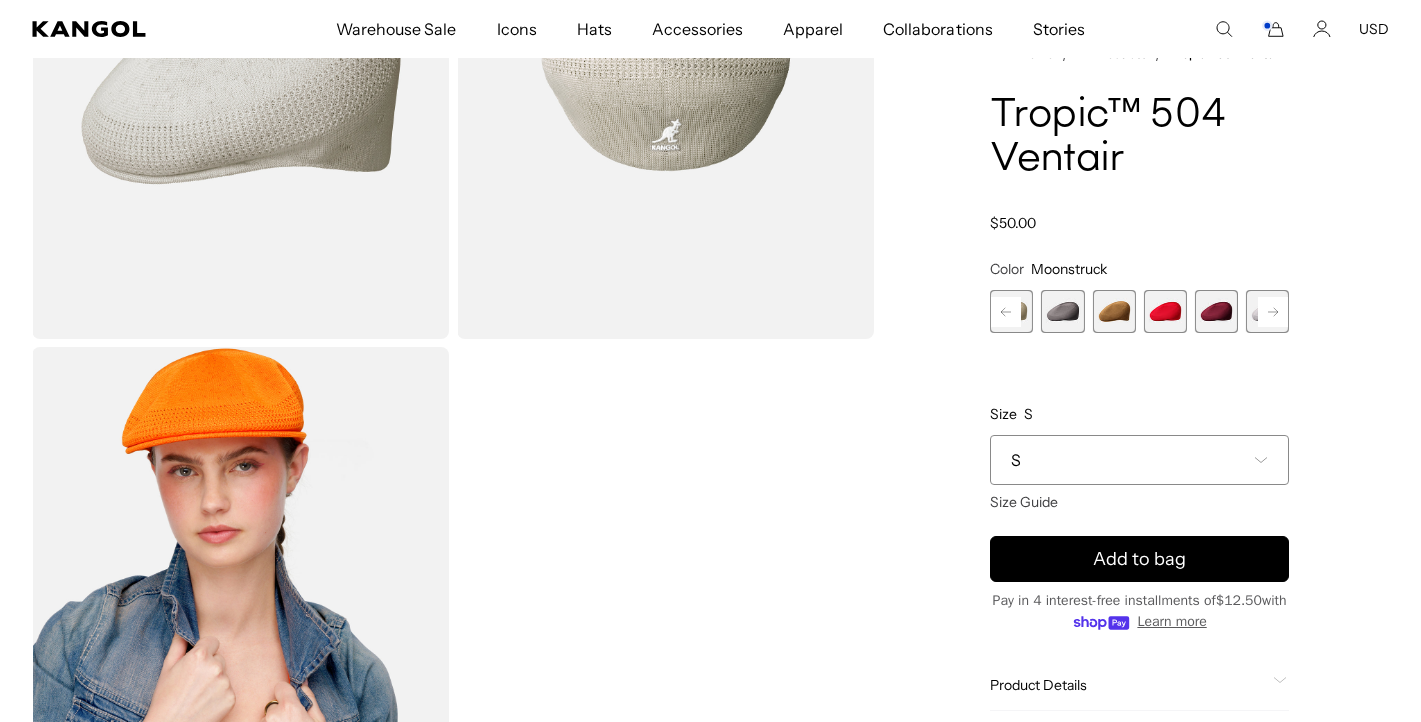 click 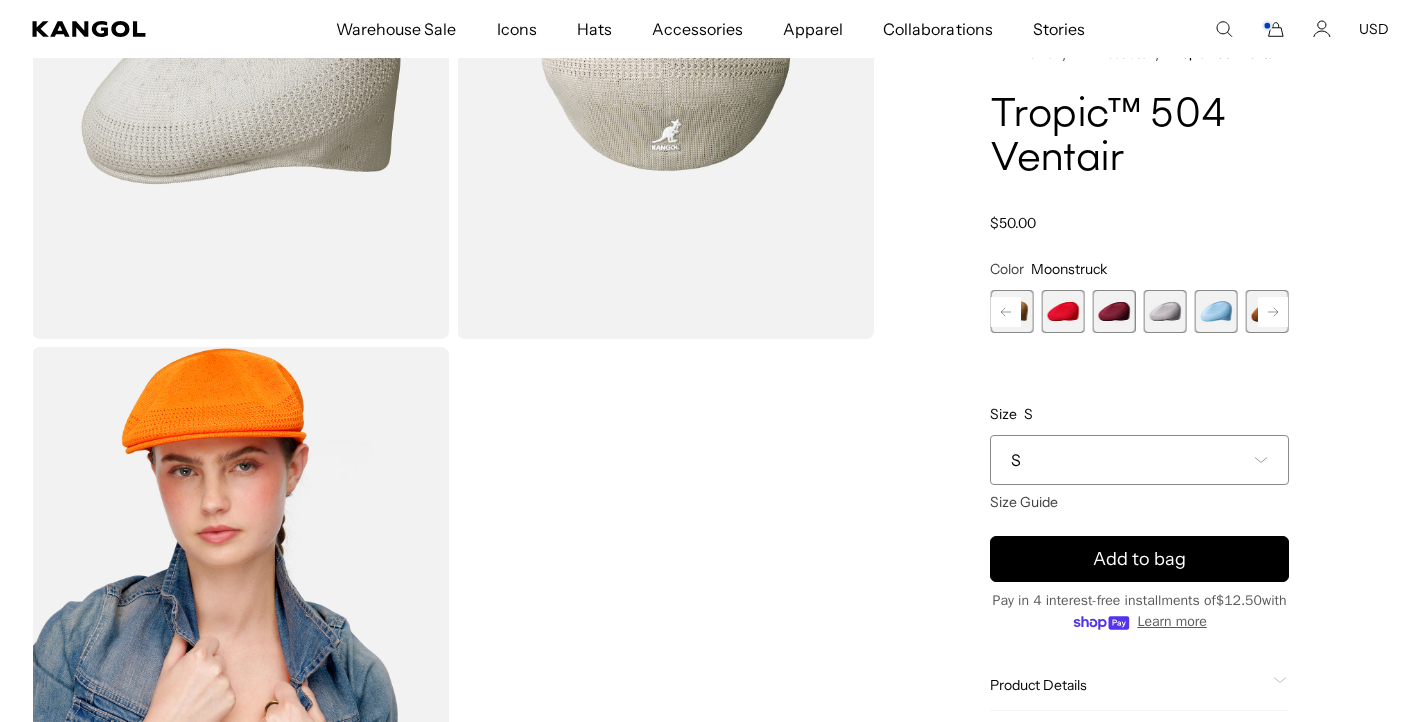 click 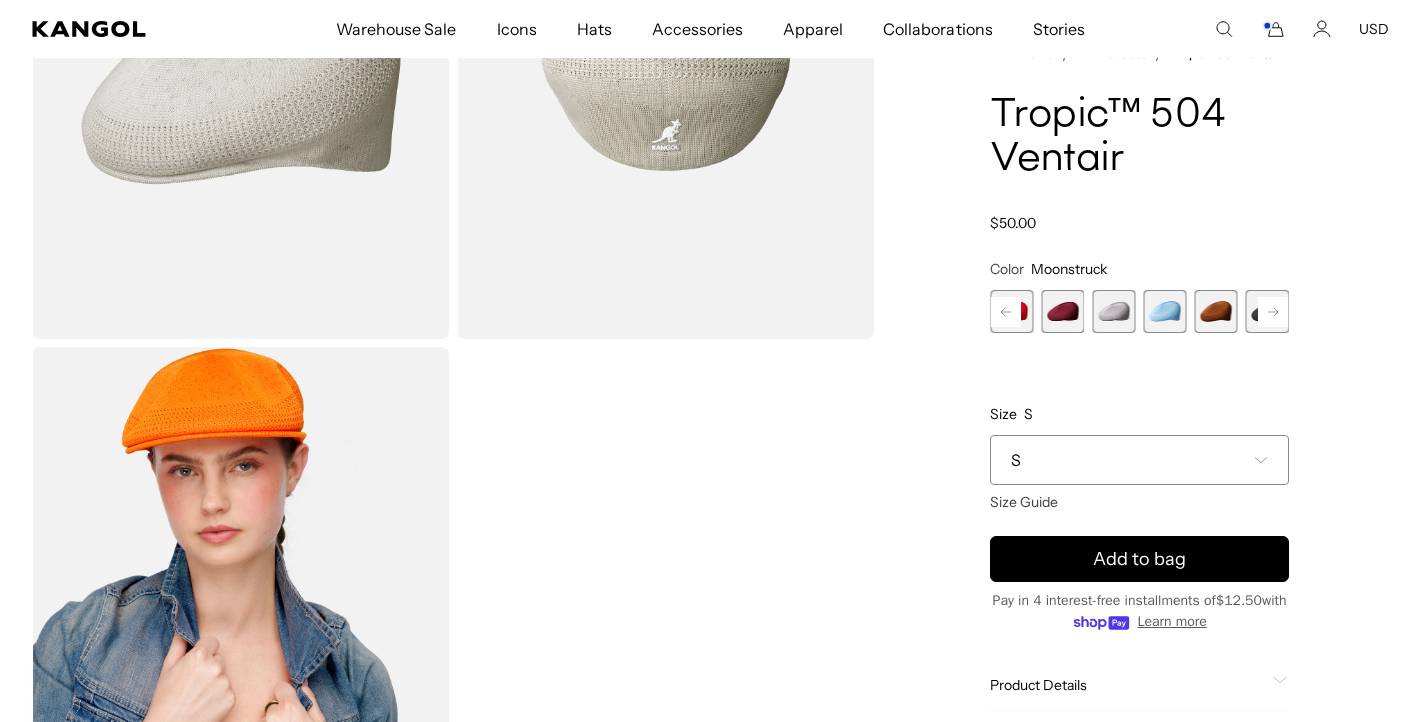 click 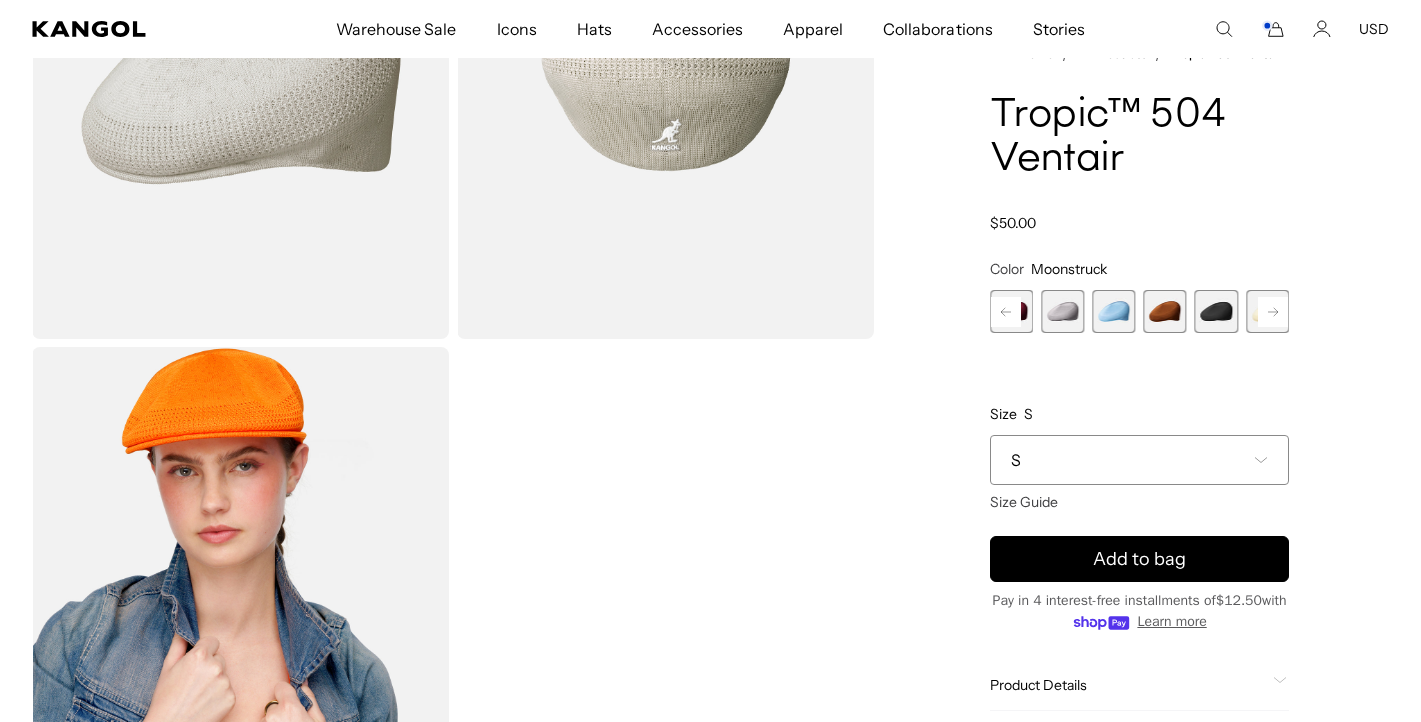 click at bounding box center [1113, 311] 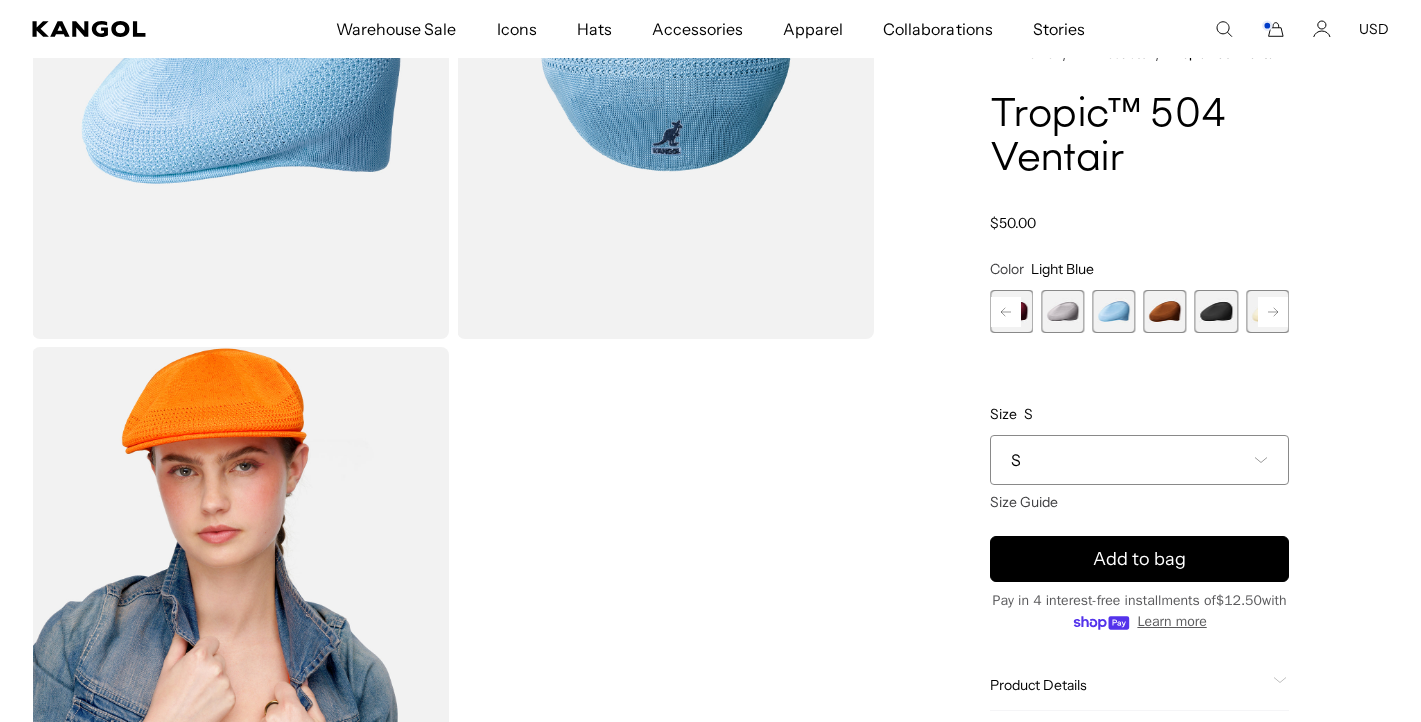 scroll, scrollTop: 0, scrollLeft: 412, axis: horizontal 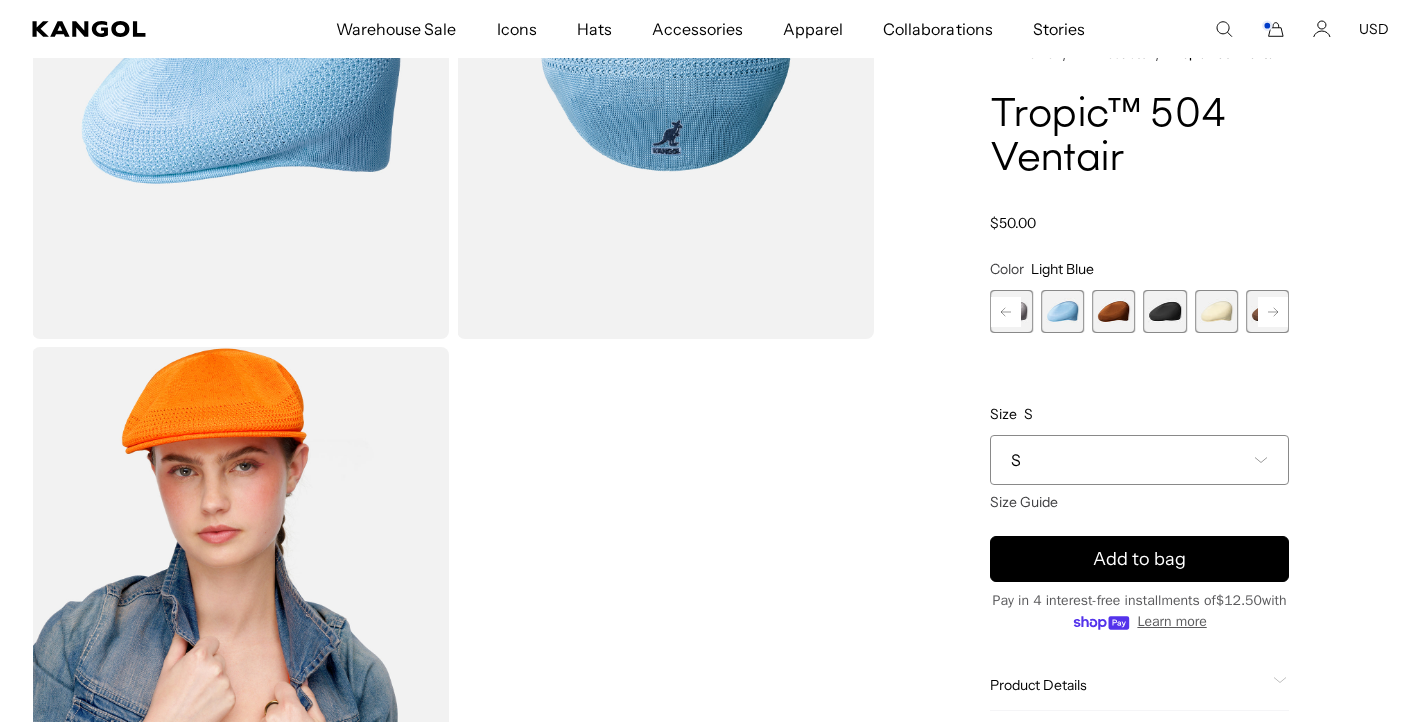 click 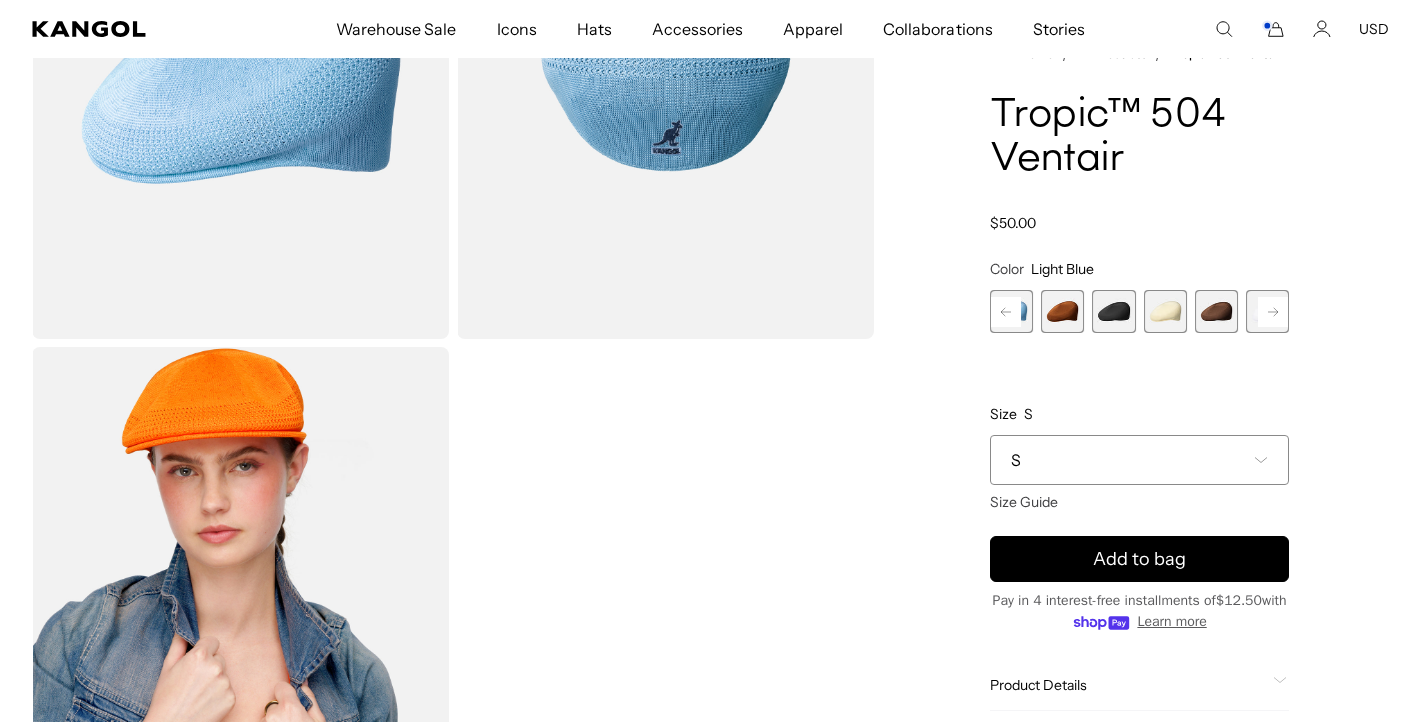 click 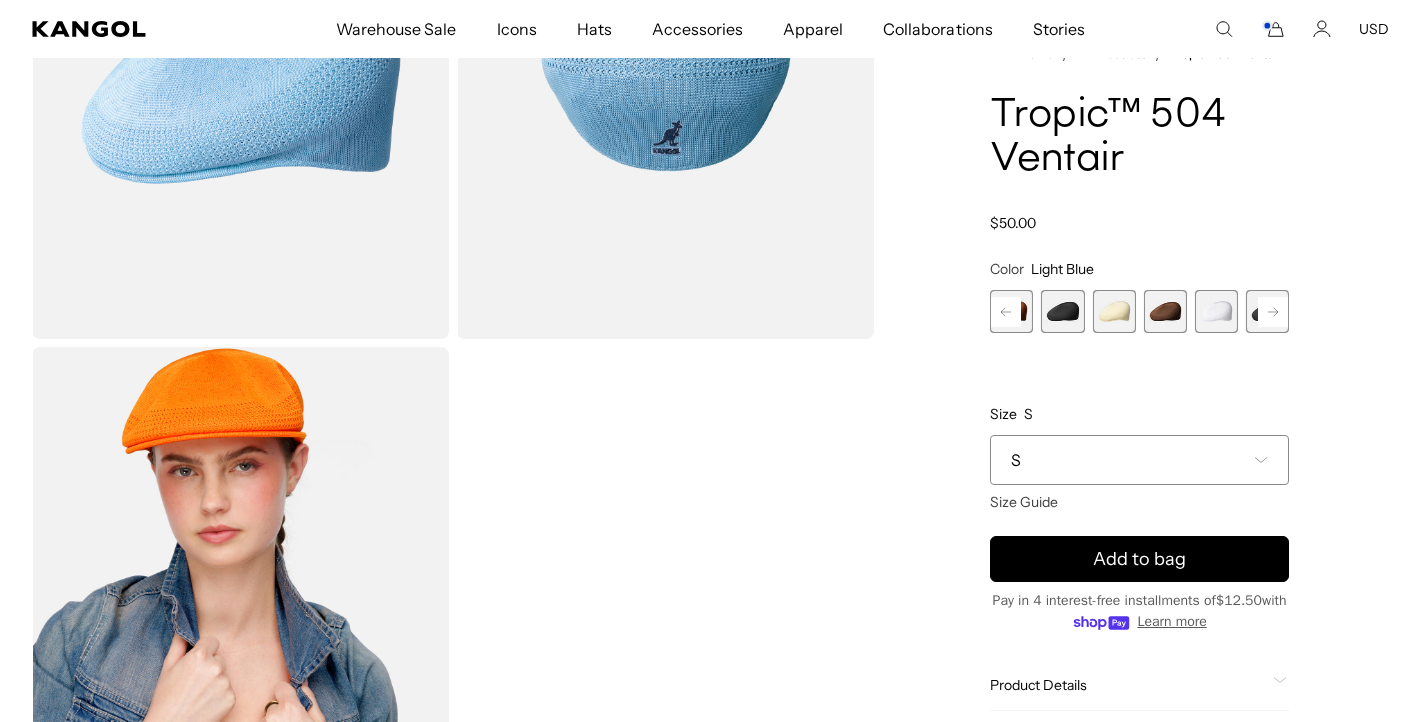 click 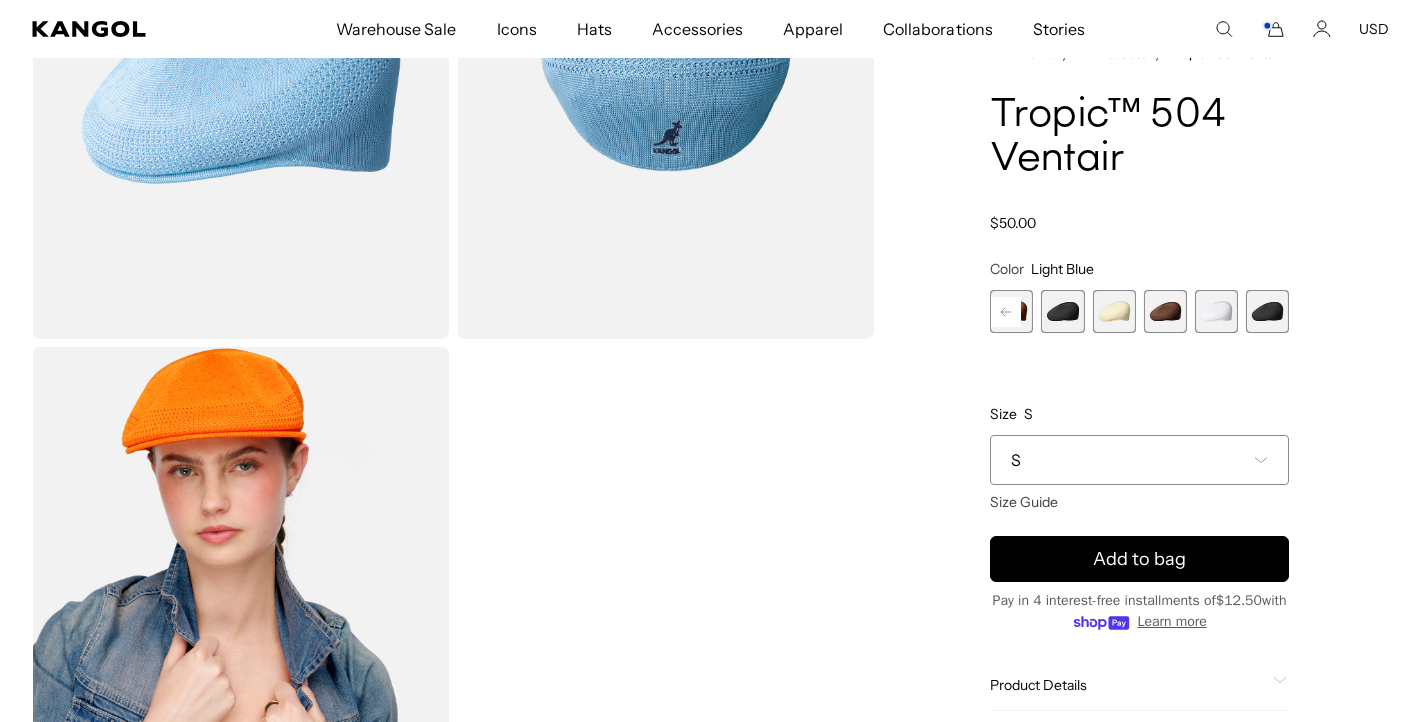 click at bounding box center [1216, 311] 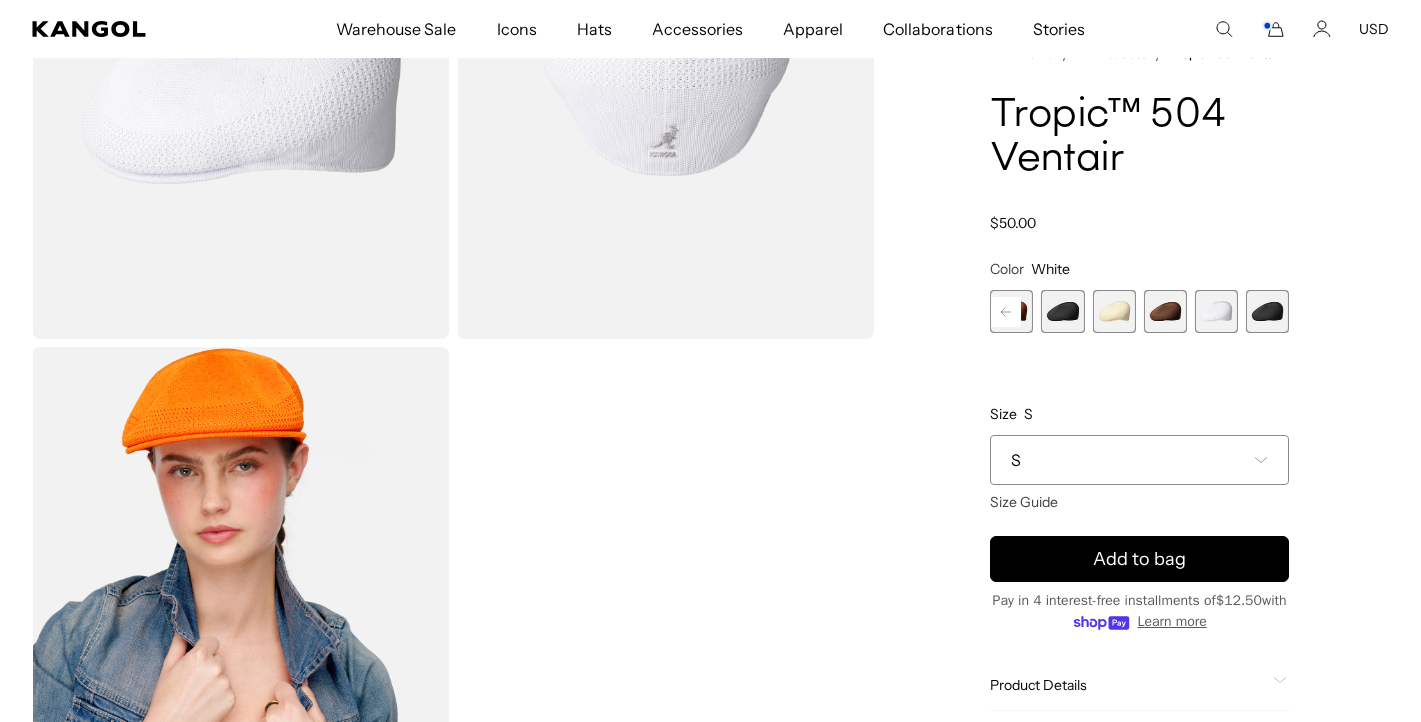 scroll, scrollTop: 0, scrollLeft: 412, axis: horizontal 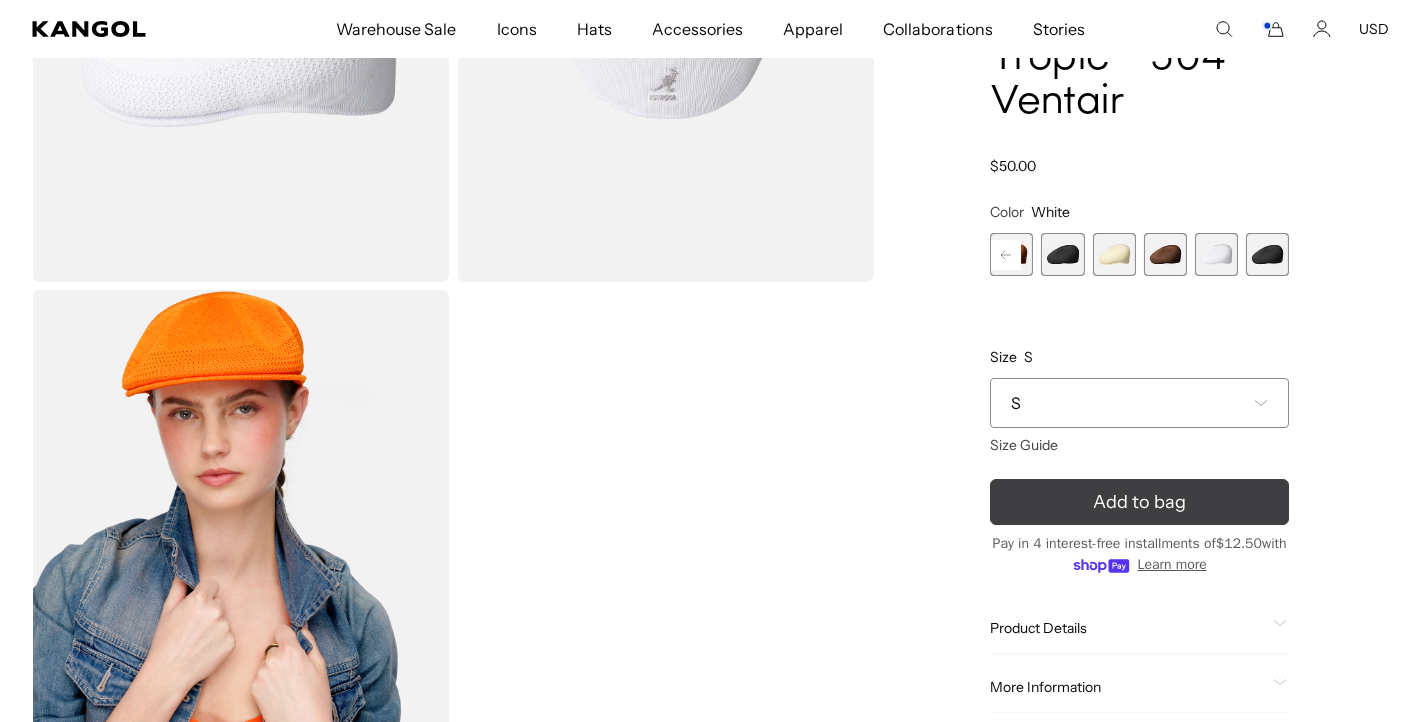 click 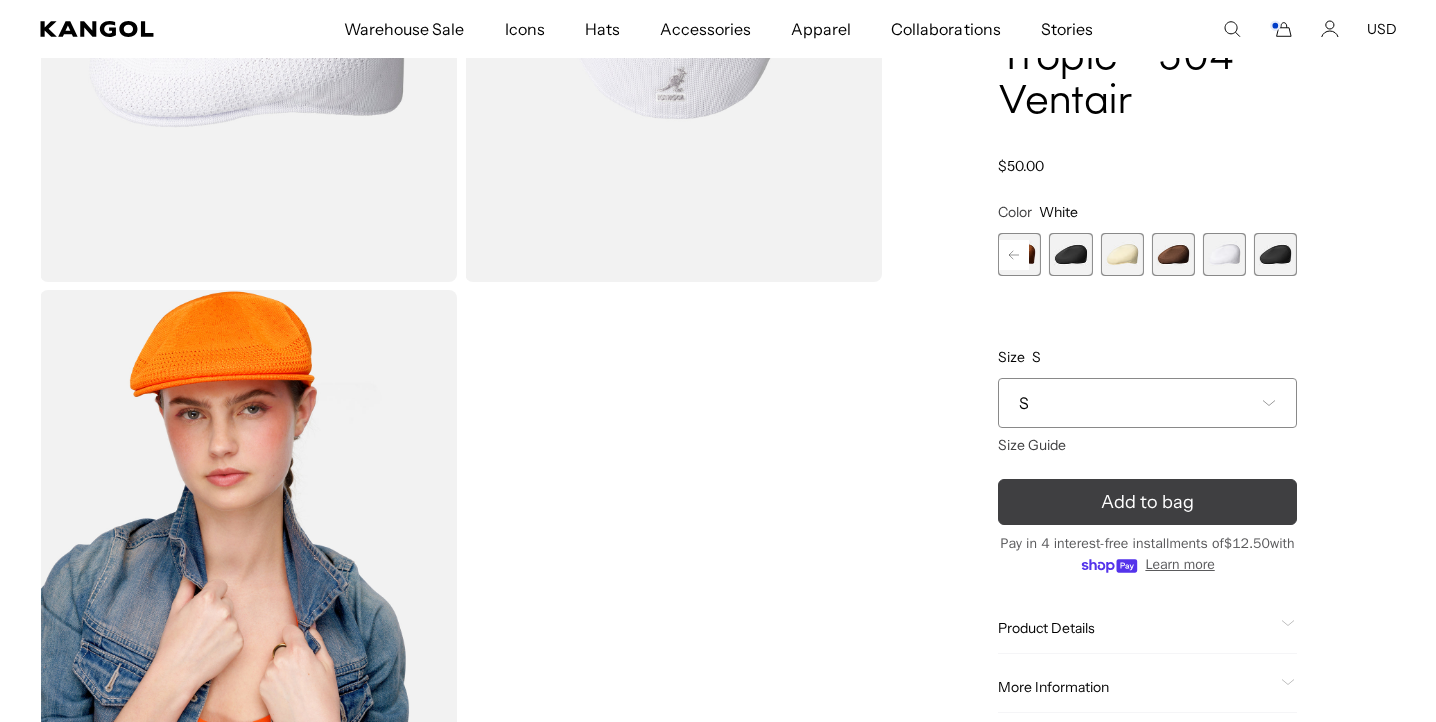 scroll, scrollTop: 0, scrollLeft: 0, axis: both 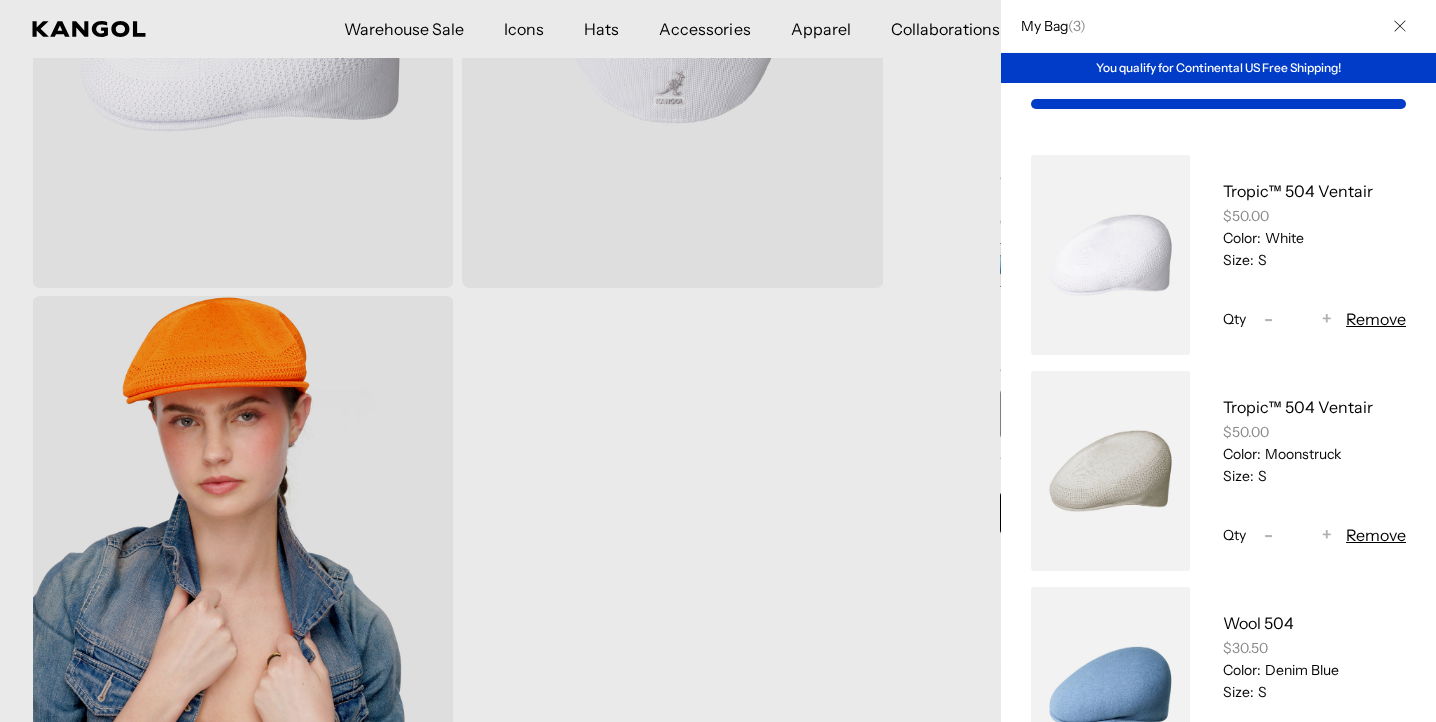 click on "Remove" at bounding box center (1376, 535) 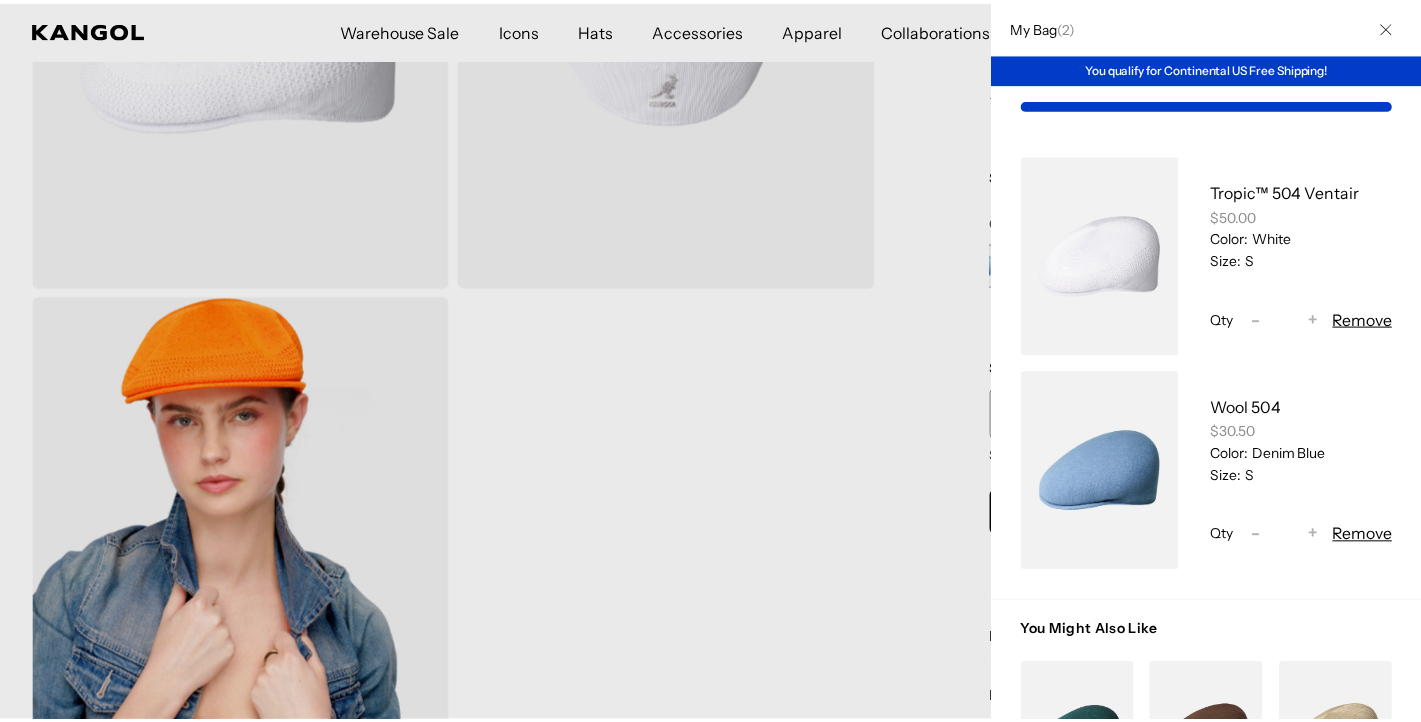 scroll, scrollTop: 0, scrollLeft: 0, axis: both 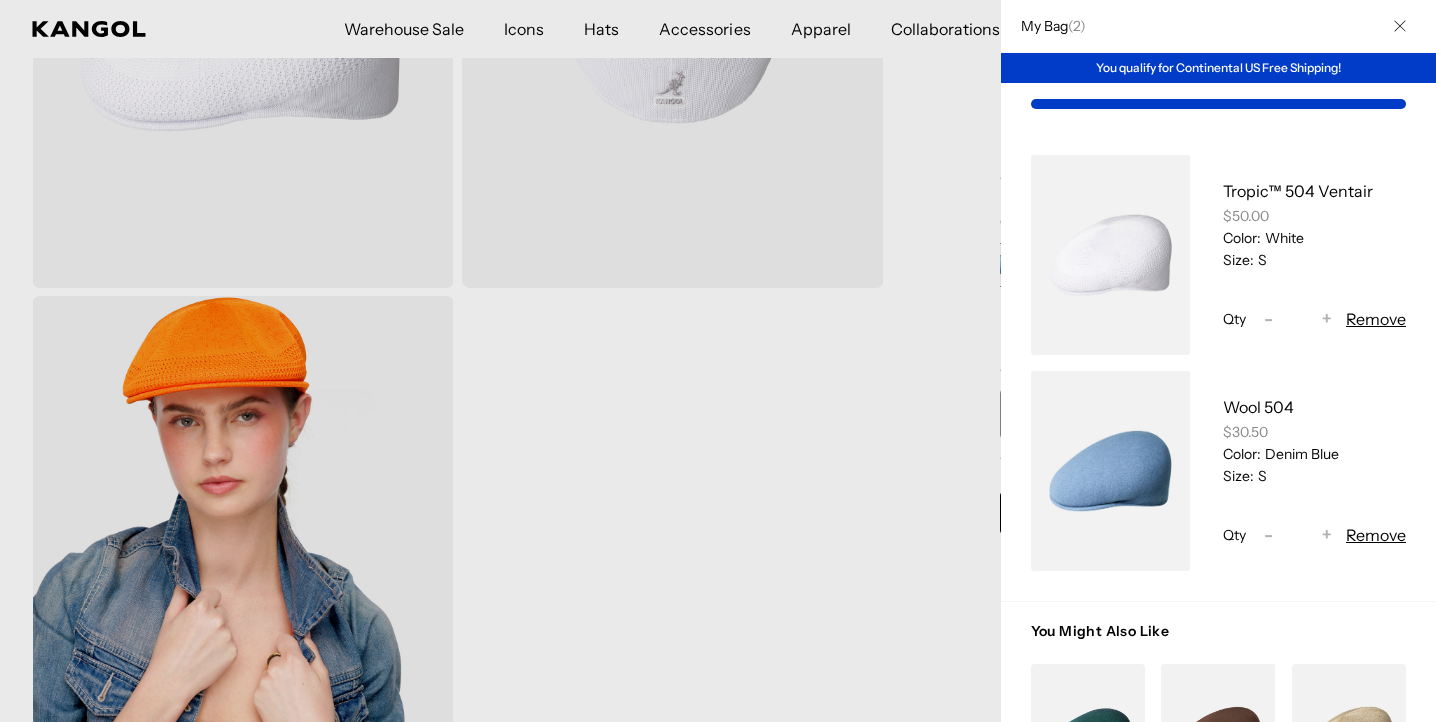 click at bounding box center [718, 361] 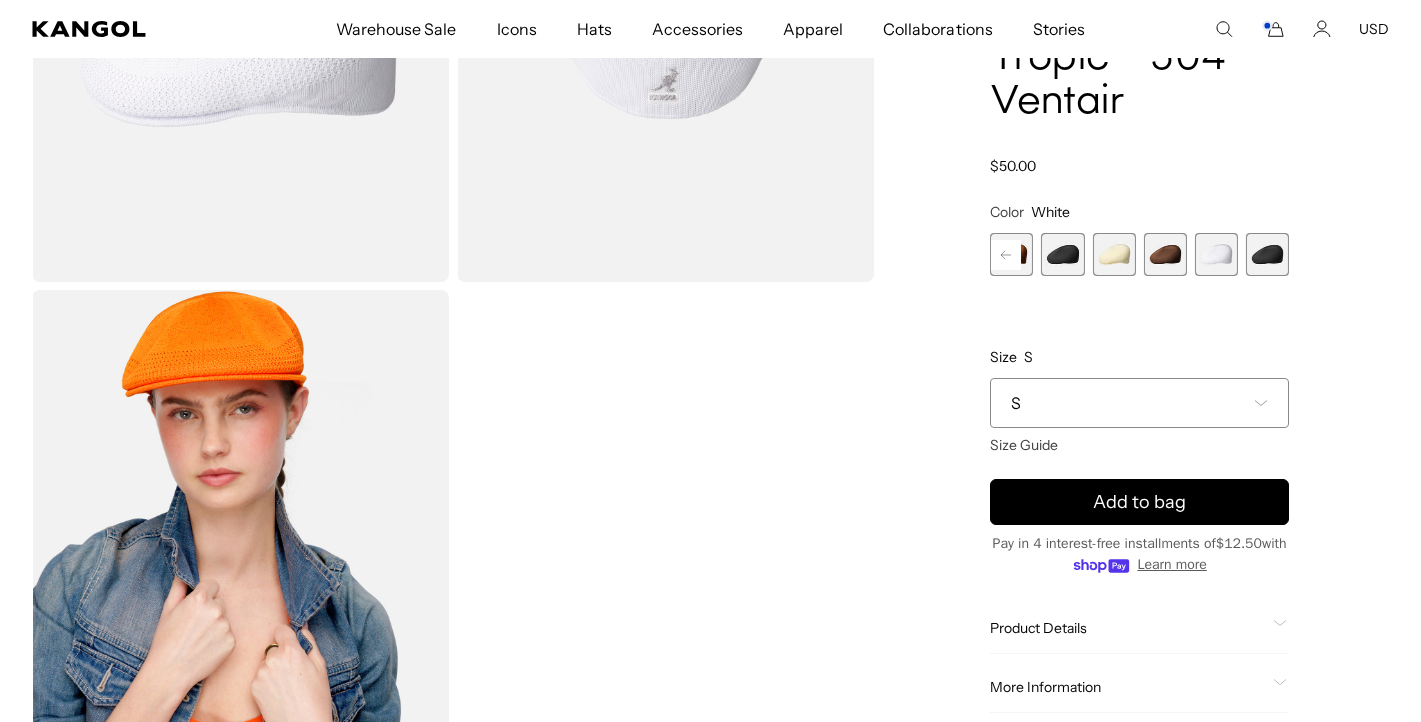 scroll 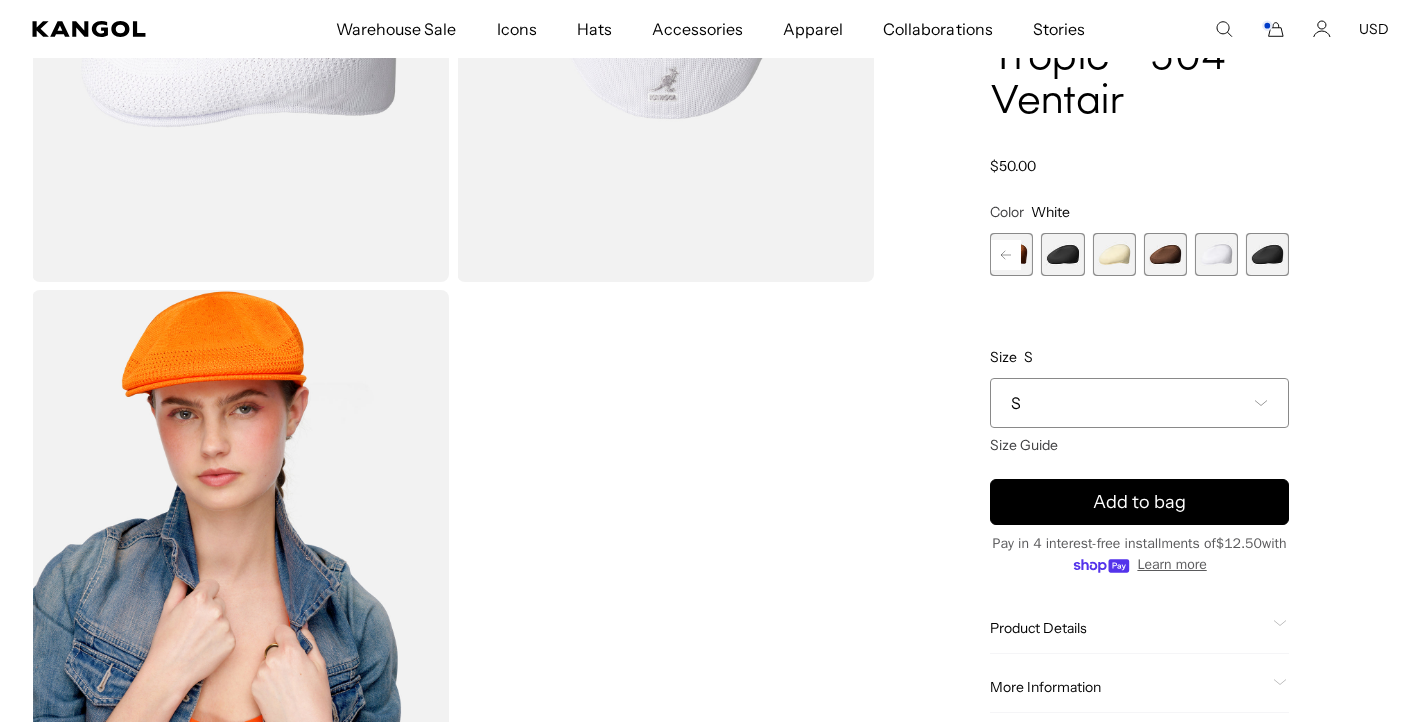 click 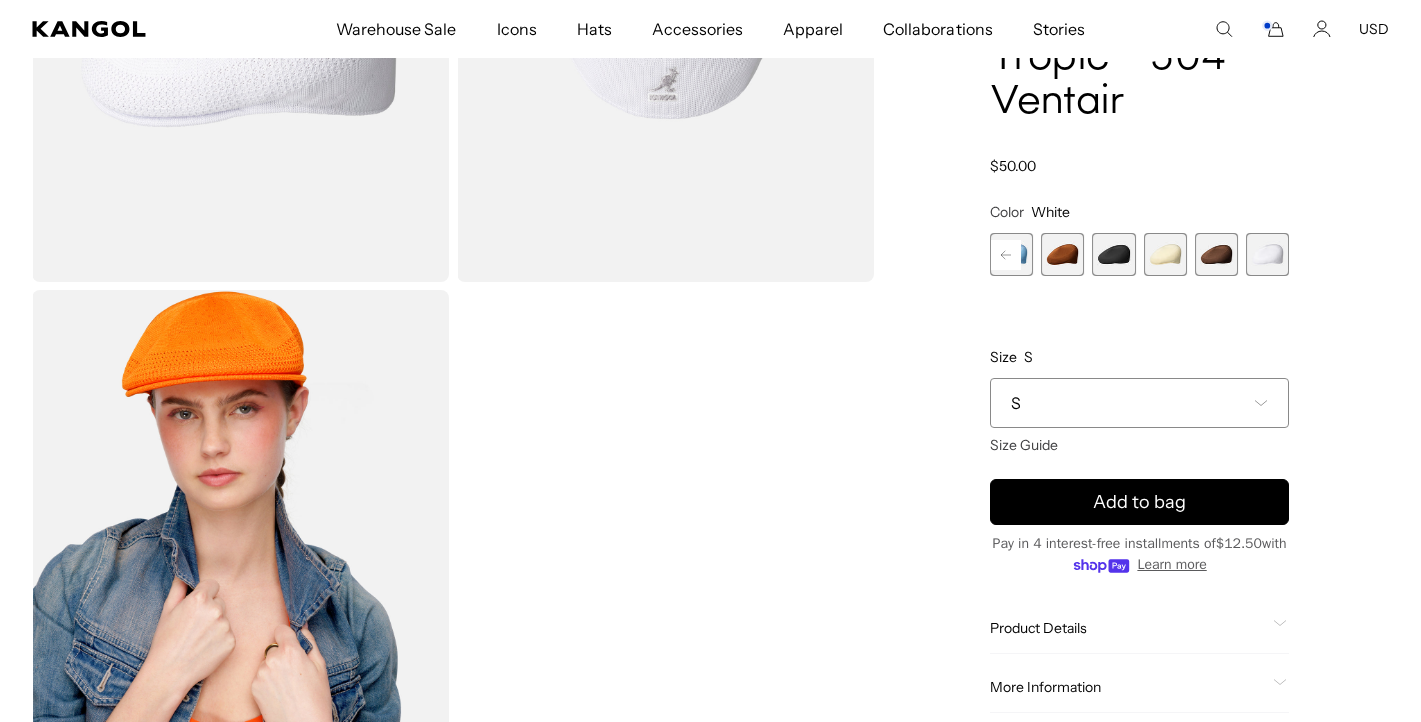 click 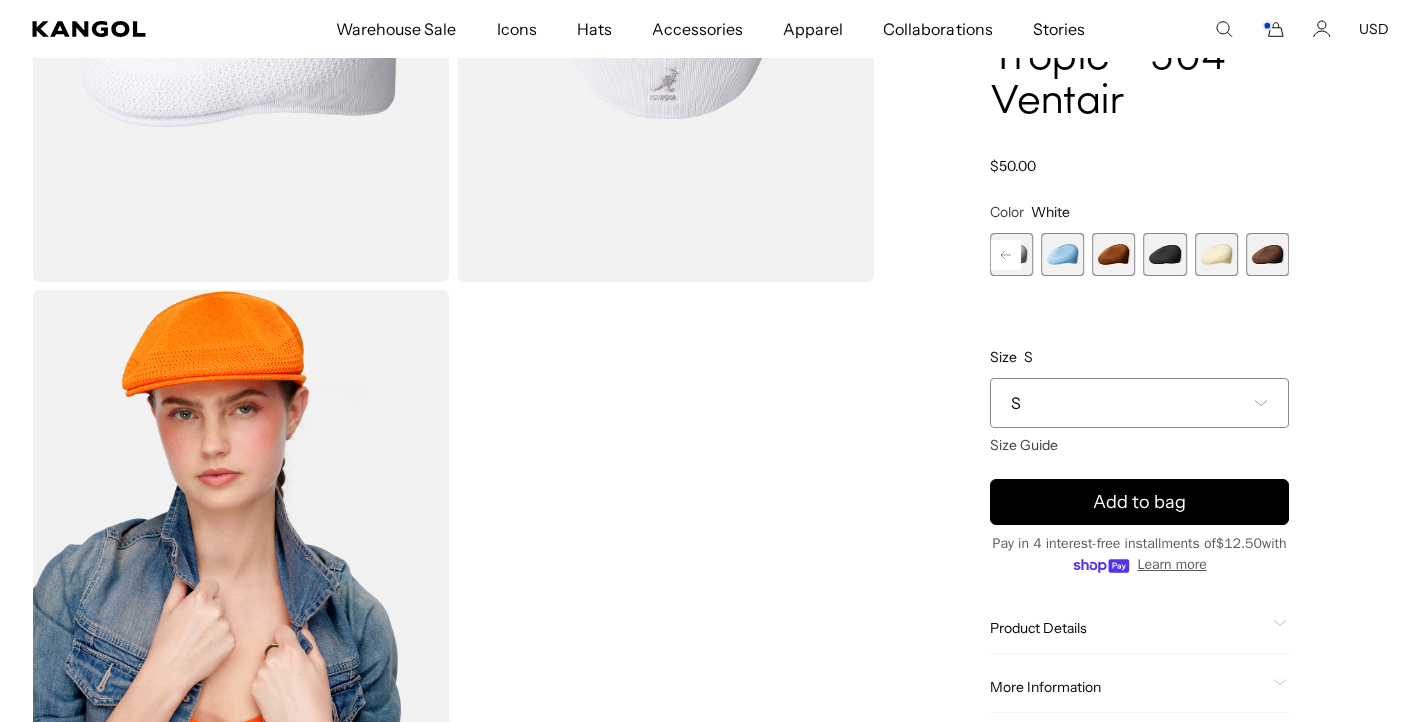 click 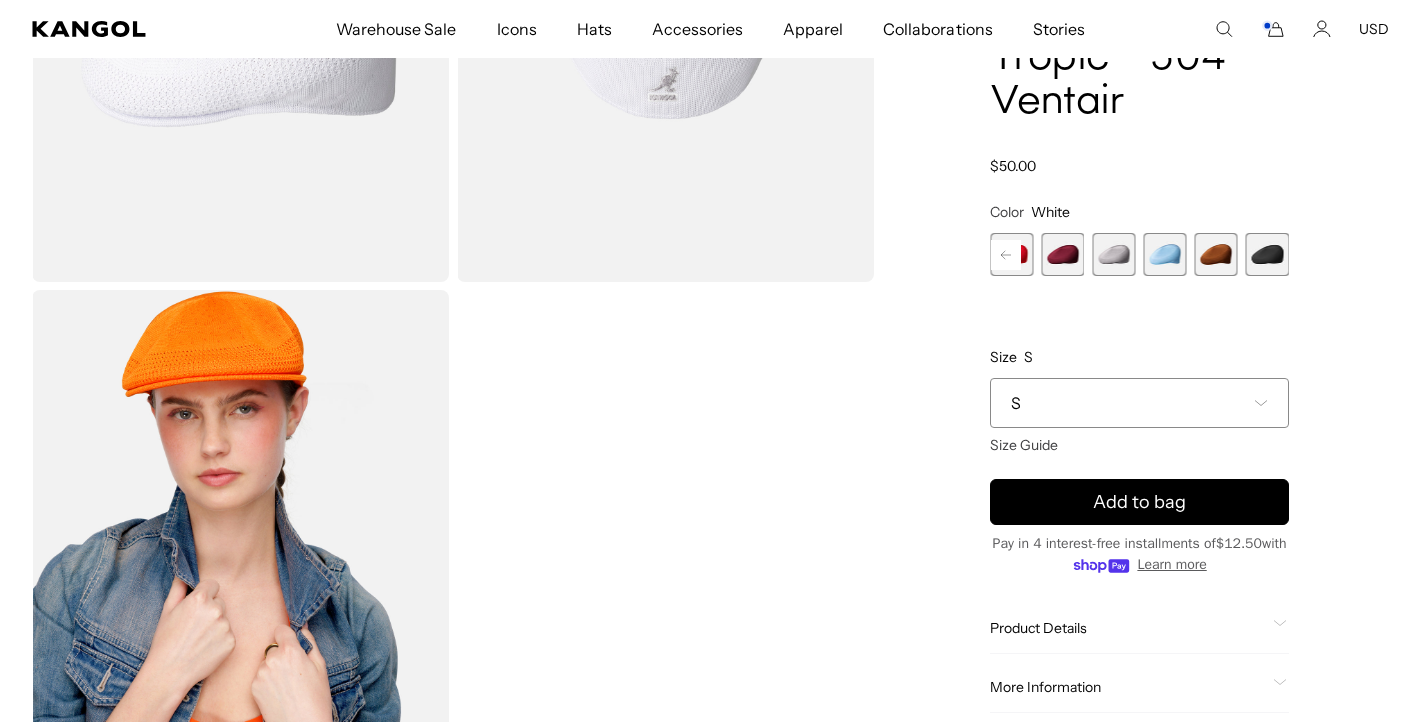 click 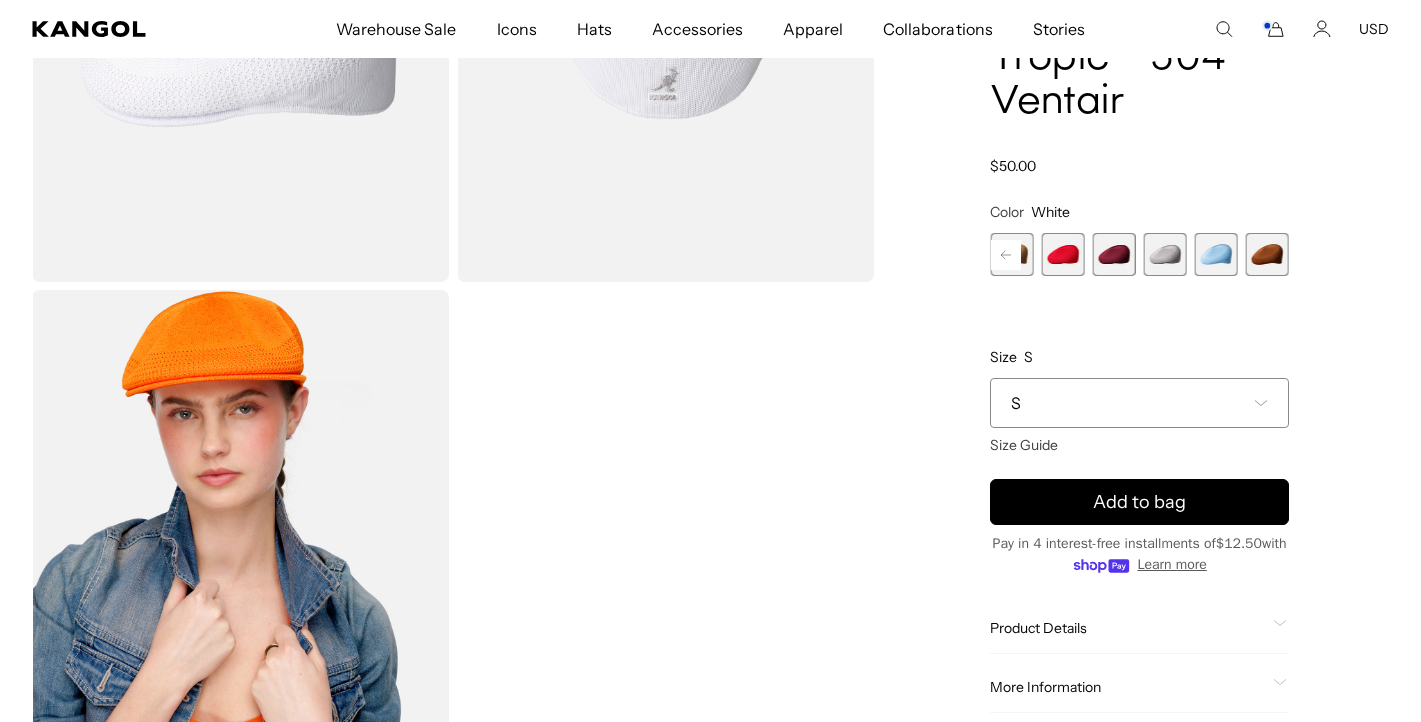 click 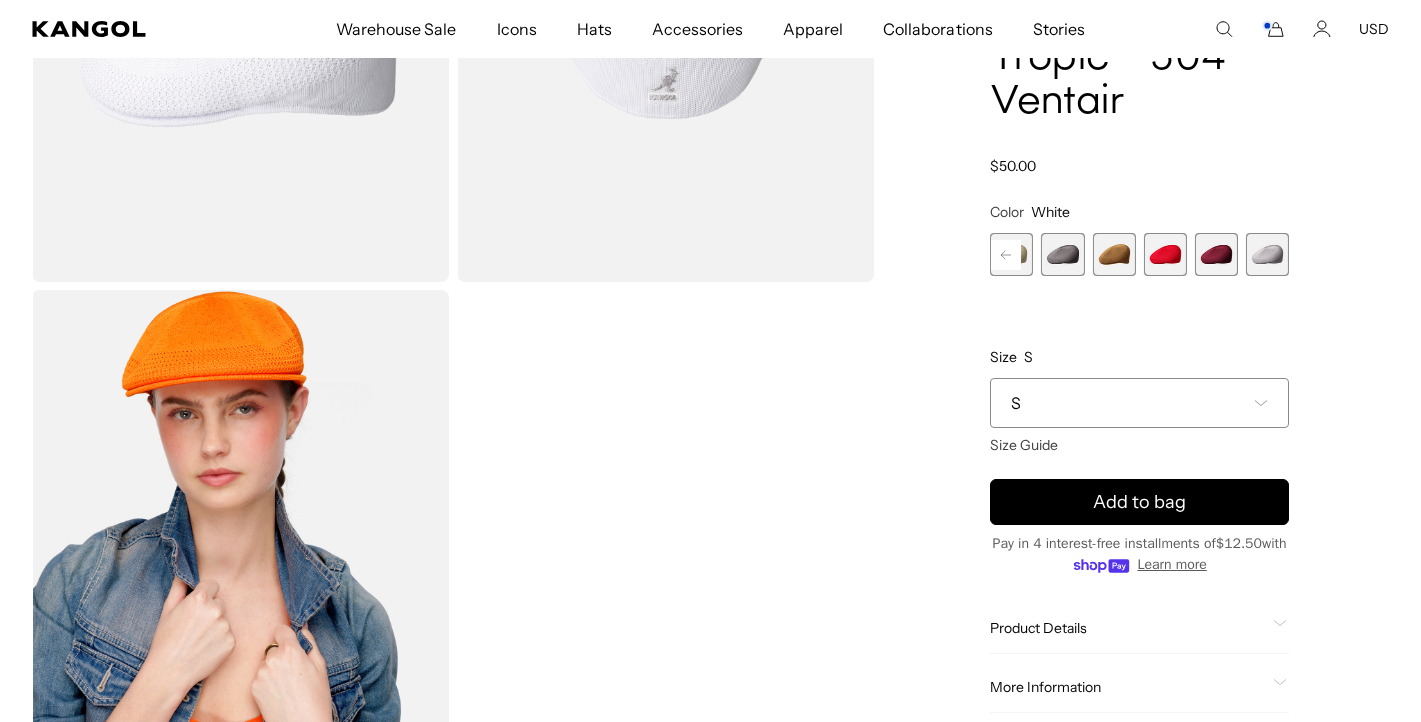 click 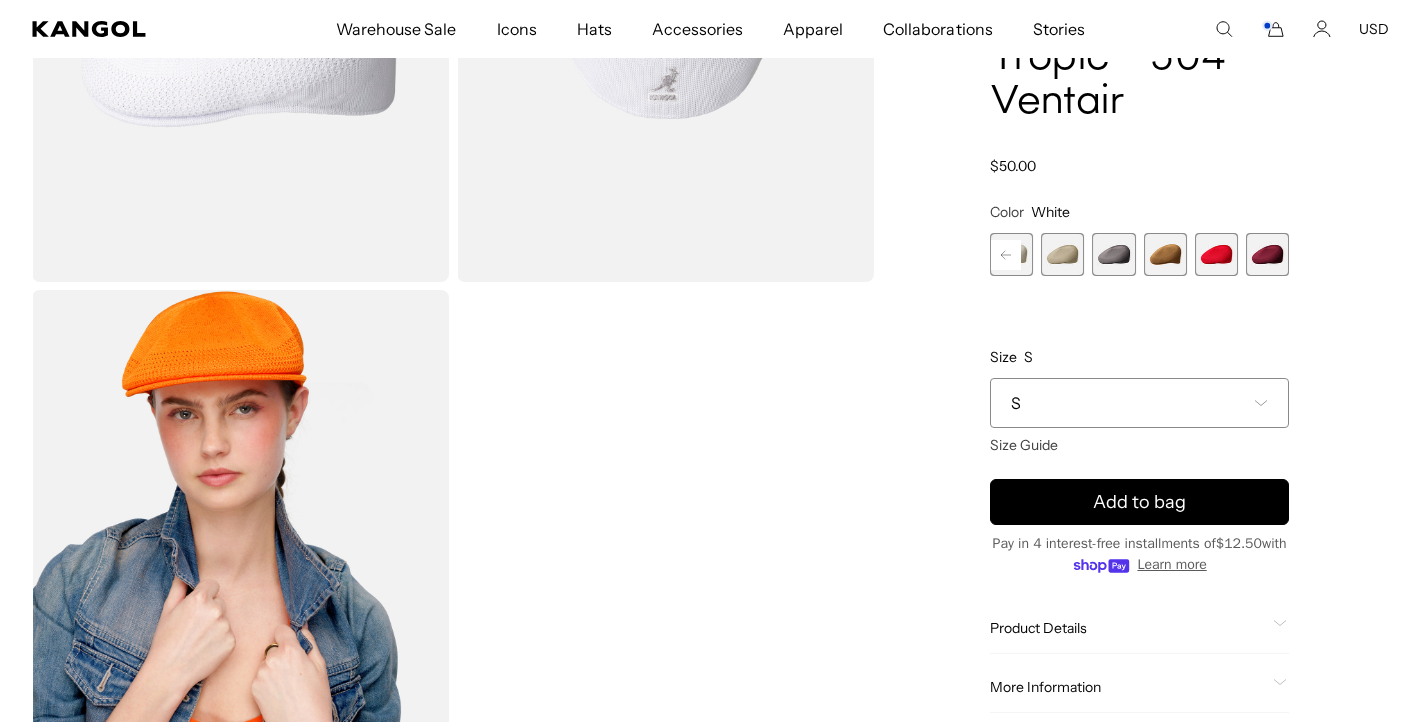 click 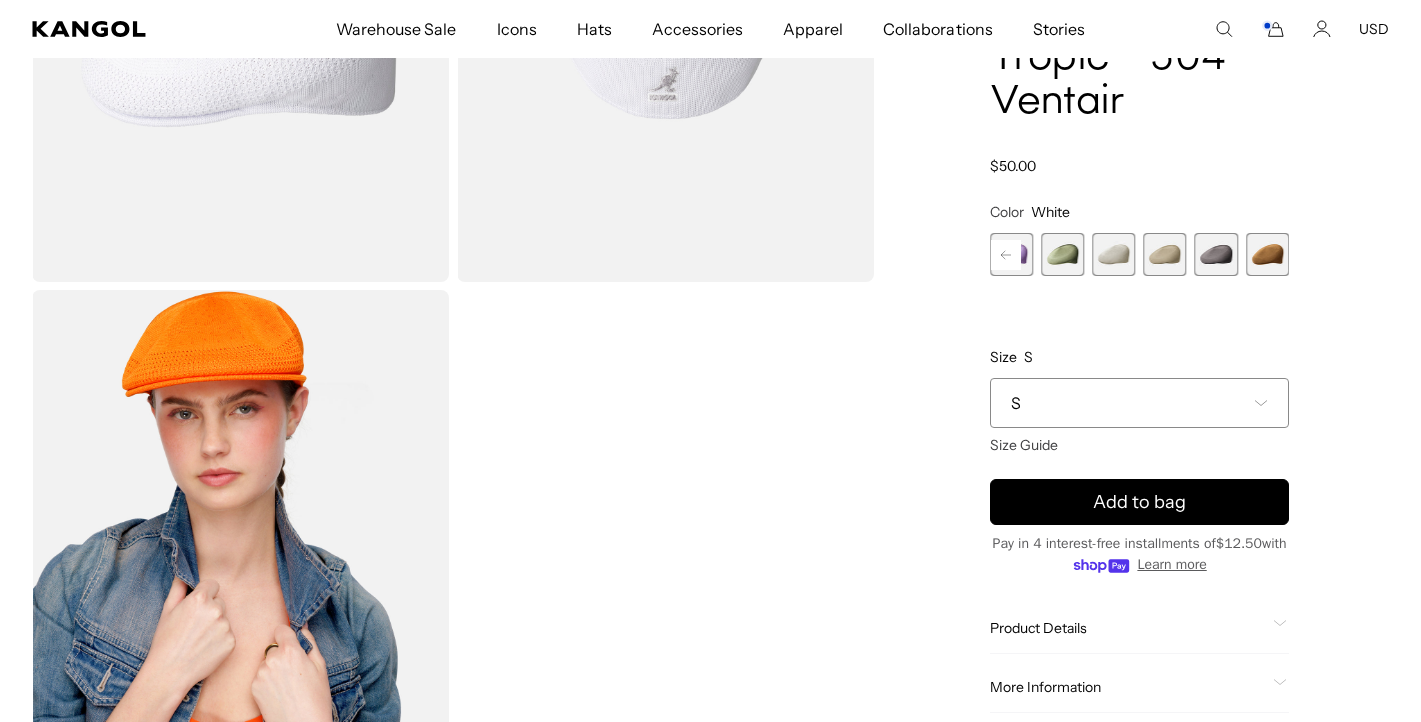 click 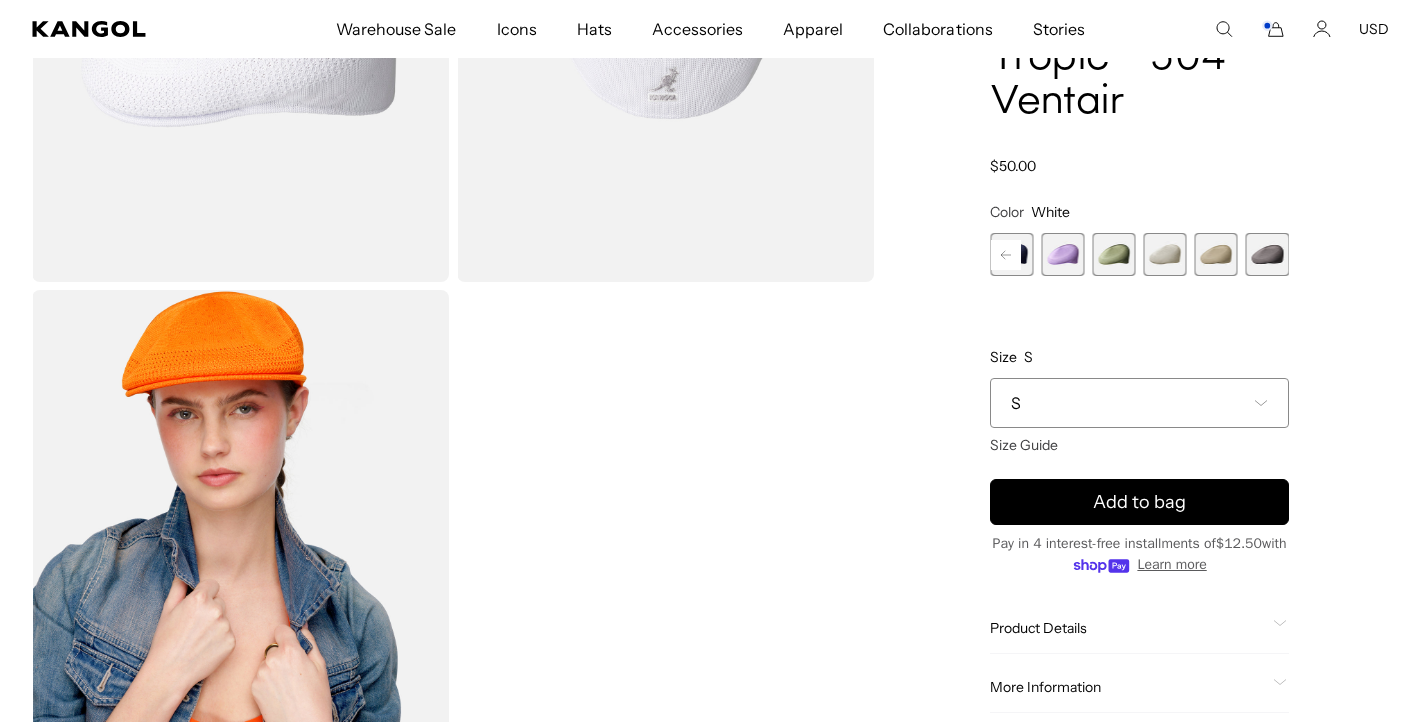click 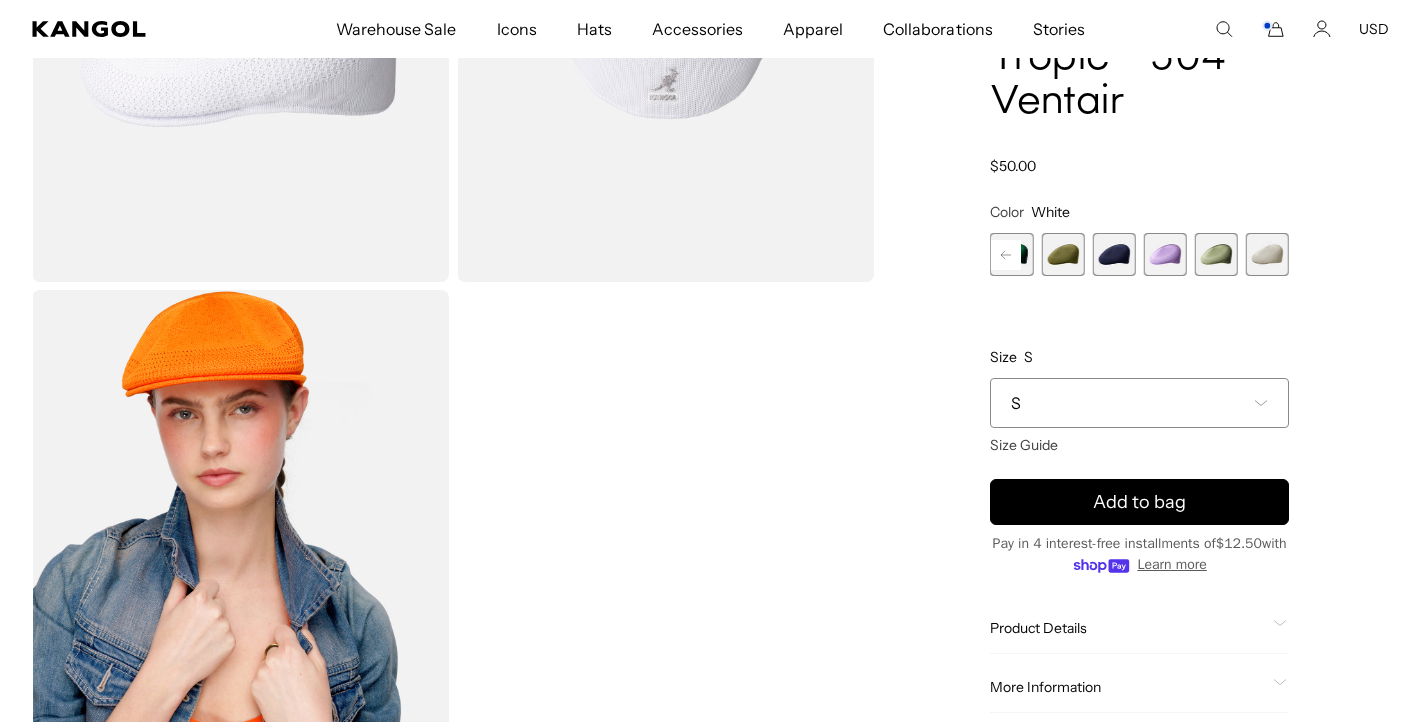 click 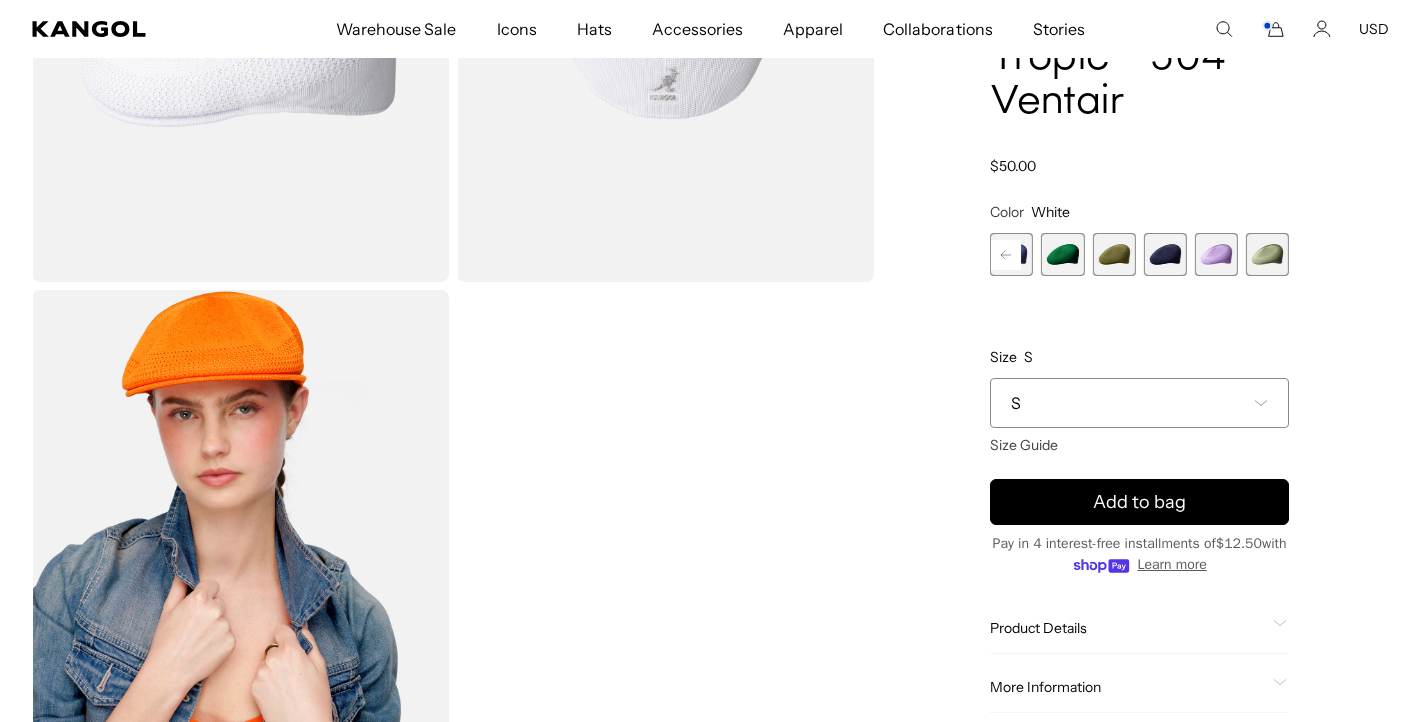 click 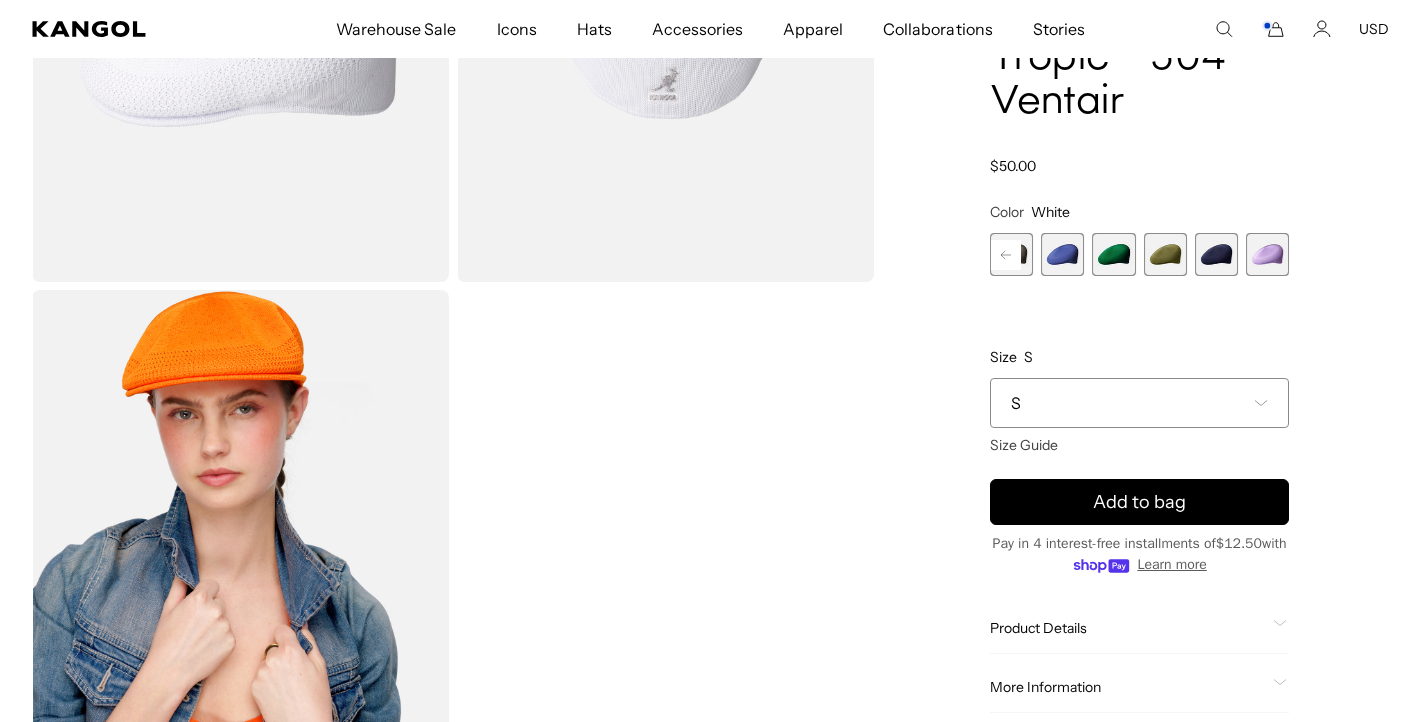 click 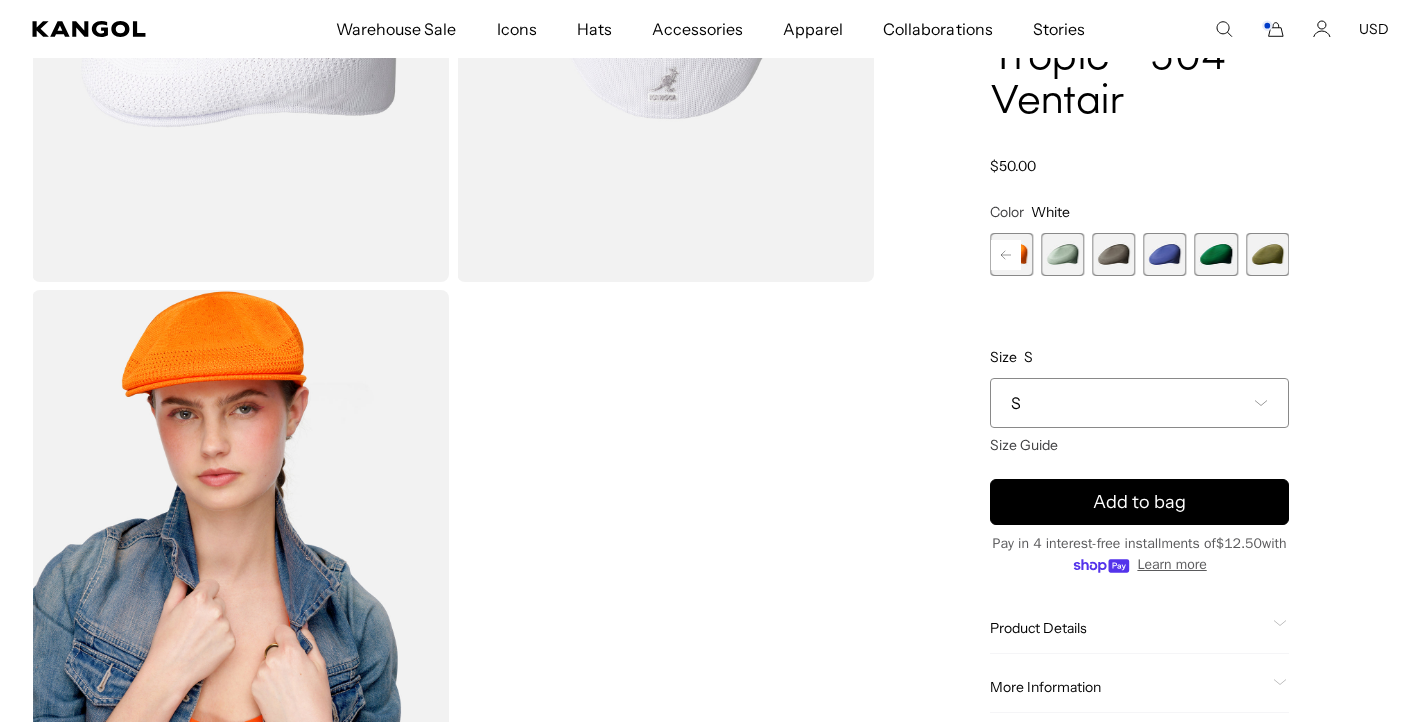 click 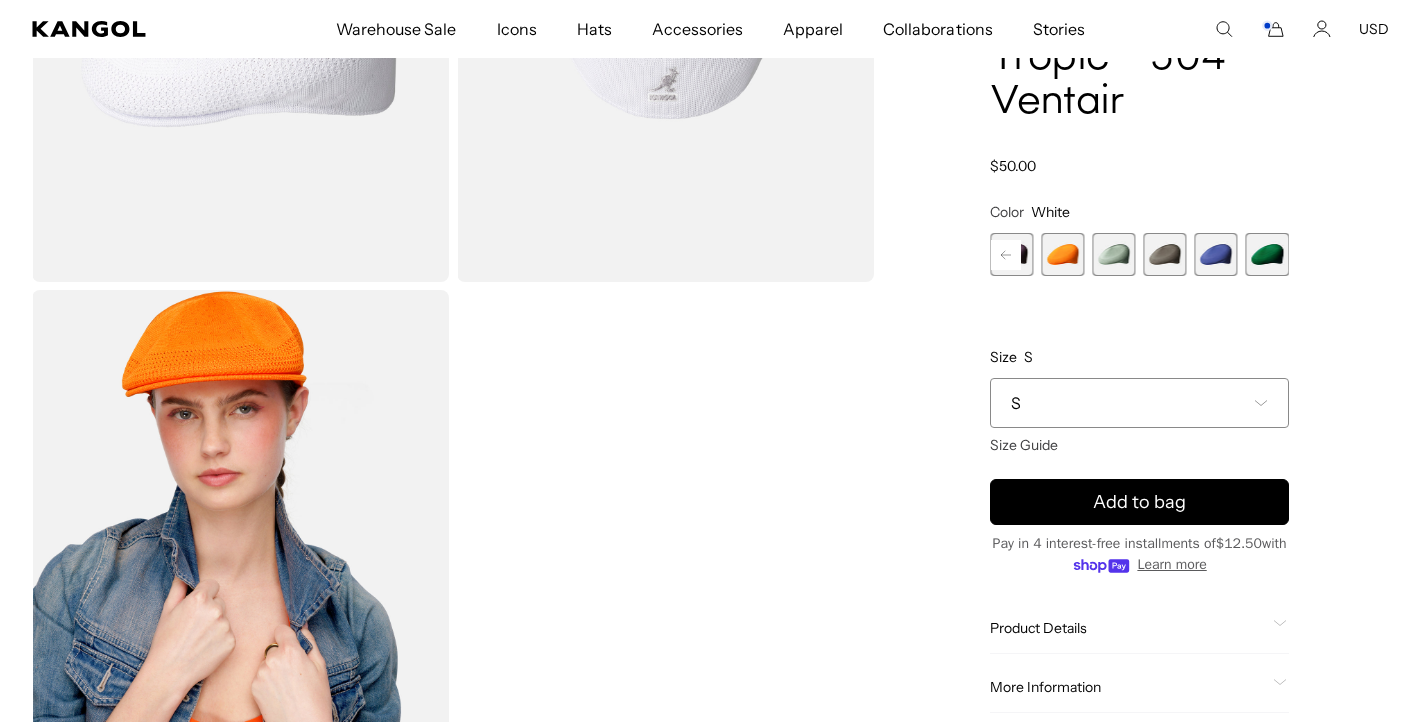 click 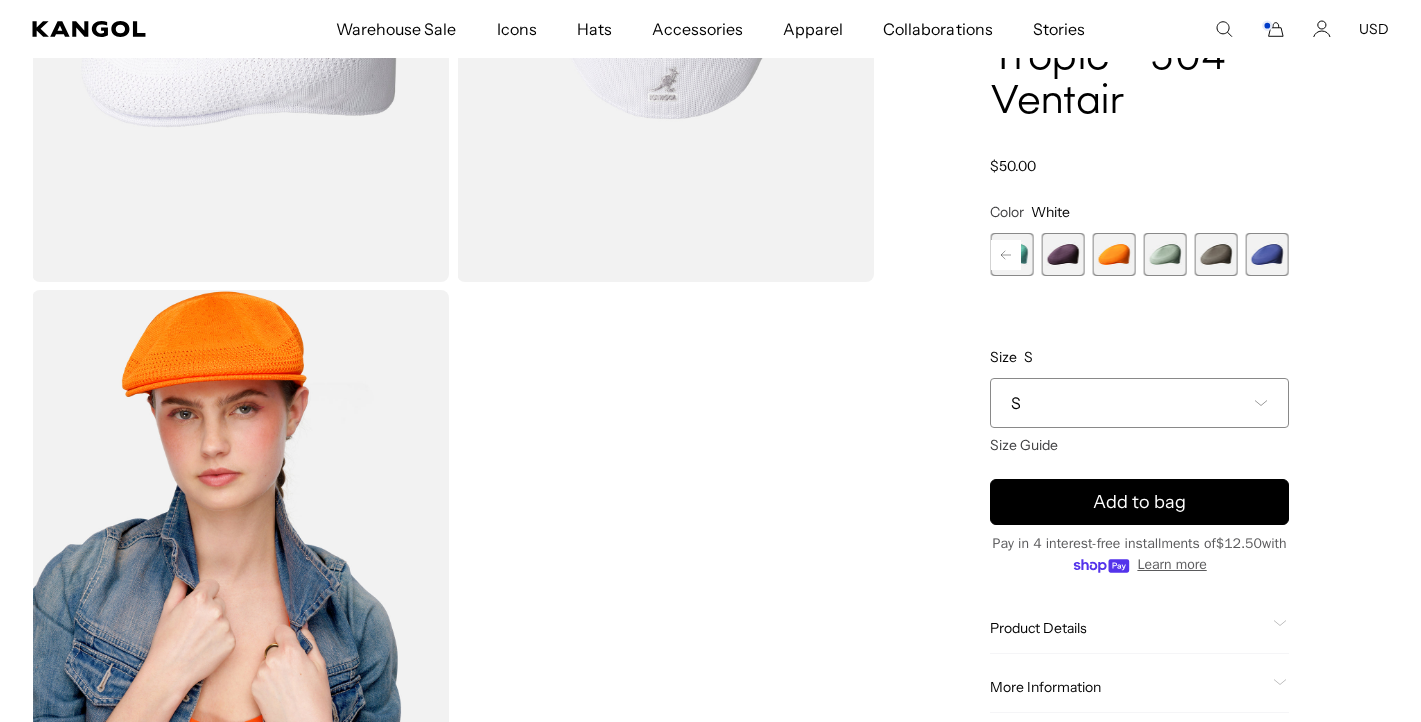 click 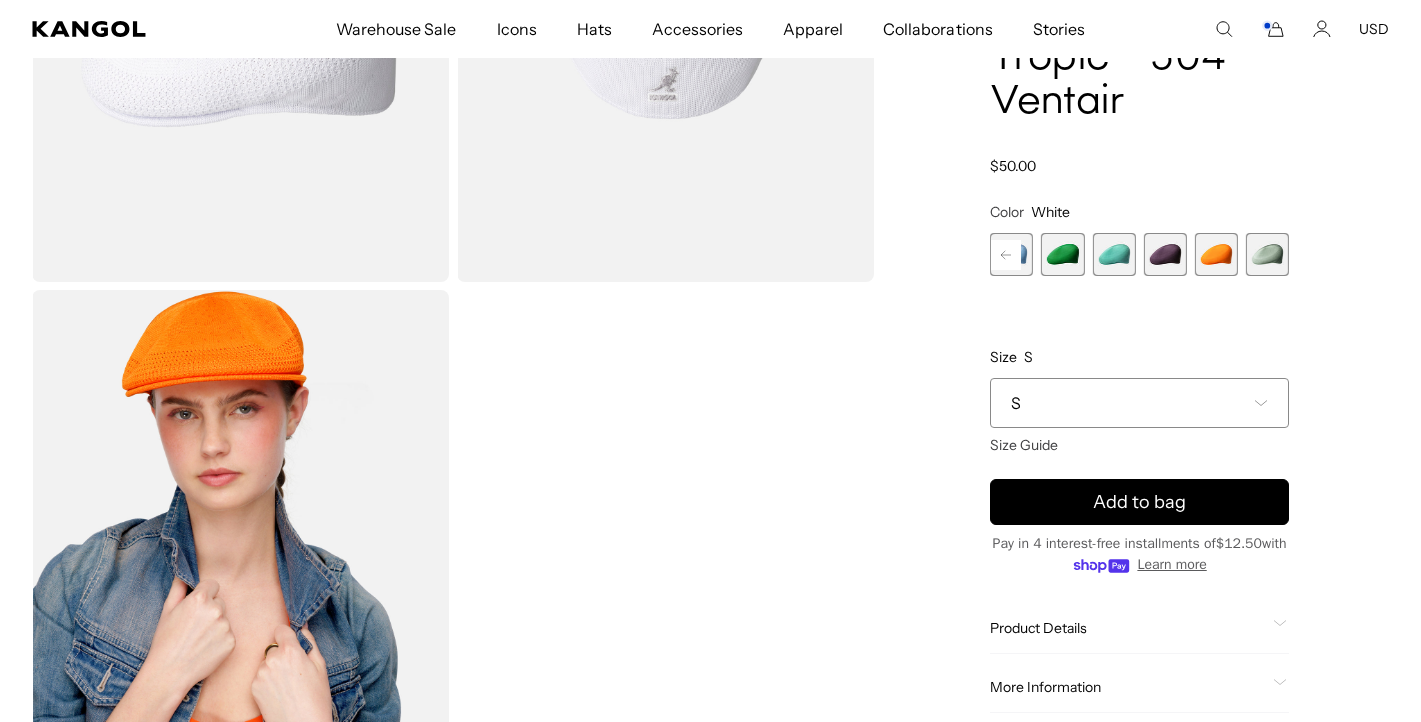 click 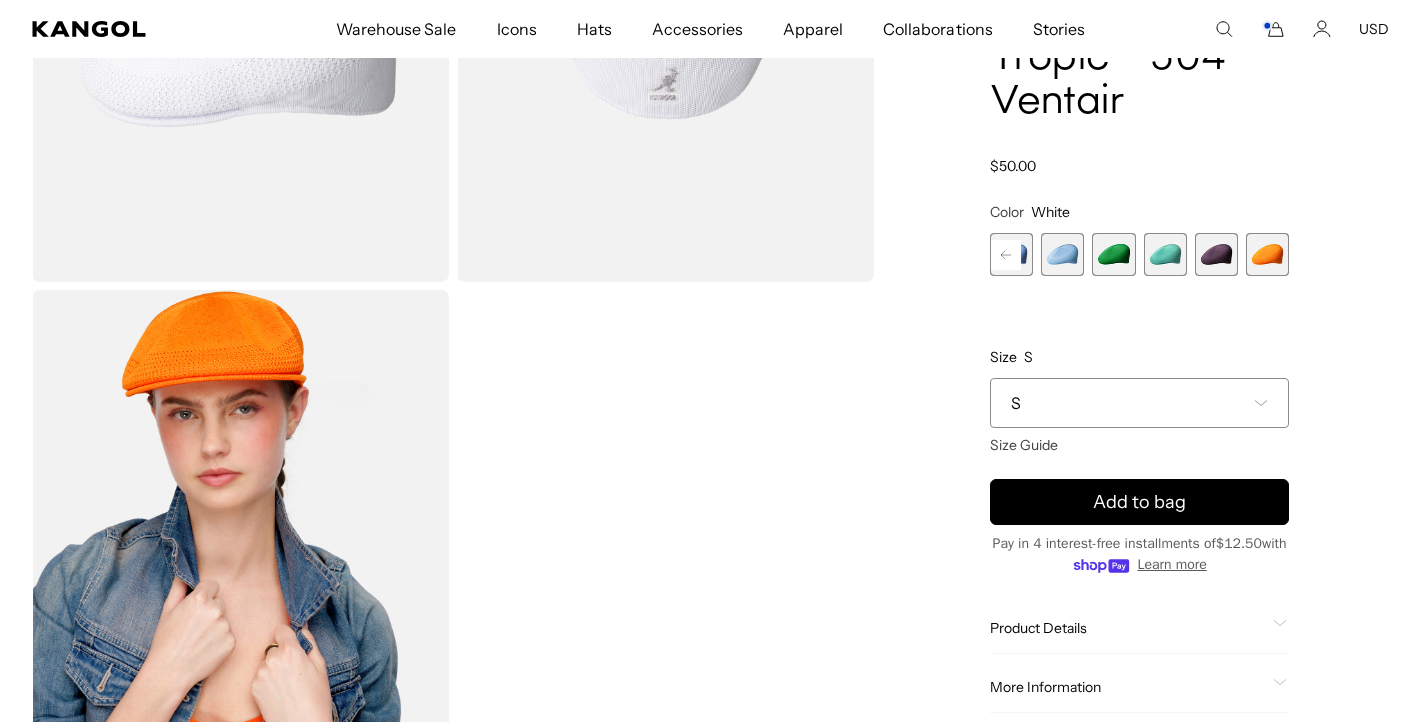 click 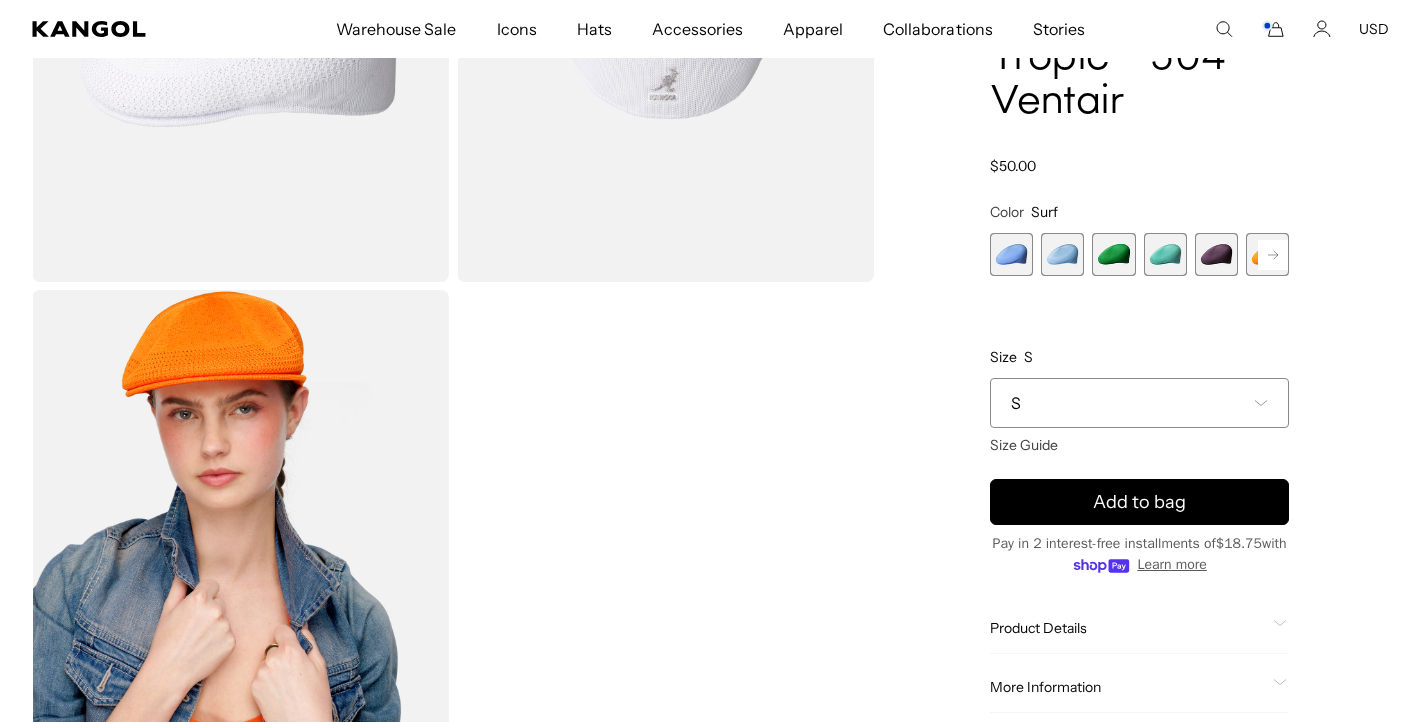 scroll, scrollTop: 0, scrollLeft: 412, axis: horizontal 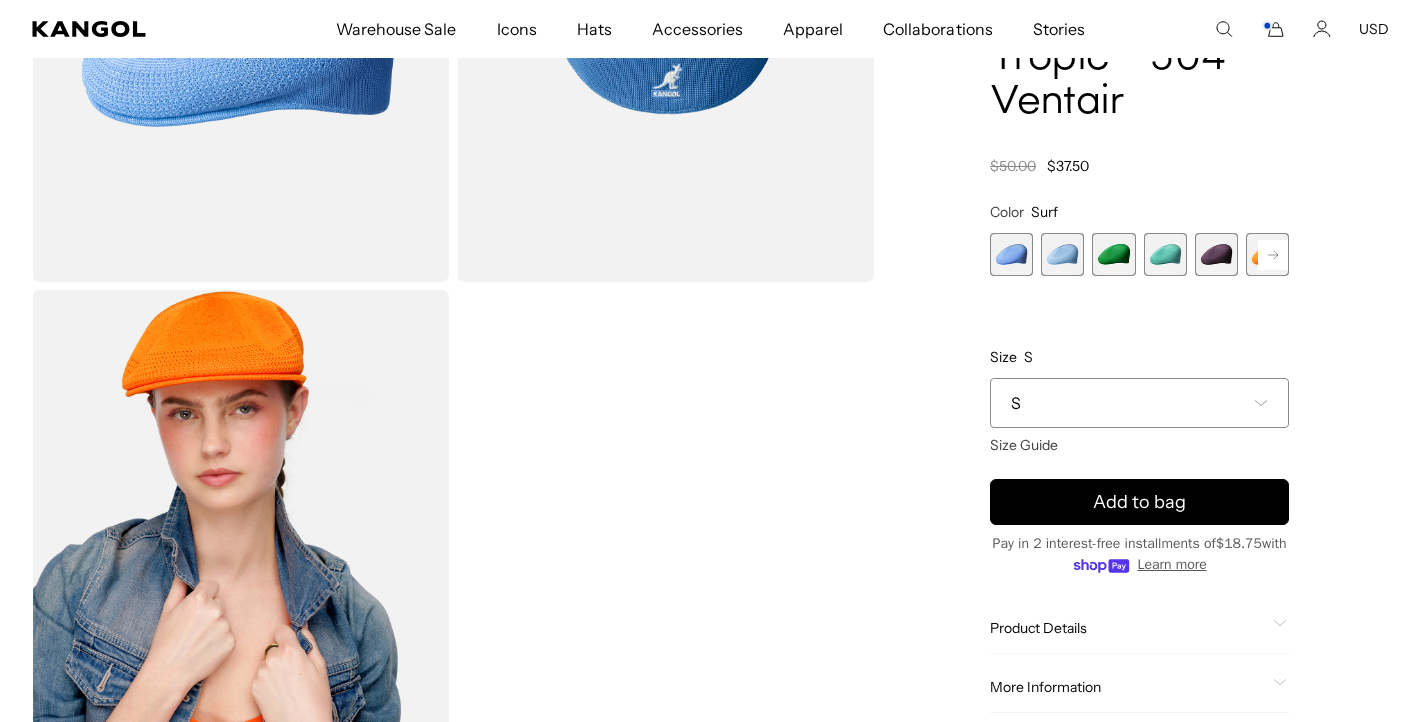 click at bounding box center (1011, 254) 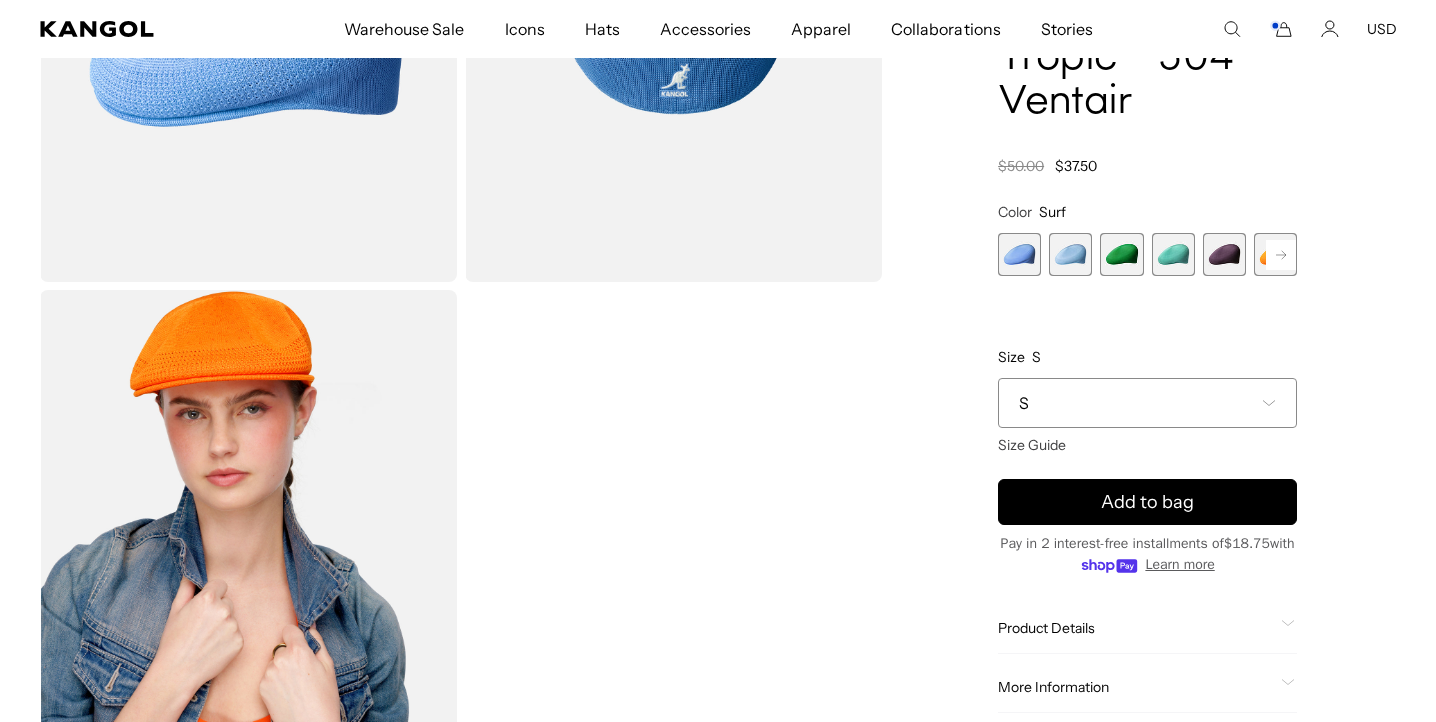 scroll, scrollTop: 0, scrollLeft: 0, axis: both 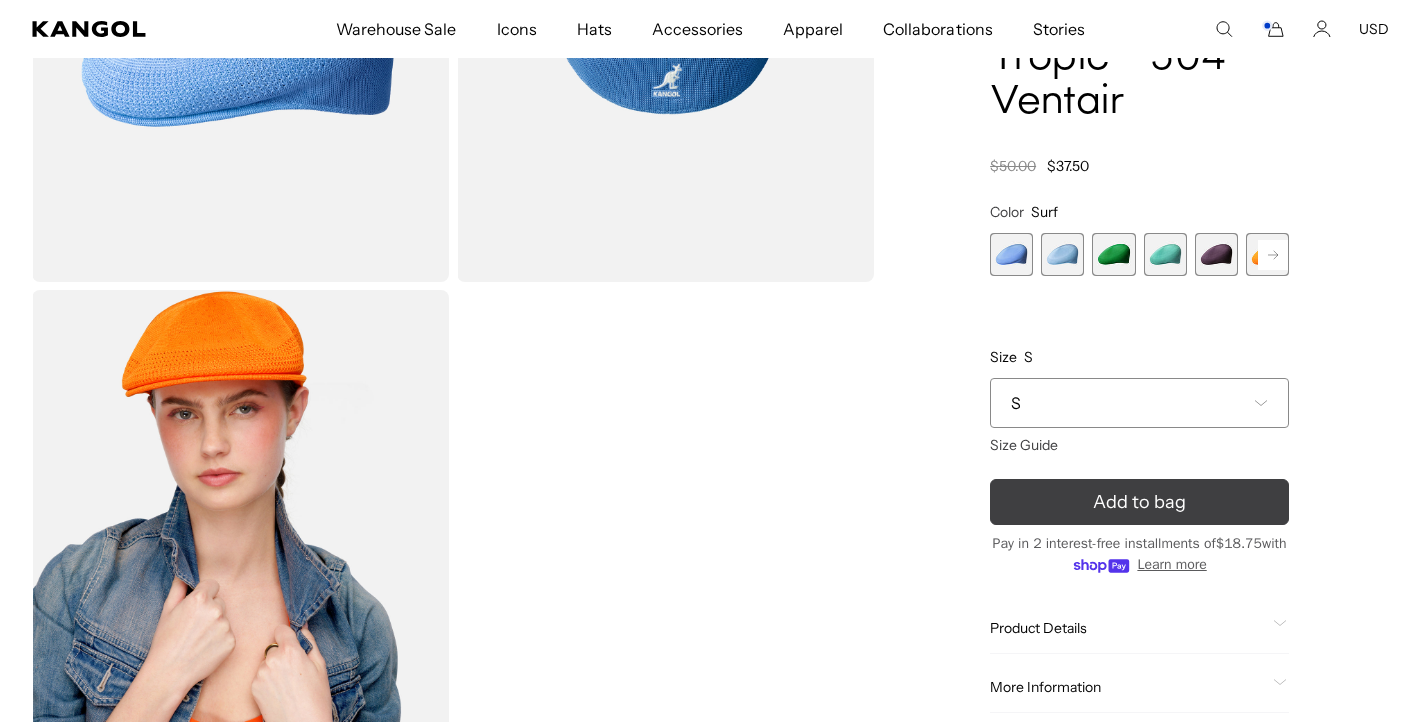 click on "Add to bag" at bounding box center [1139, 502] 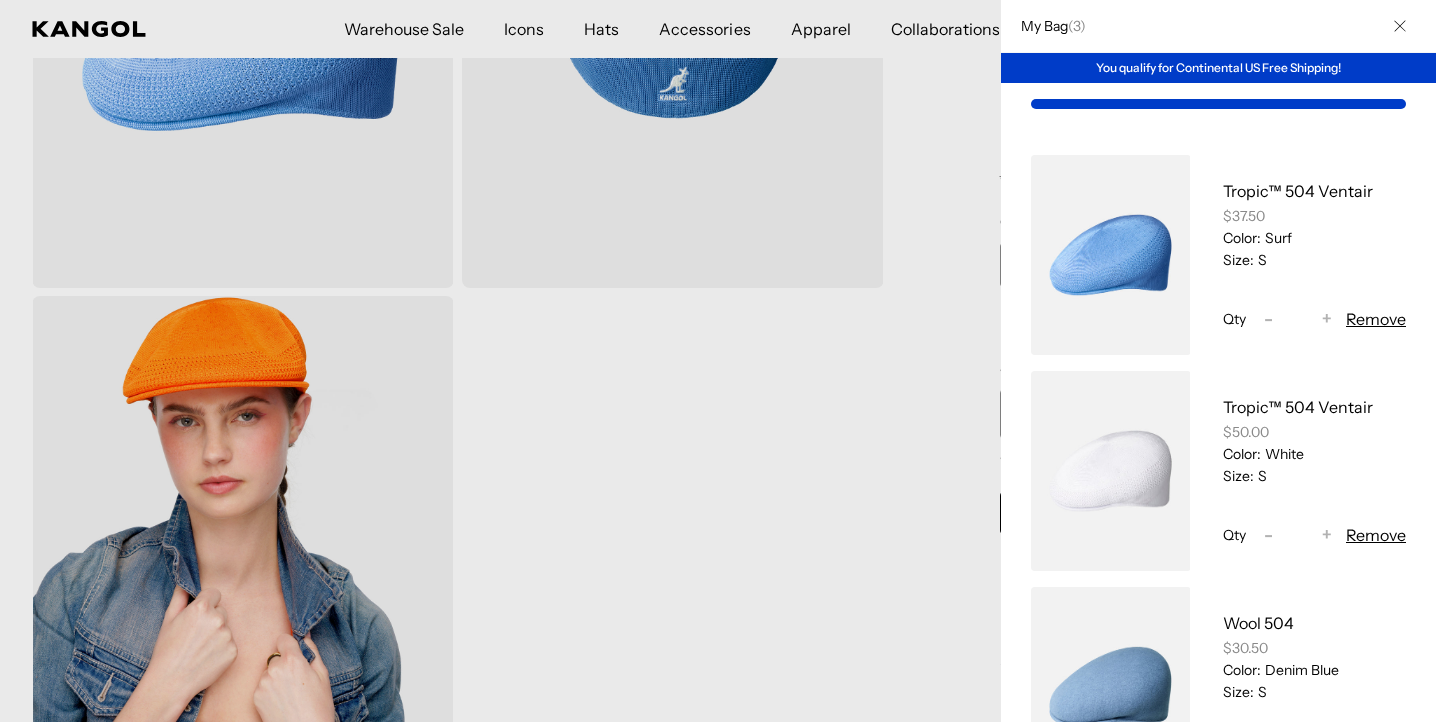 scroll, scrollTop: 555, scrollLeft: 0, axis: vertical 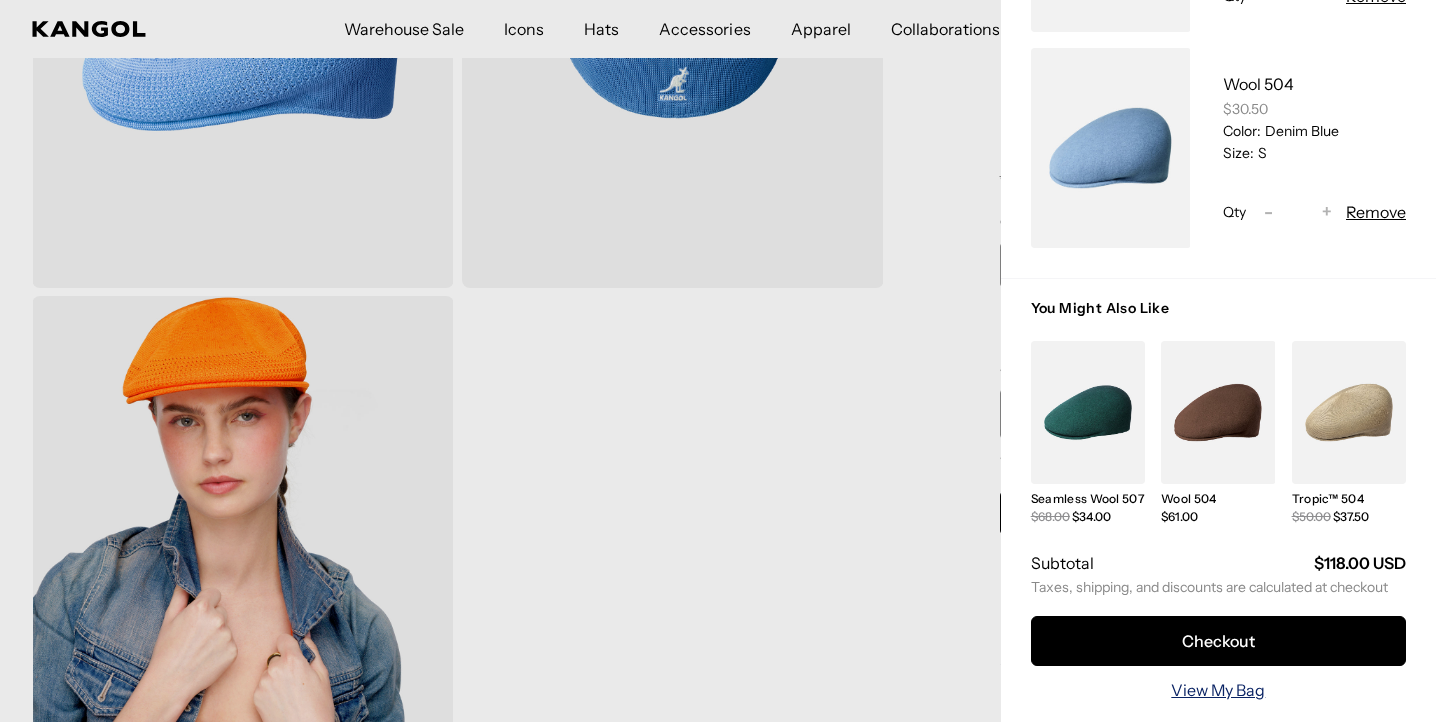 click on "View My Bag" at bounding box center [1218, 690] 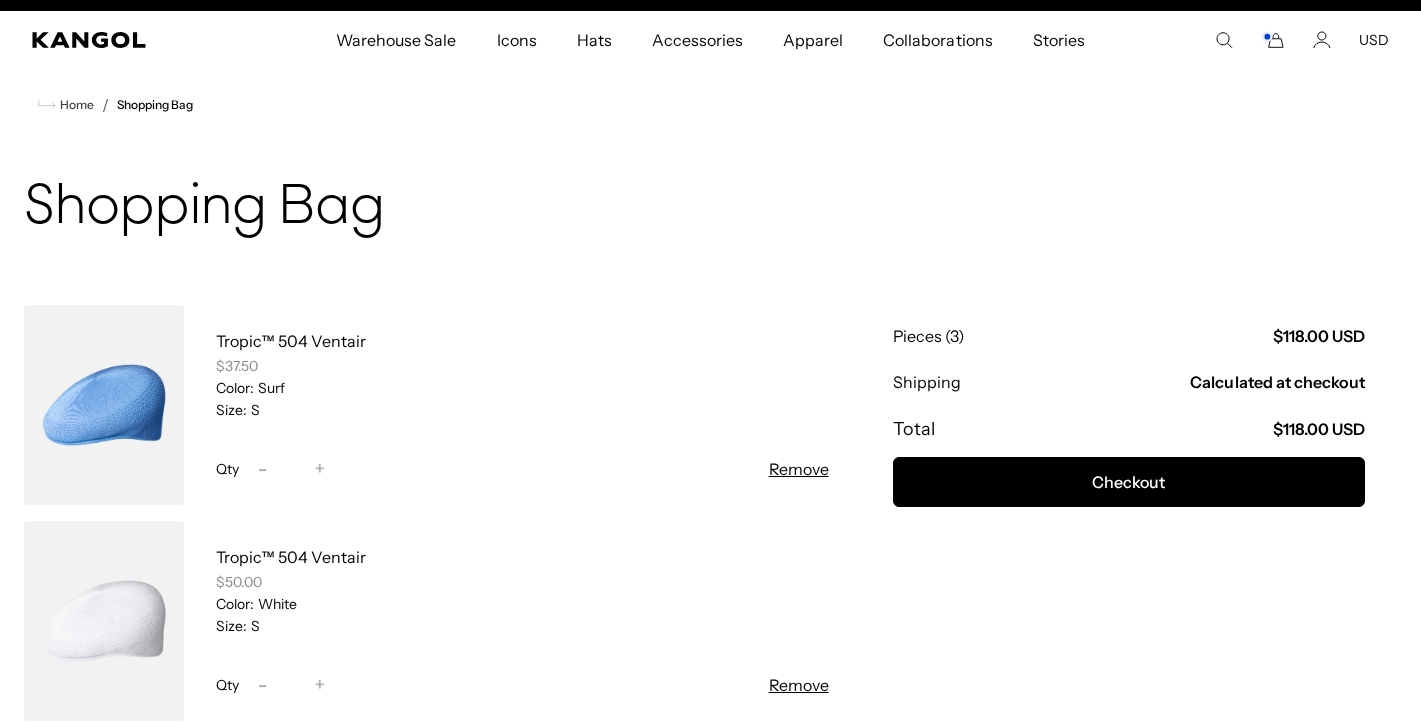 scroll, scrollTop: 46, scrollLeft: 0, axis: vertical 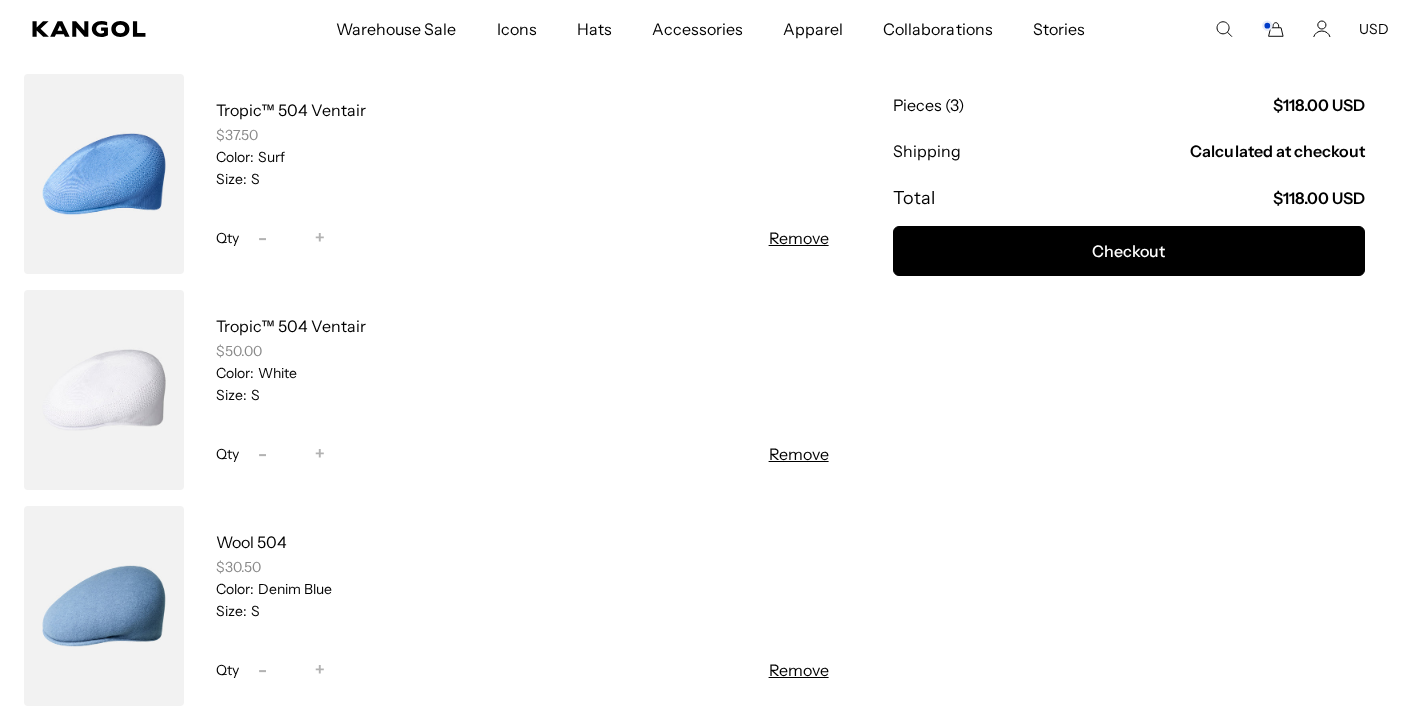 click on "Remove" at bounding box center (799, 454) 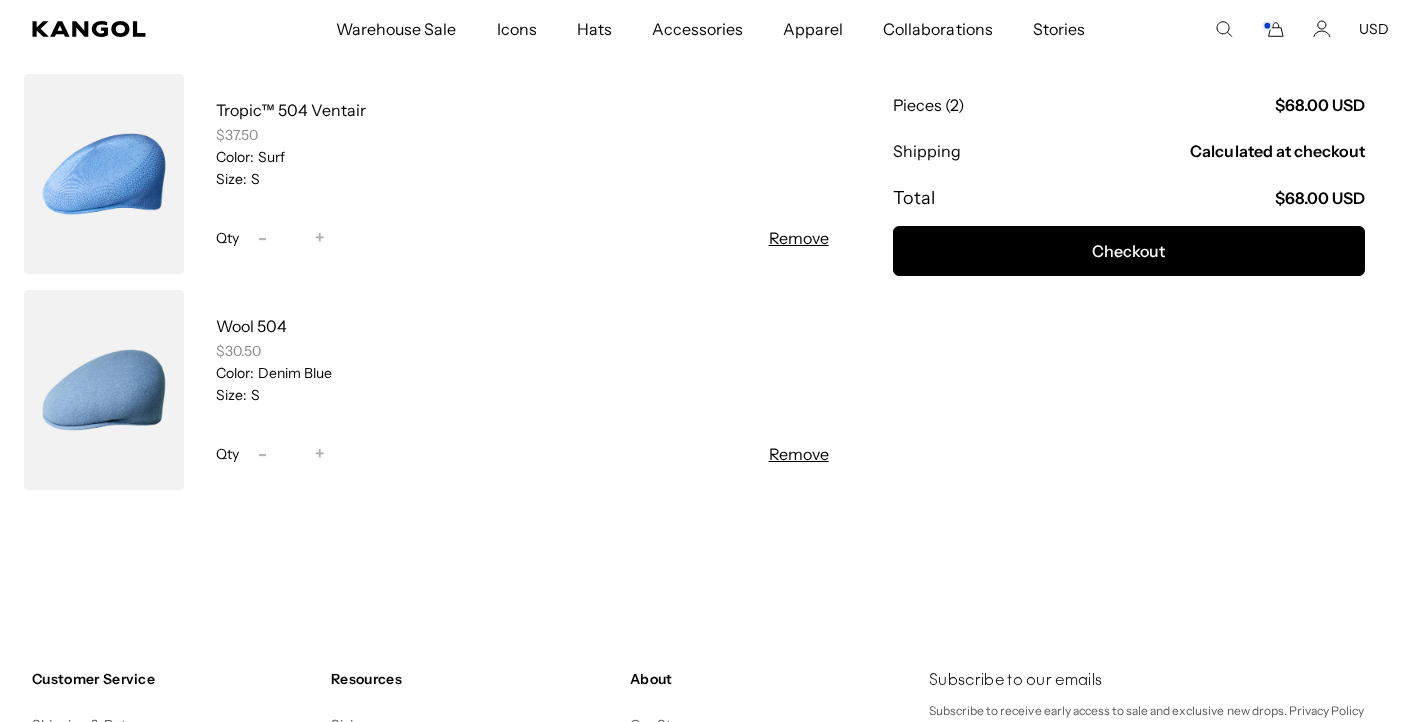 scroll, scrollTop: 0, scrollLeft: 0, axis: both 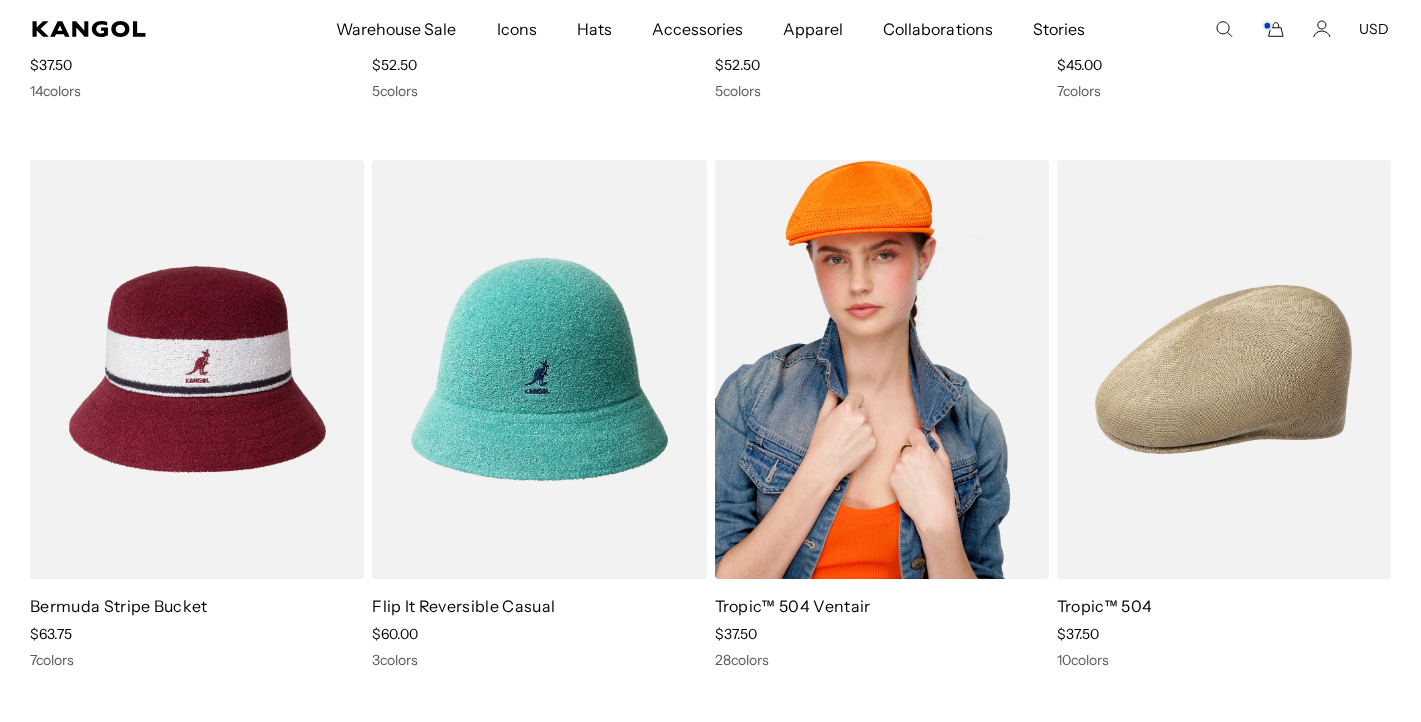 click at bounding box center (882, 370) 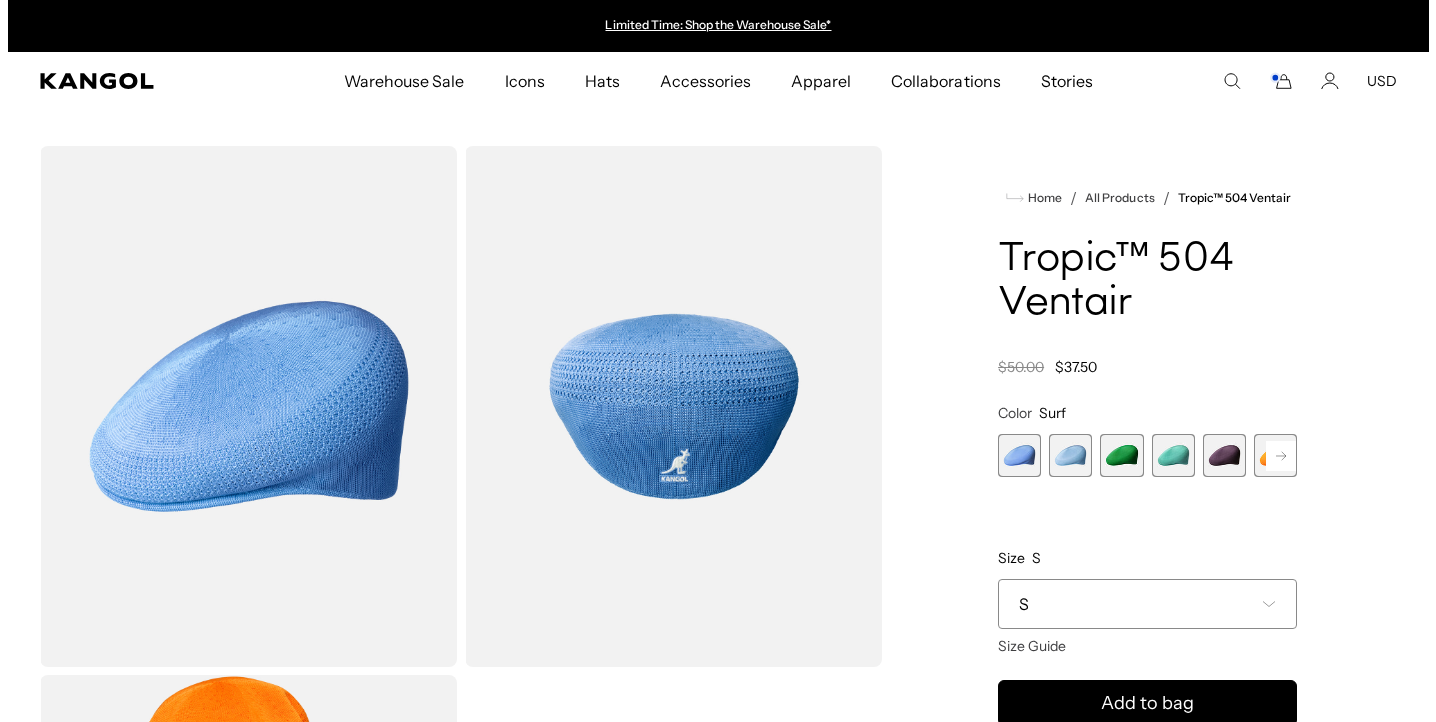 scroll, scrollTop: 0, scrollLeft: 0, axis: both 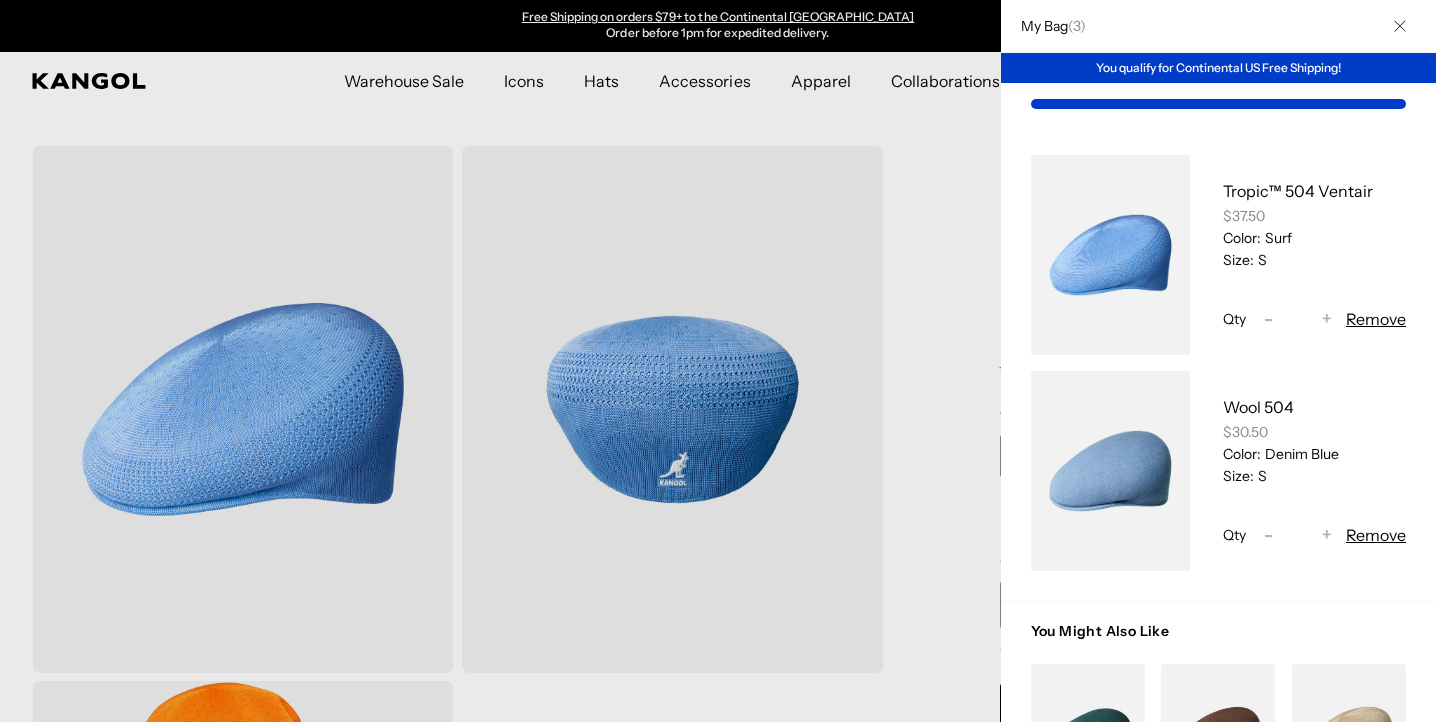 click 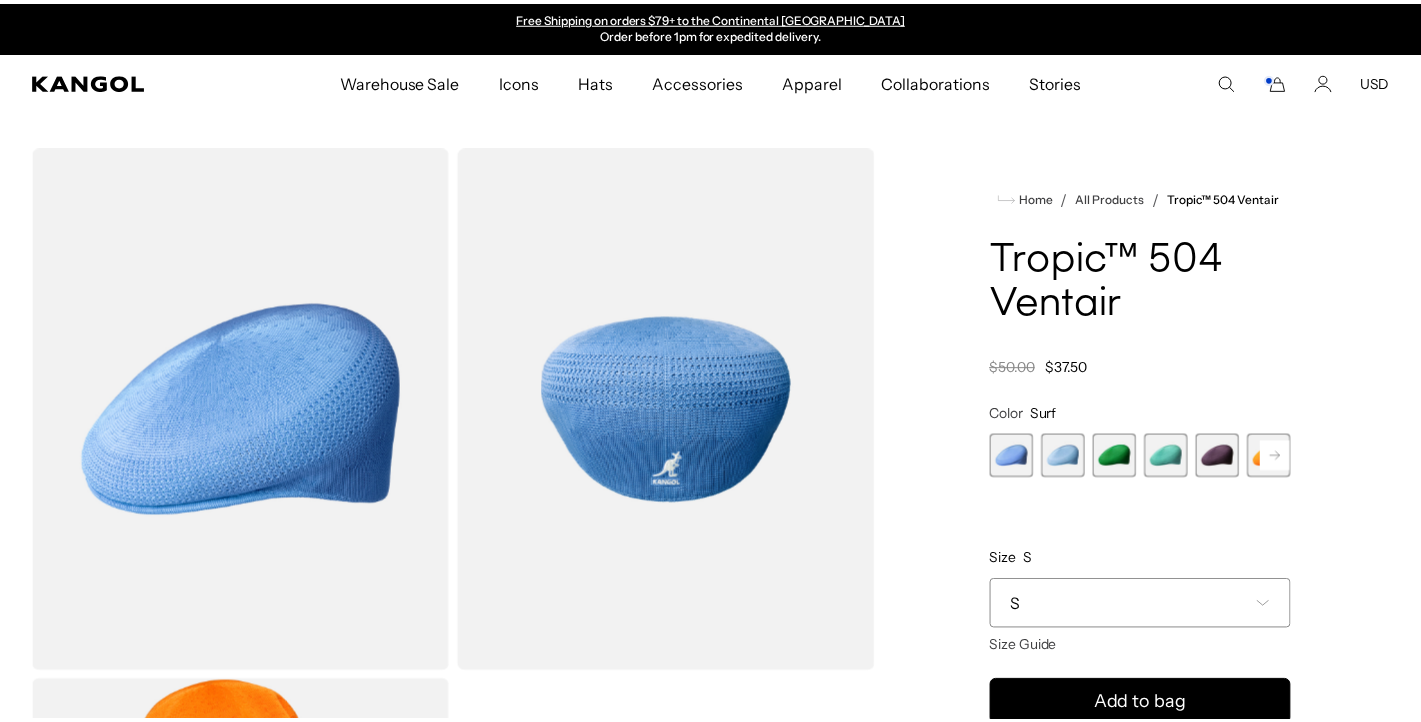 scroll, scrollTop: 110, scrollLeft: 0, axis: vertical 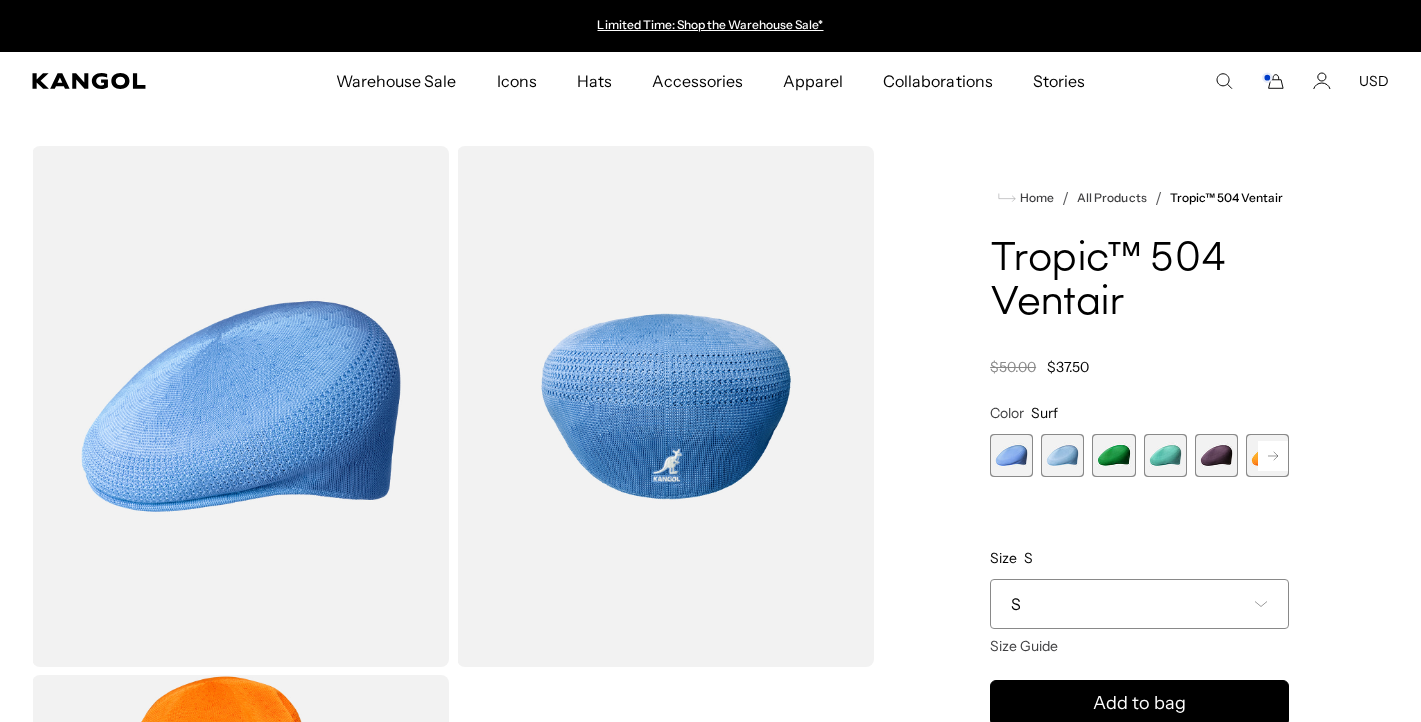 click 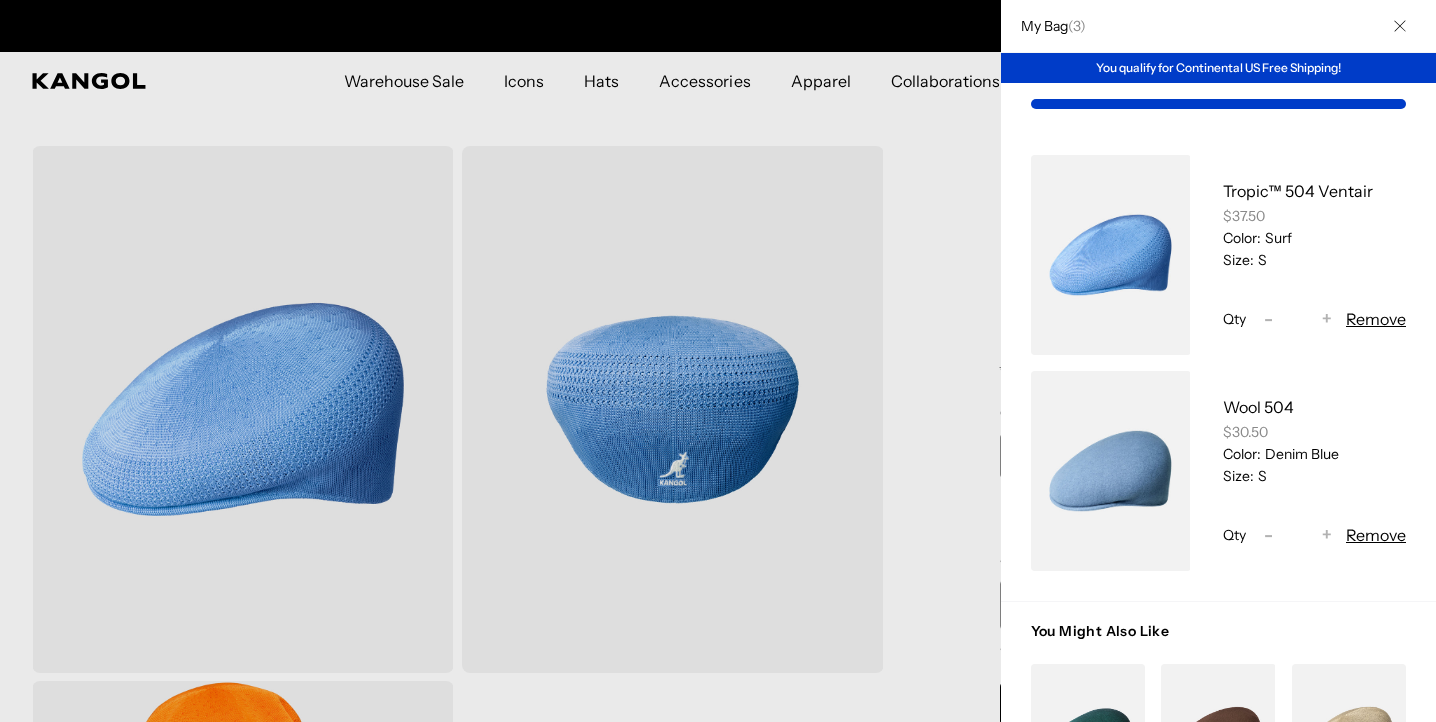 scroll, scrollTop: 0, scrollLeft: 412, axis: horizontal 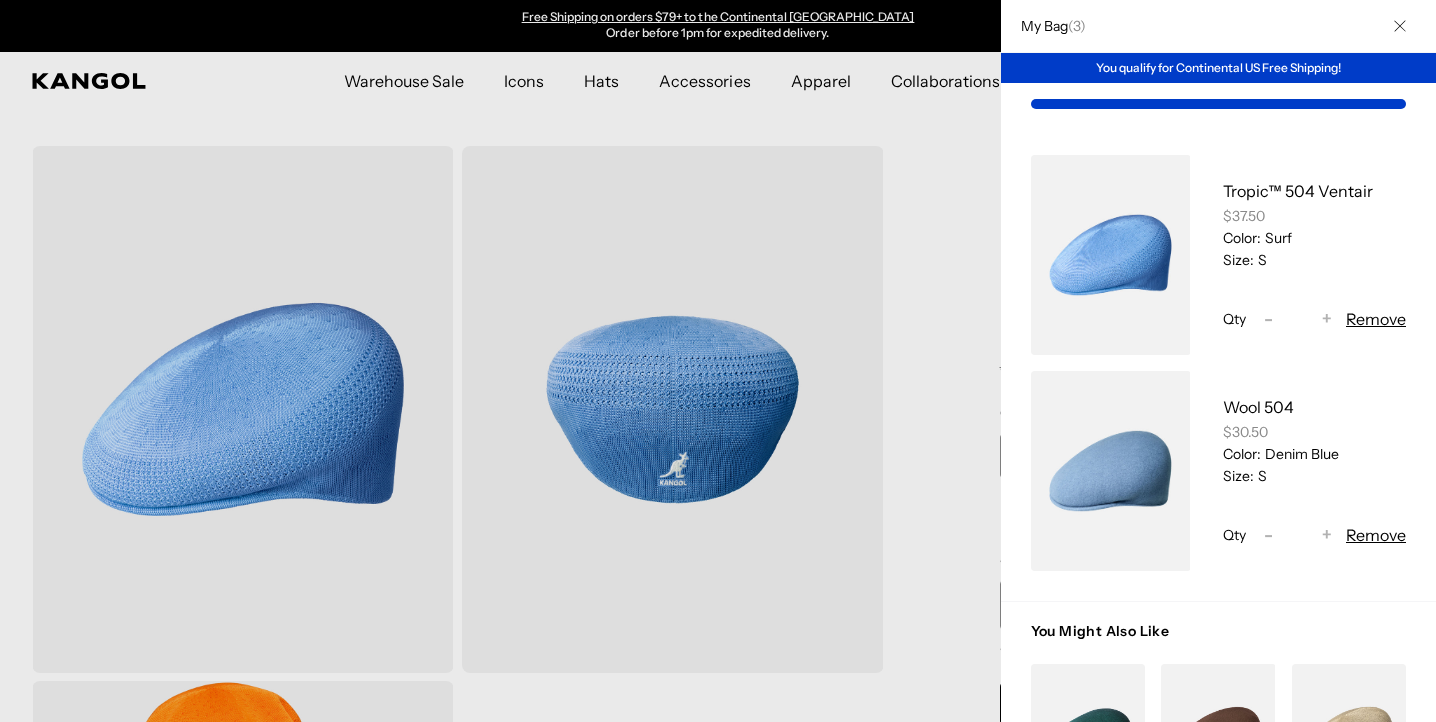 click on "Remove" at bounding box center [1376, 319] 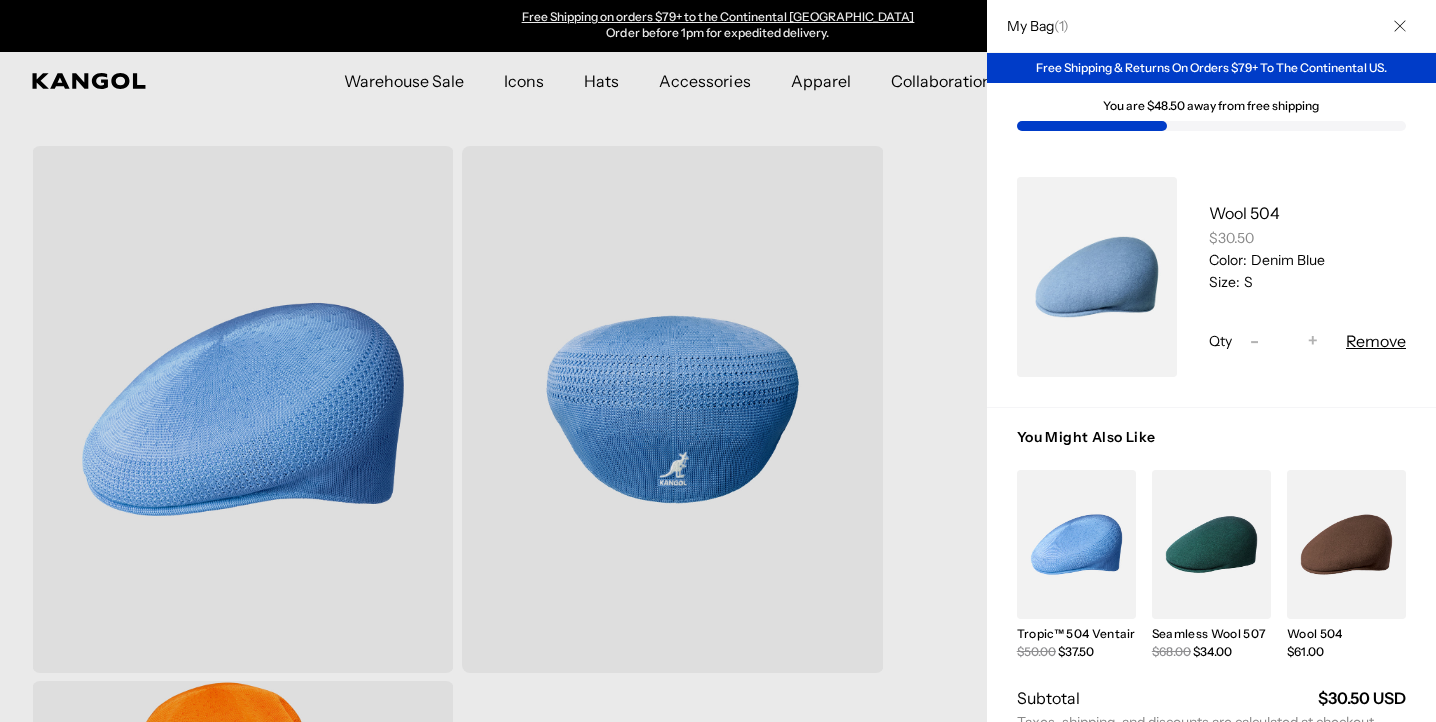scroll, scrollTop: 0, scrollLeft: 0, axis: both 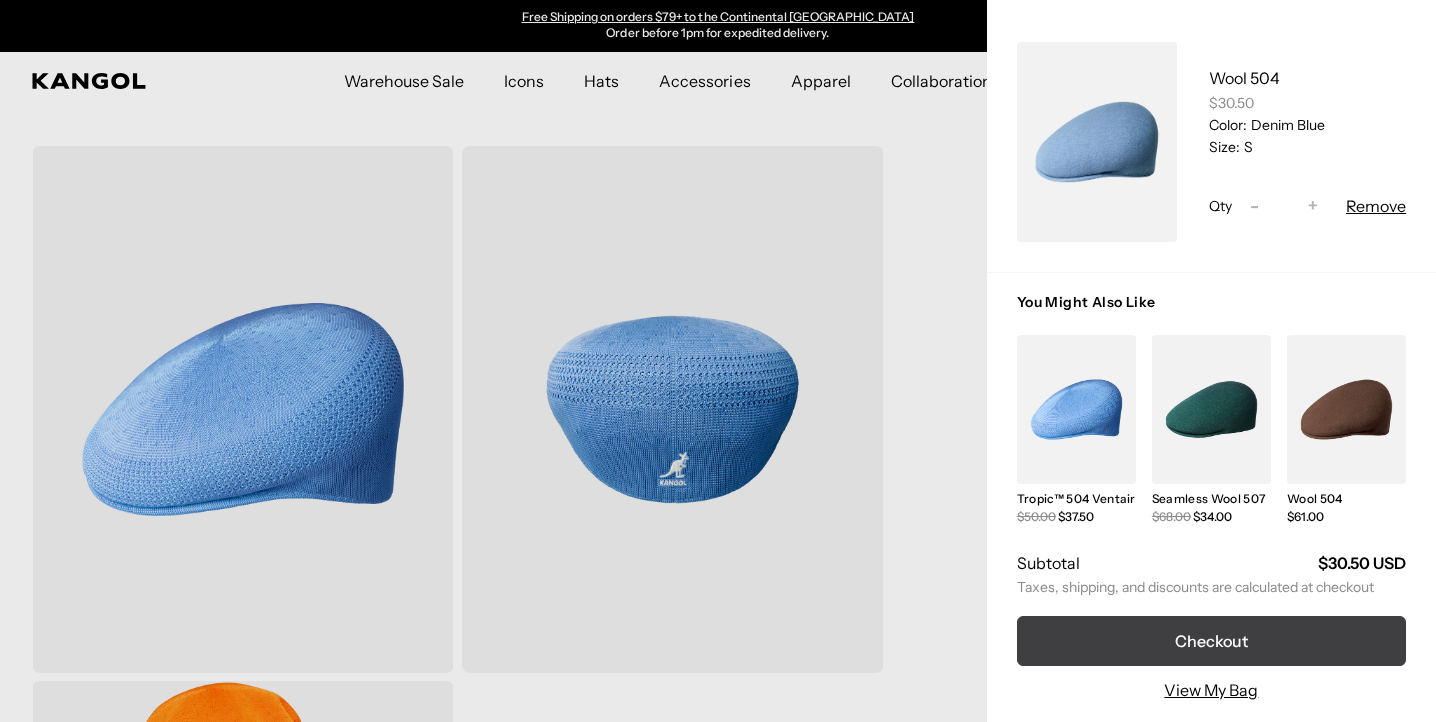 click on "Checkout" at bounding box center [1211, 641] 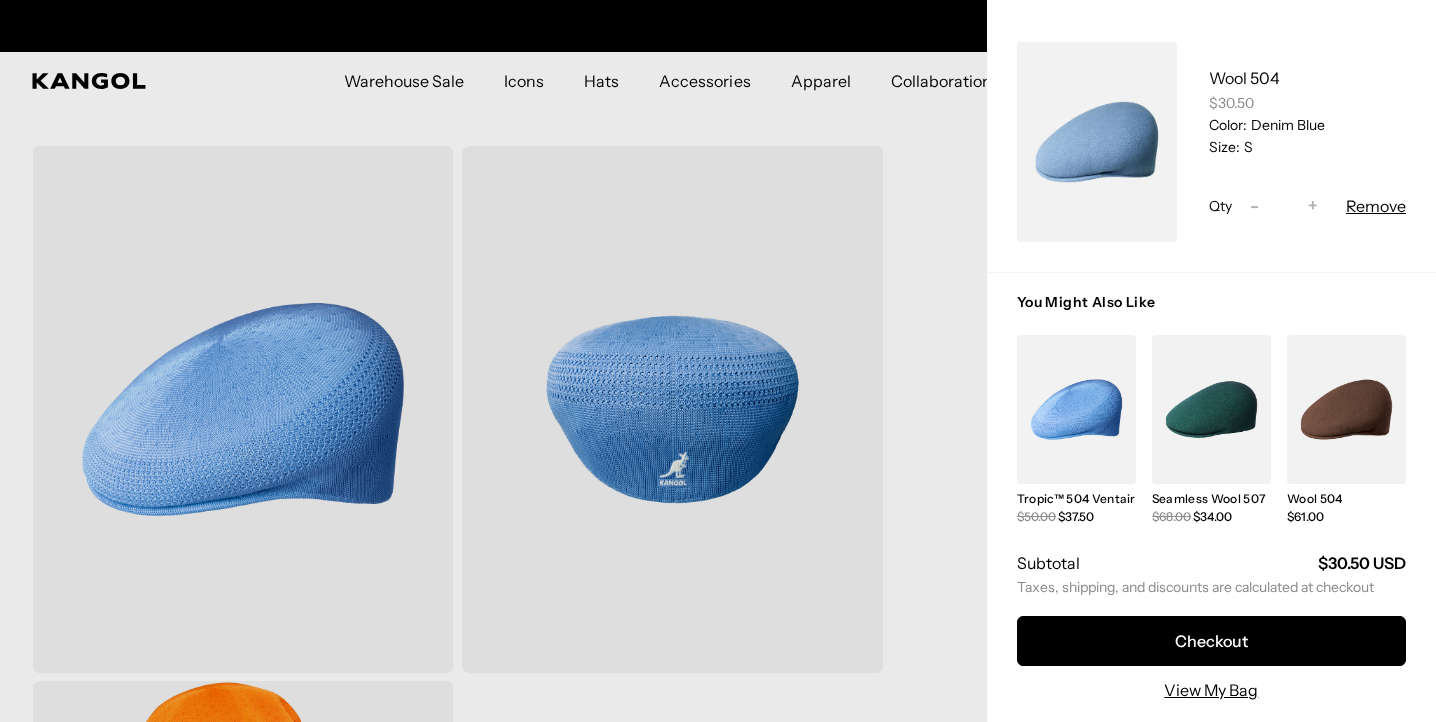 scroll, scrollTop: 0, scrollLeft: 412, axis: horizontal 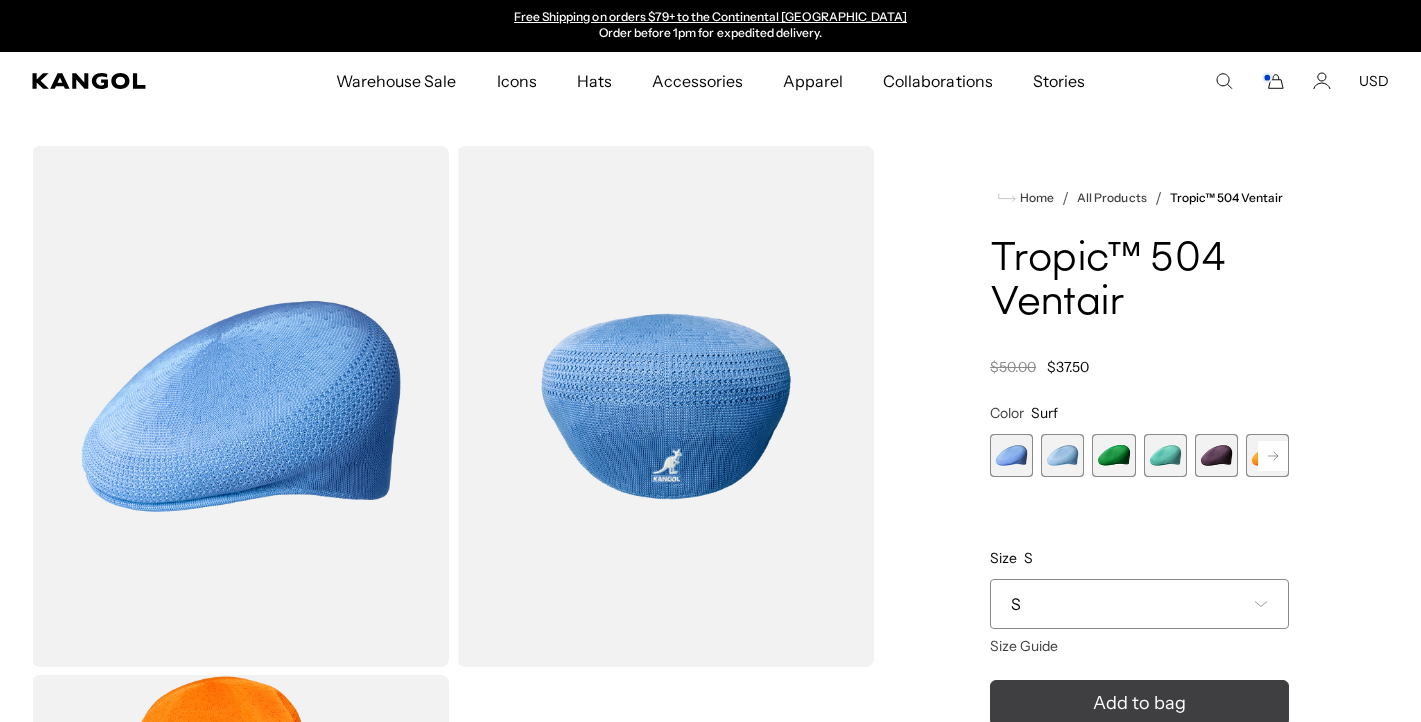 click on "Add to bag" at bounding box center [1139, 703] 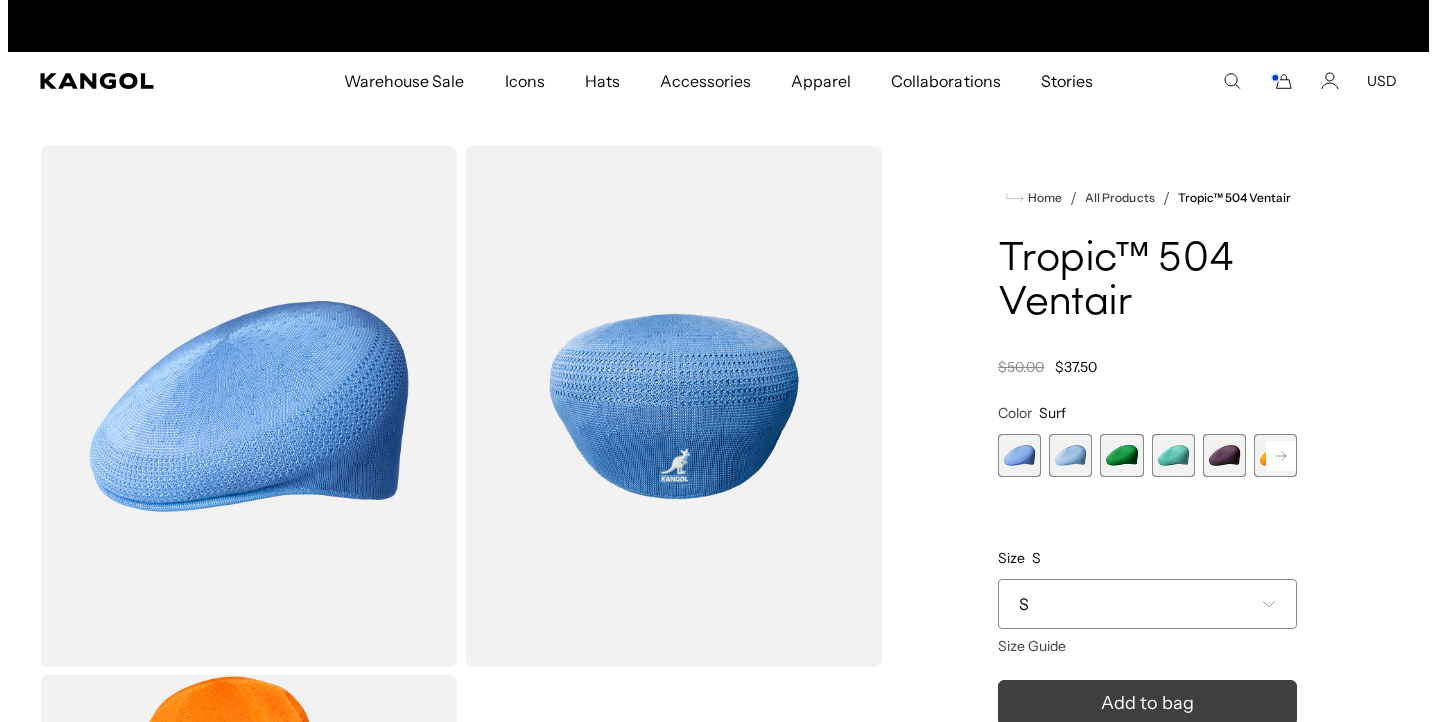 scroll, scrollTop: 0, scrollLeft: 0, axis: both 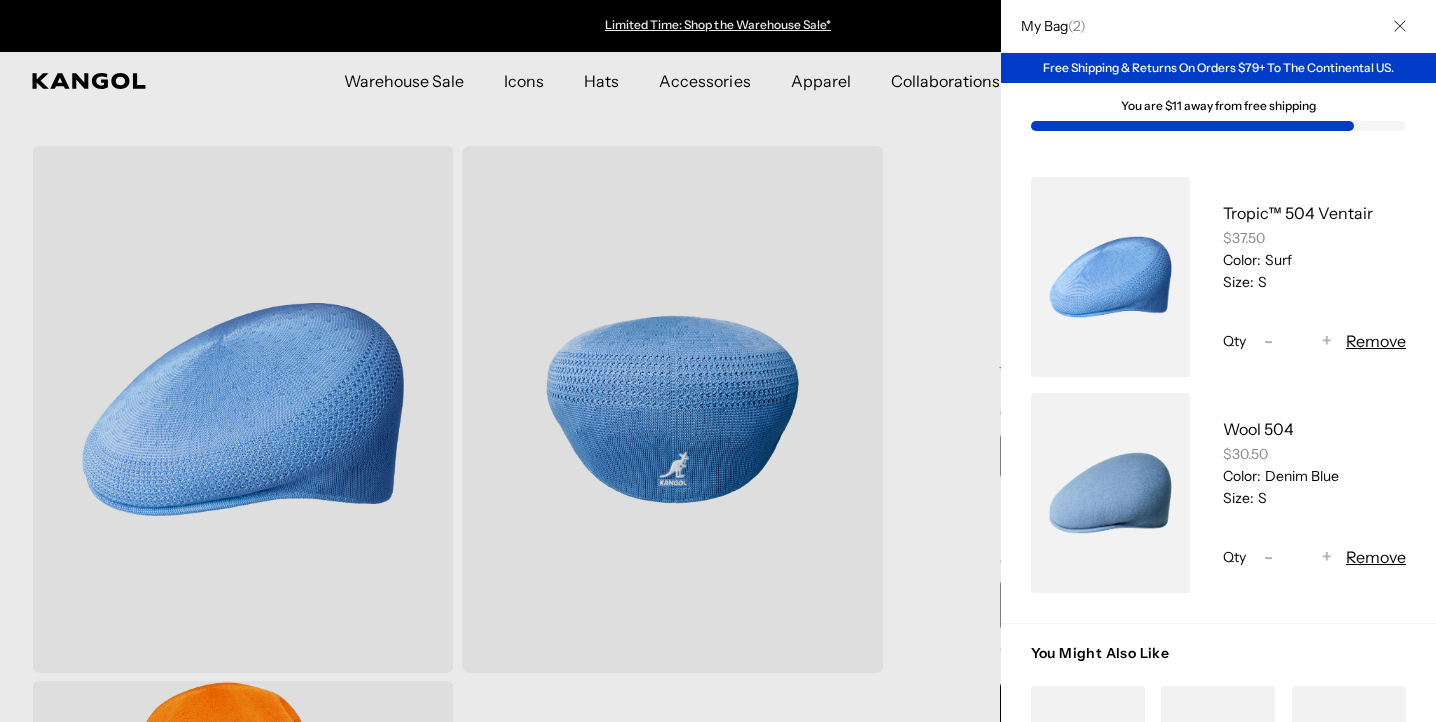 click 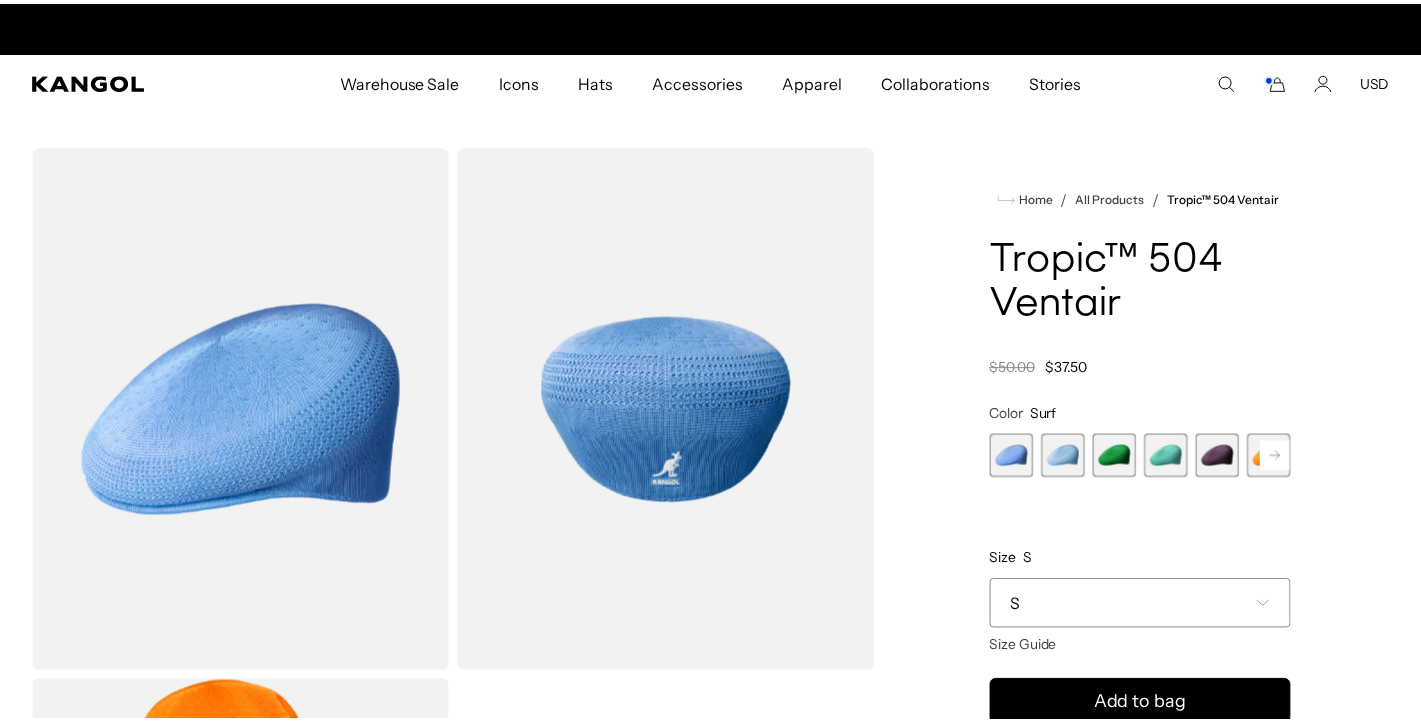 scroll, scrollTop: 110, scrollLeft: 0, axis: vertical 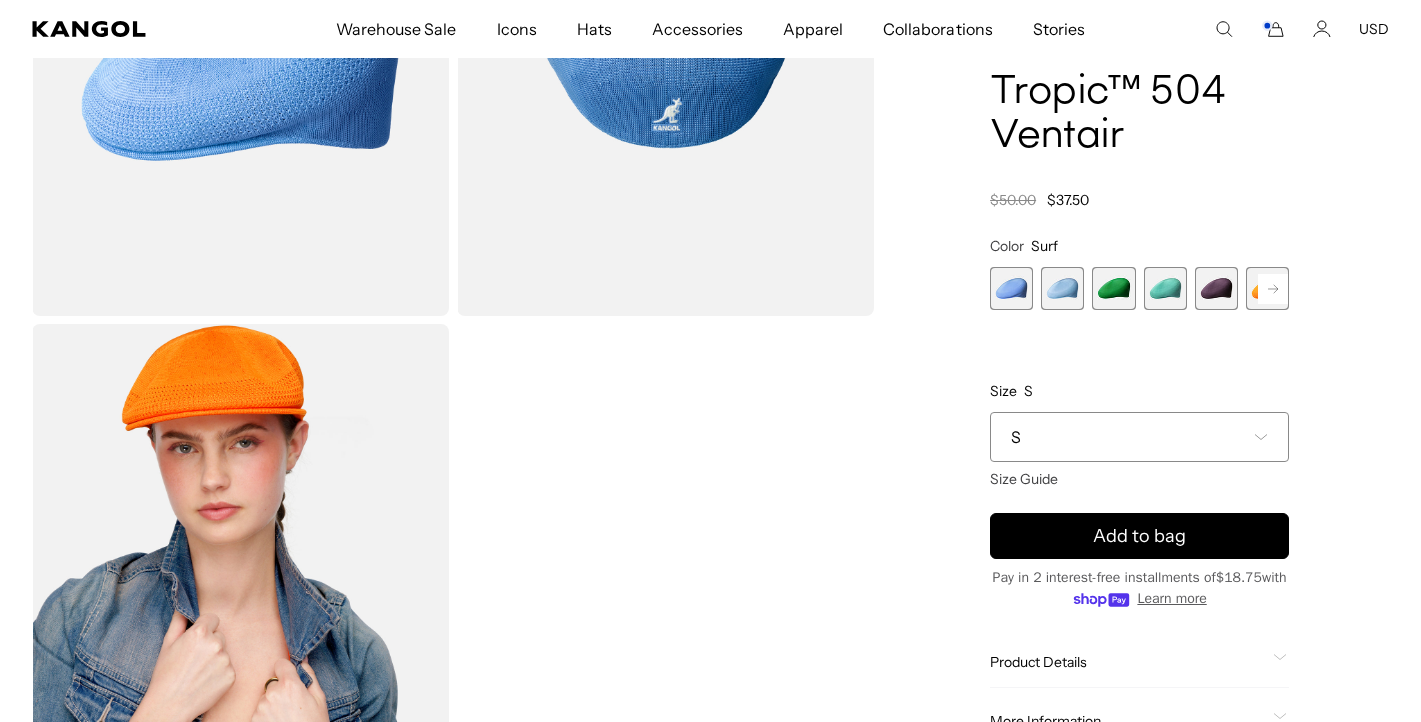 click 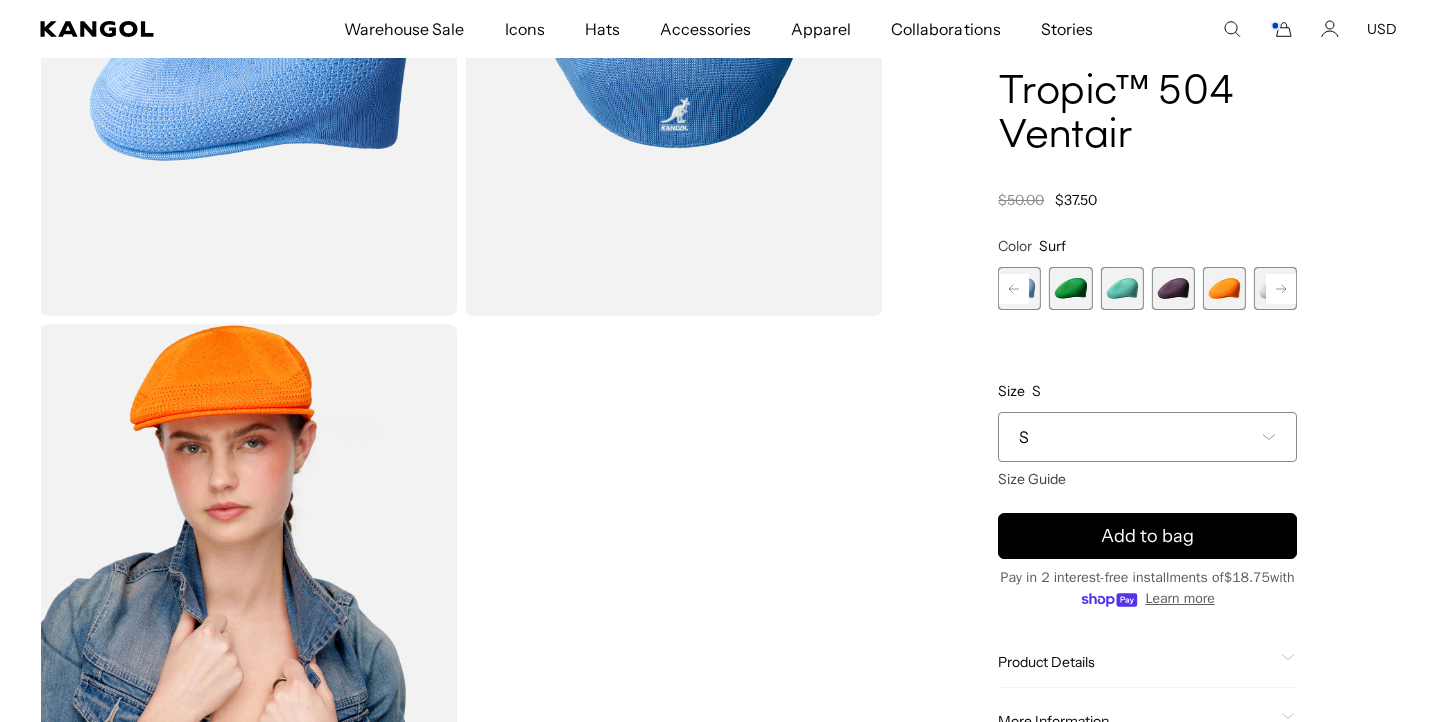scroll, scrollTop: 0, scrollLeft: 412, axis: horizontal 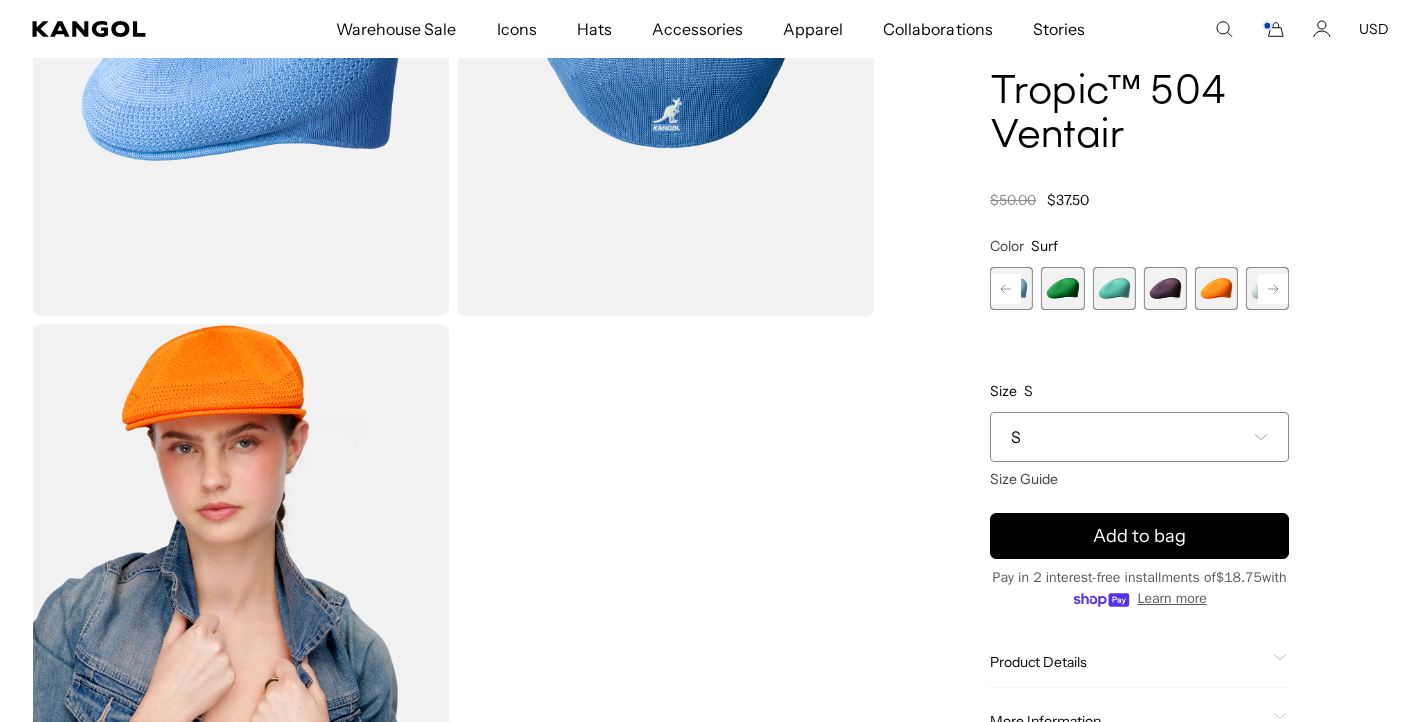 click 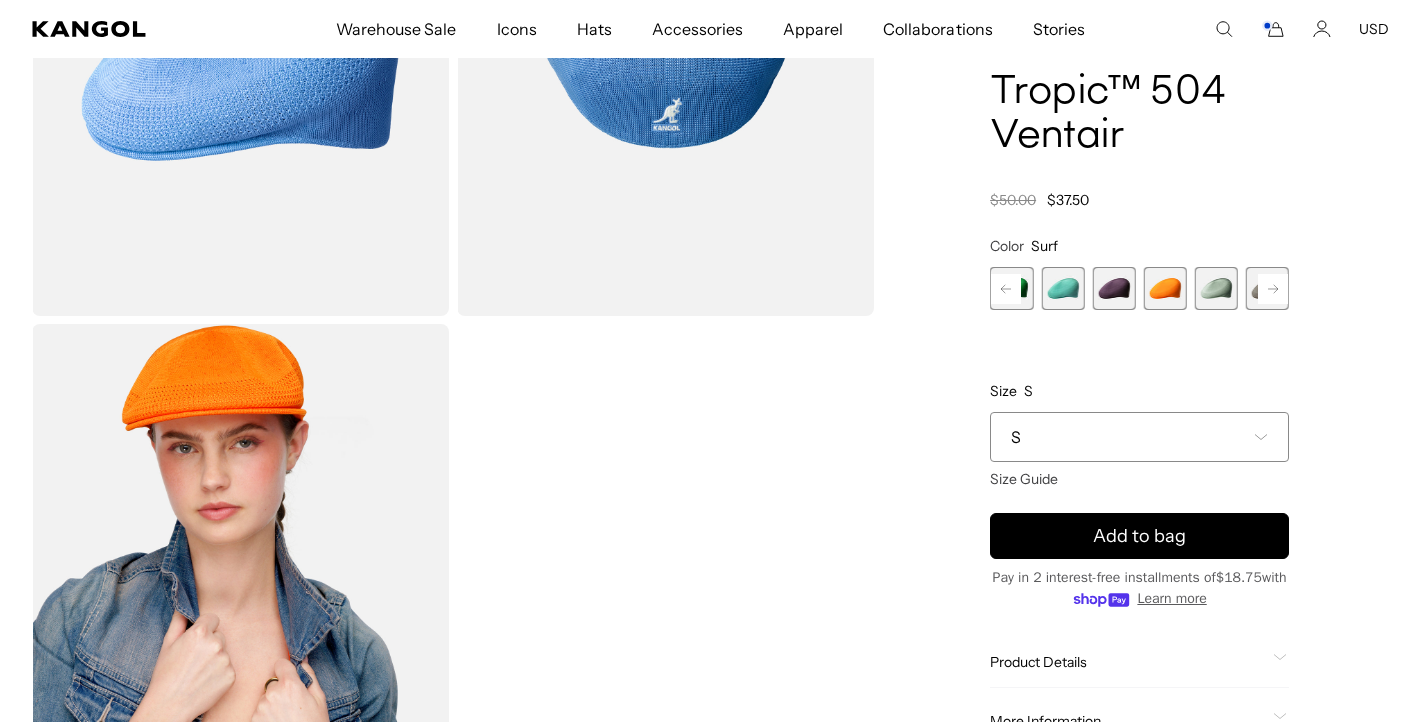 click 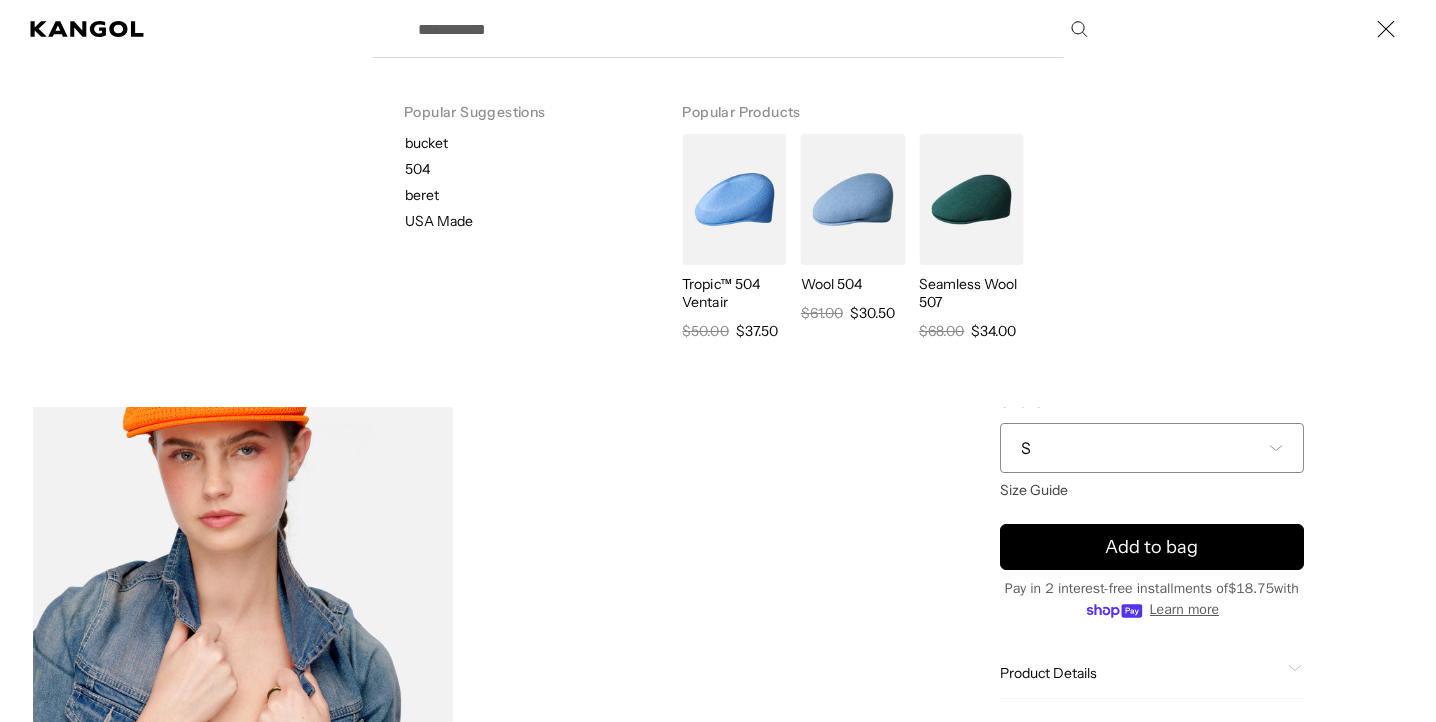 scroll, scrollTop: 0, scrollLeft: 0, axis: both 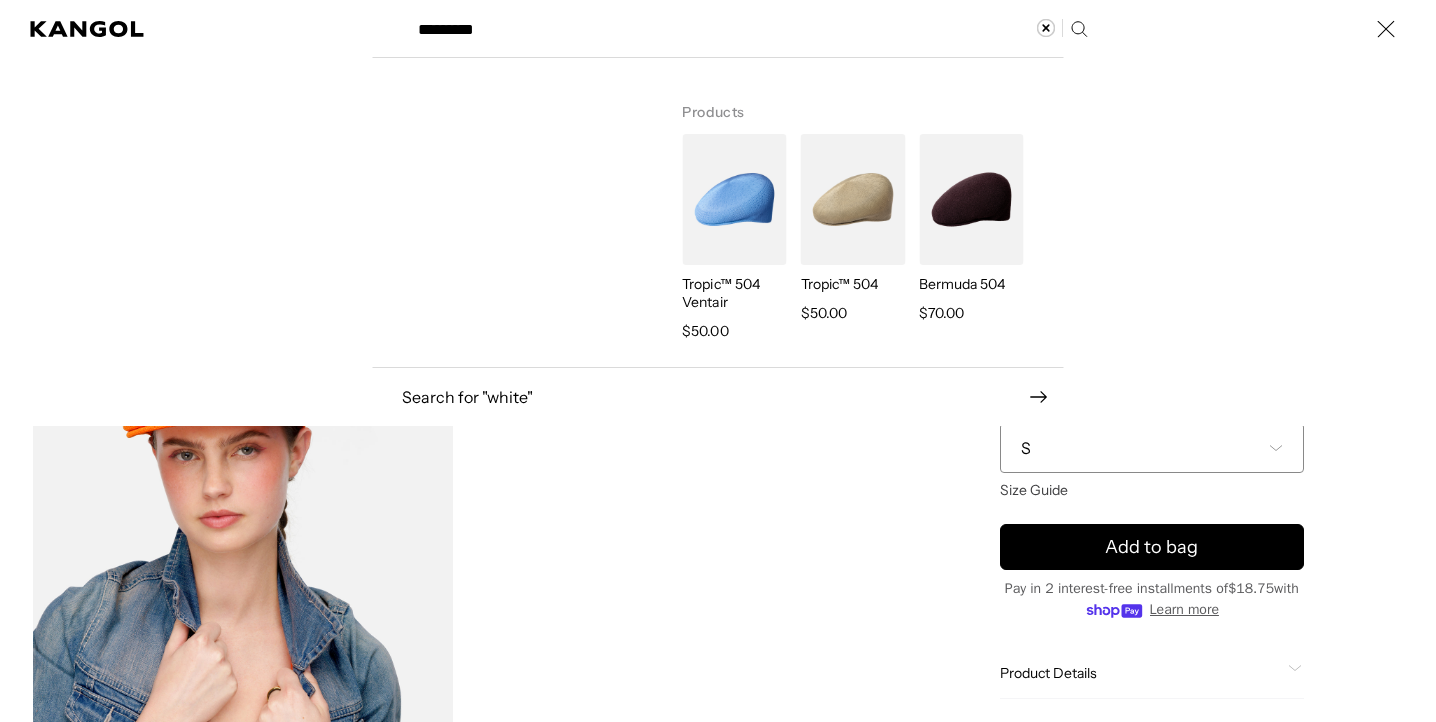 type on "**********" 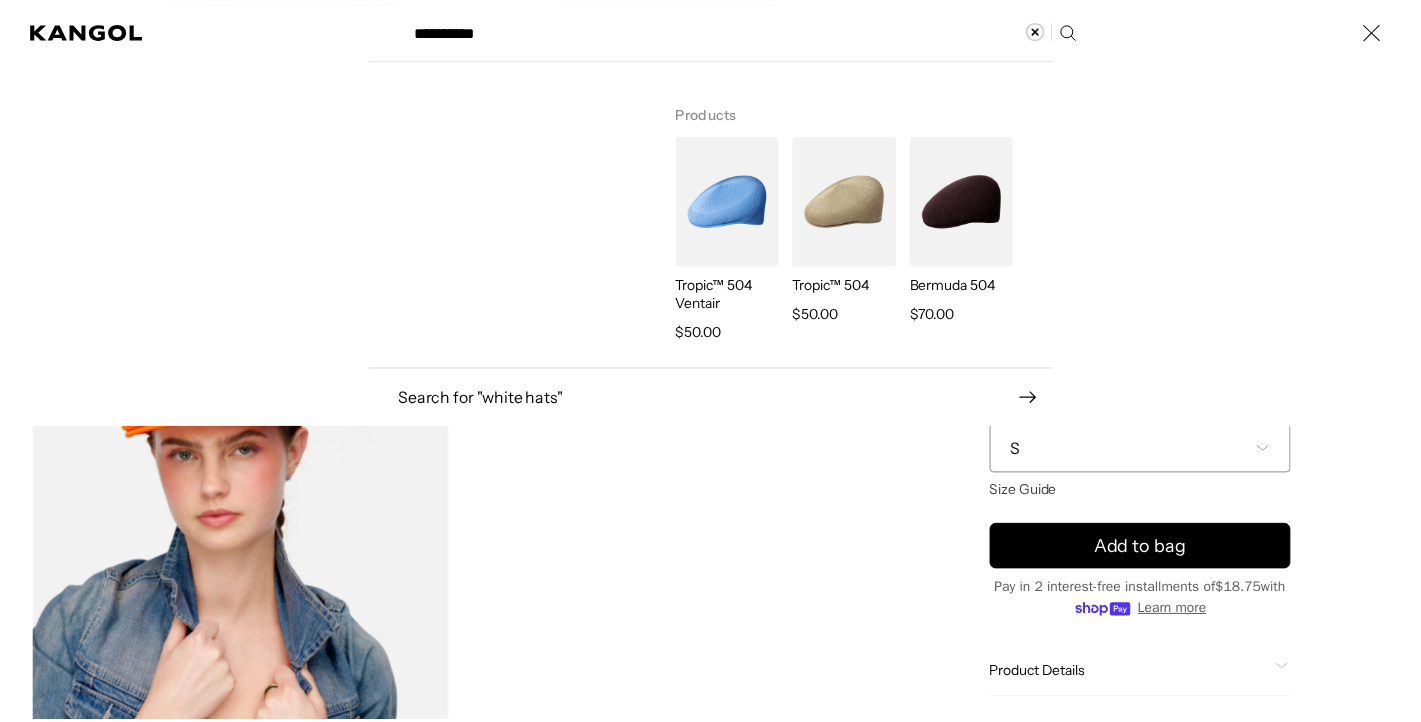 scroll, scrollTop: 240, scrollLeft: 0, axis: vertical 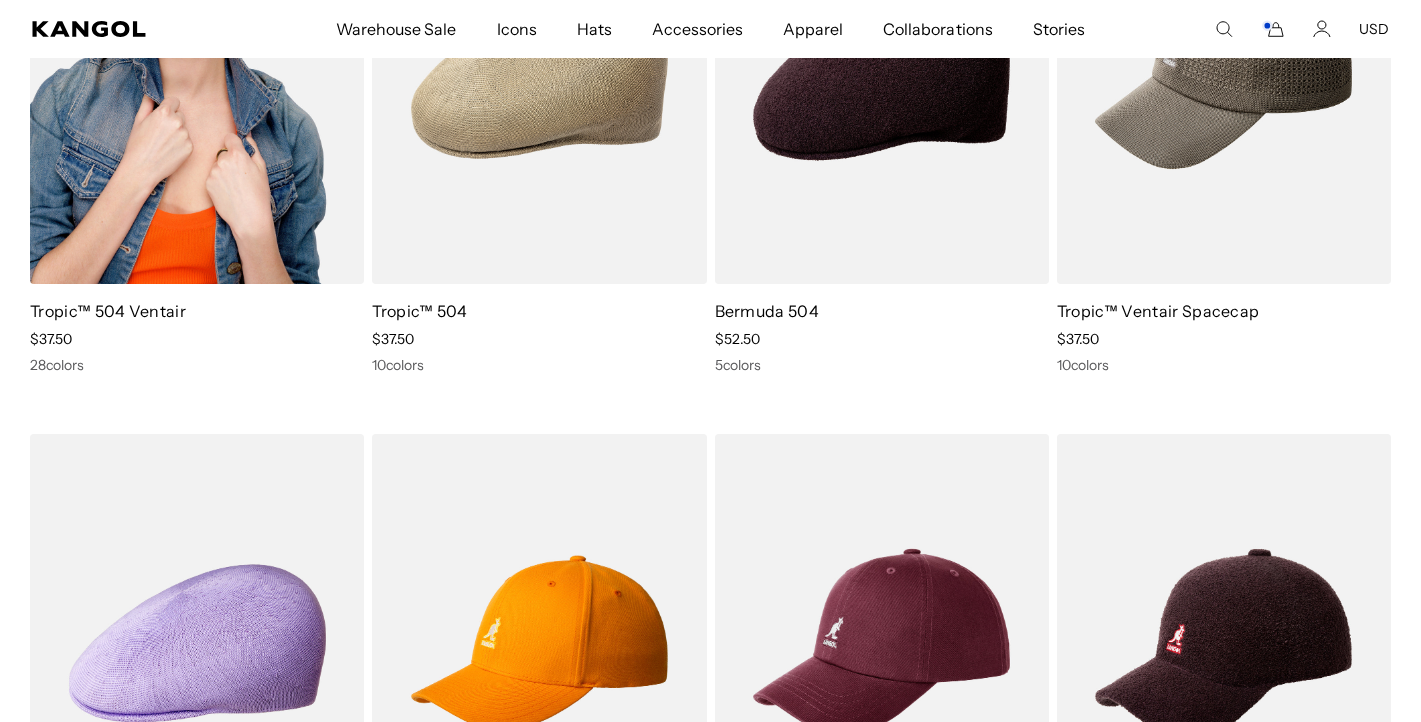 click at bounding box center [197, 74] 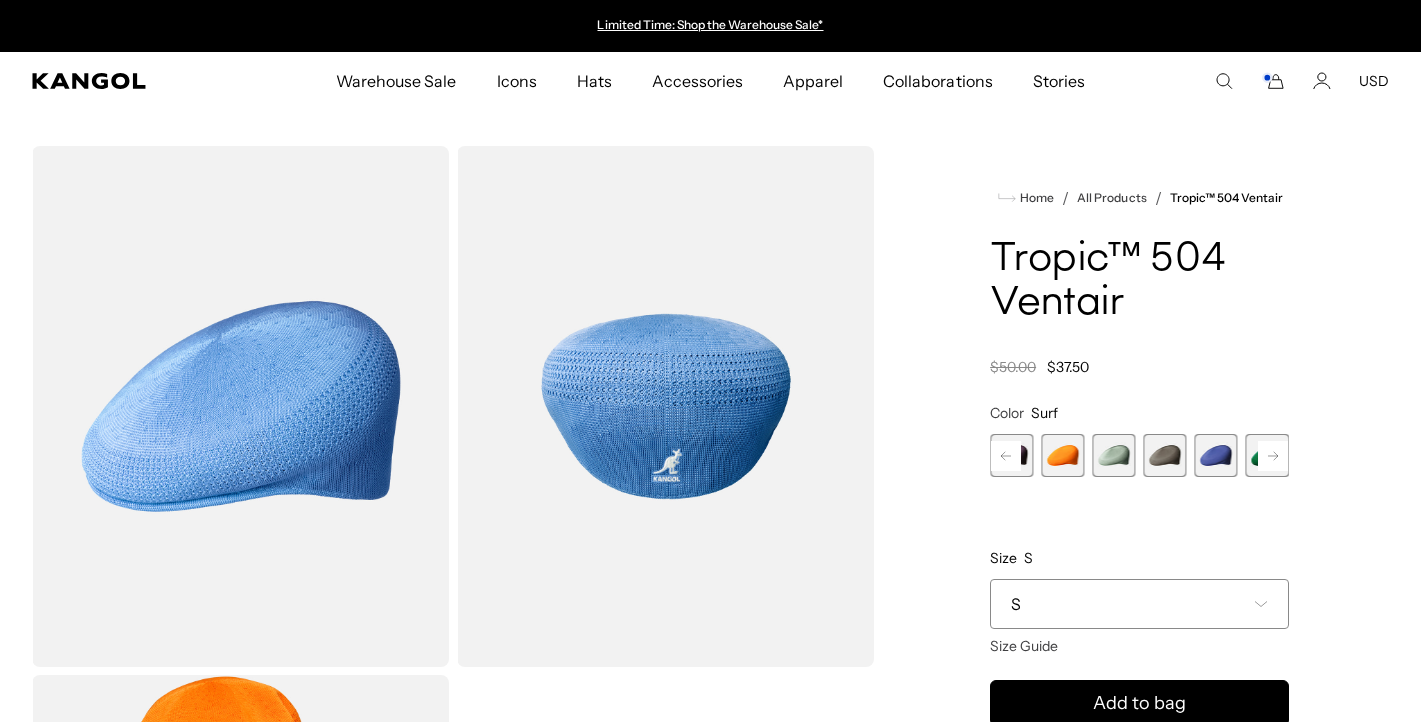 click 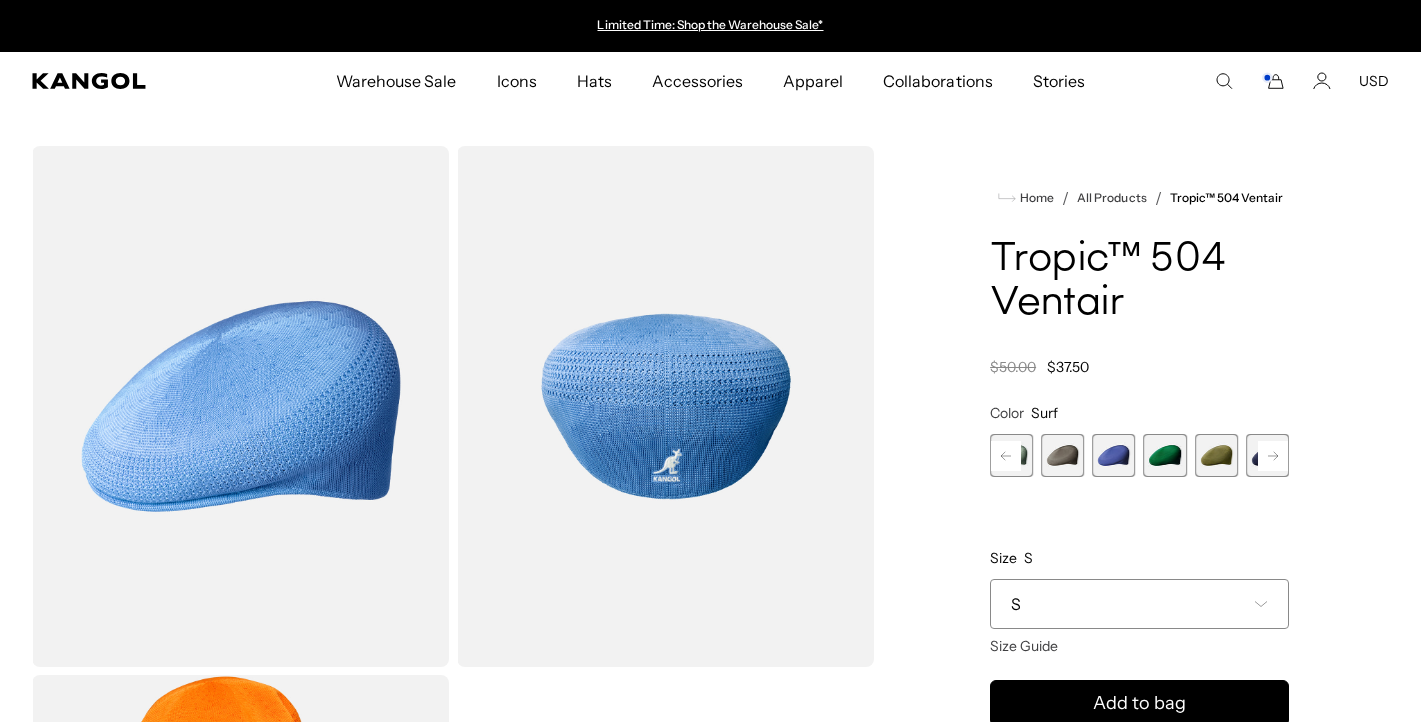 click 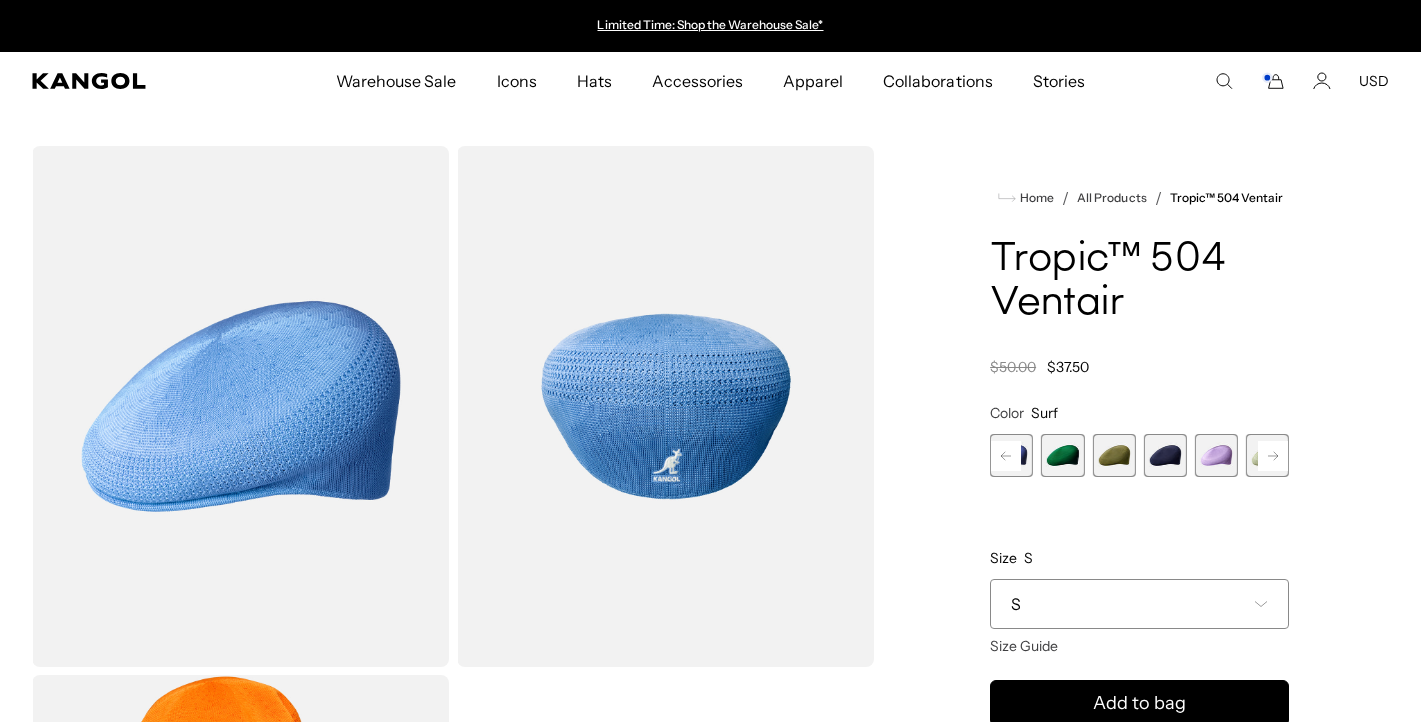 scroll, scrollTop: 0, scrollLeft: 412, axis: horizontal 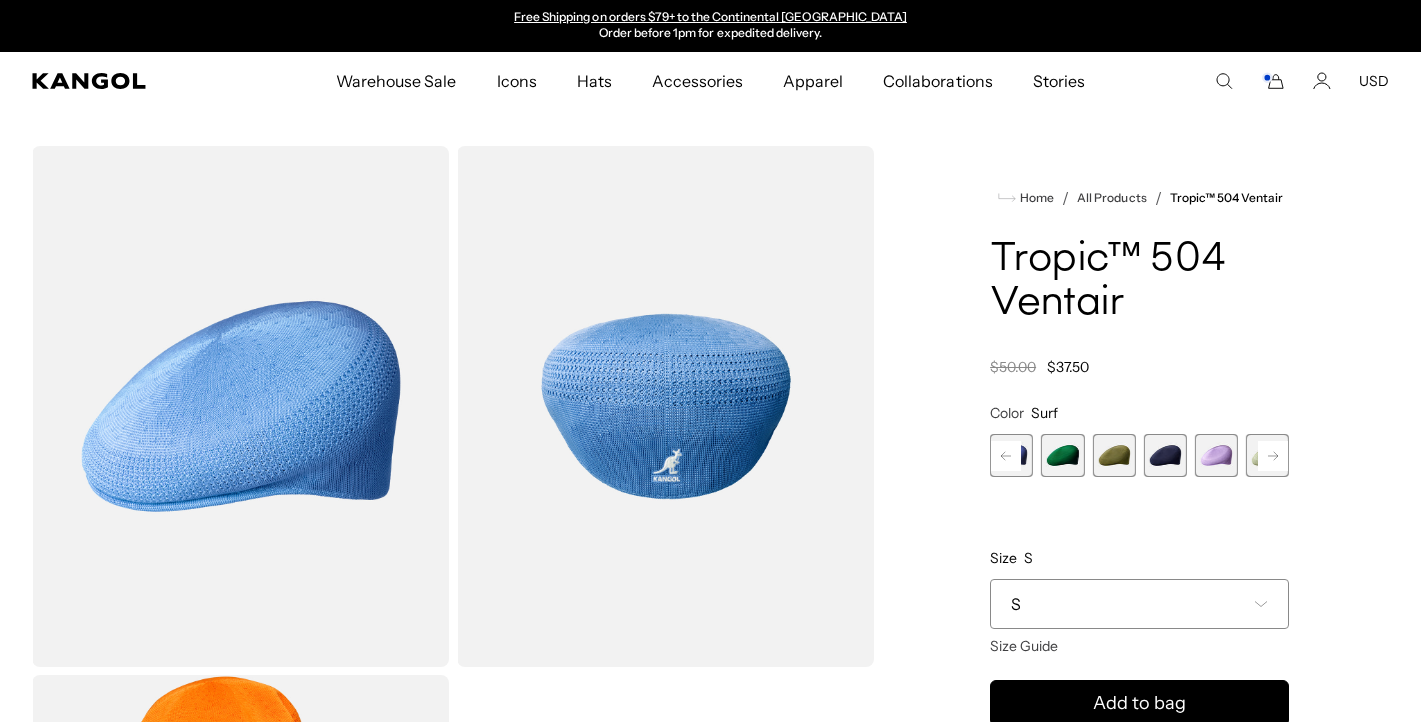 click 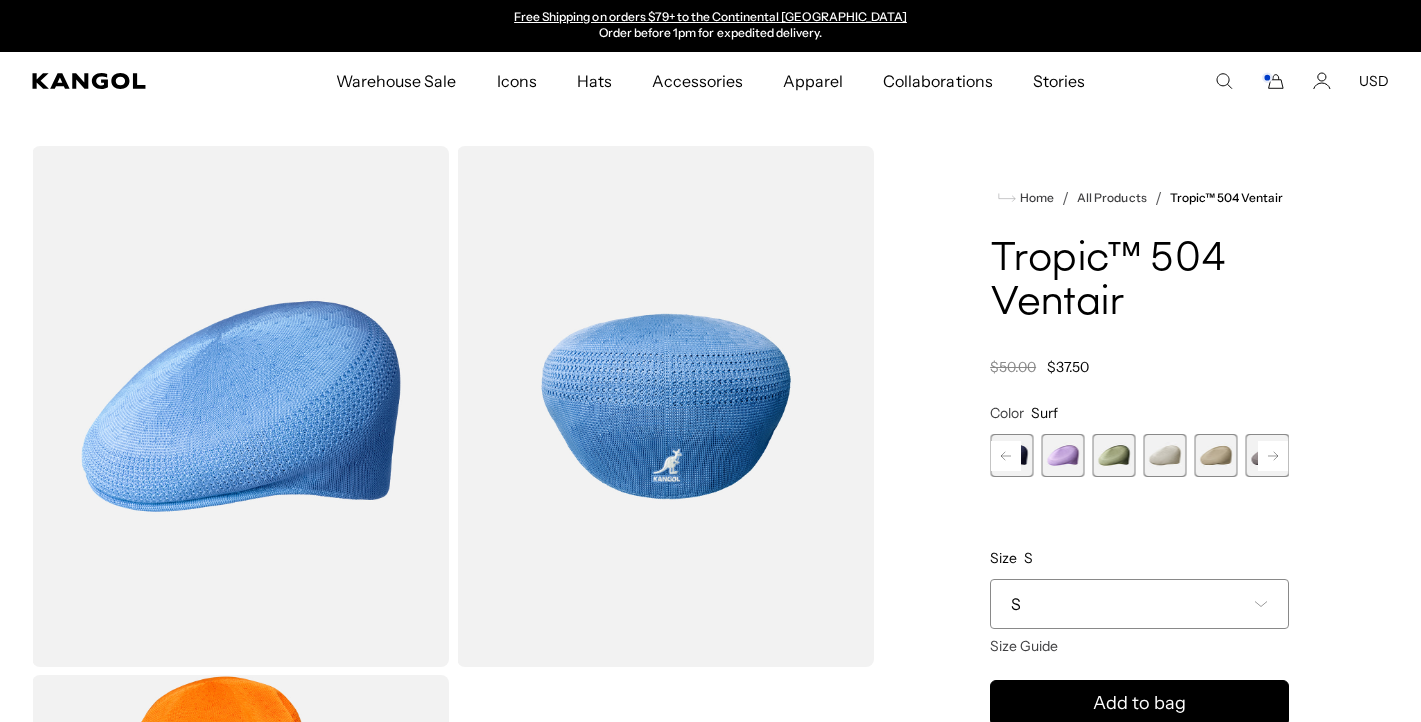 click 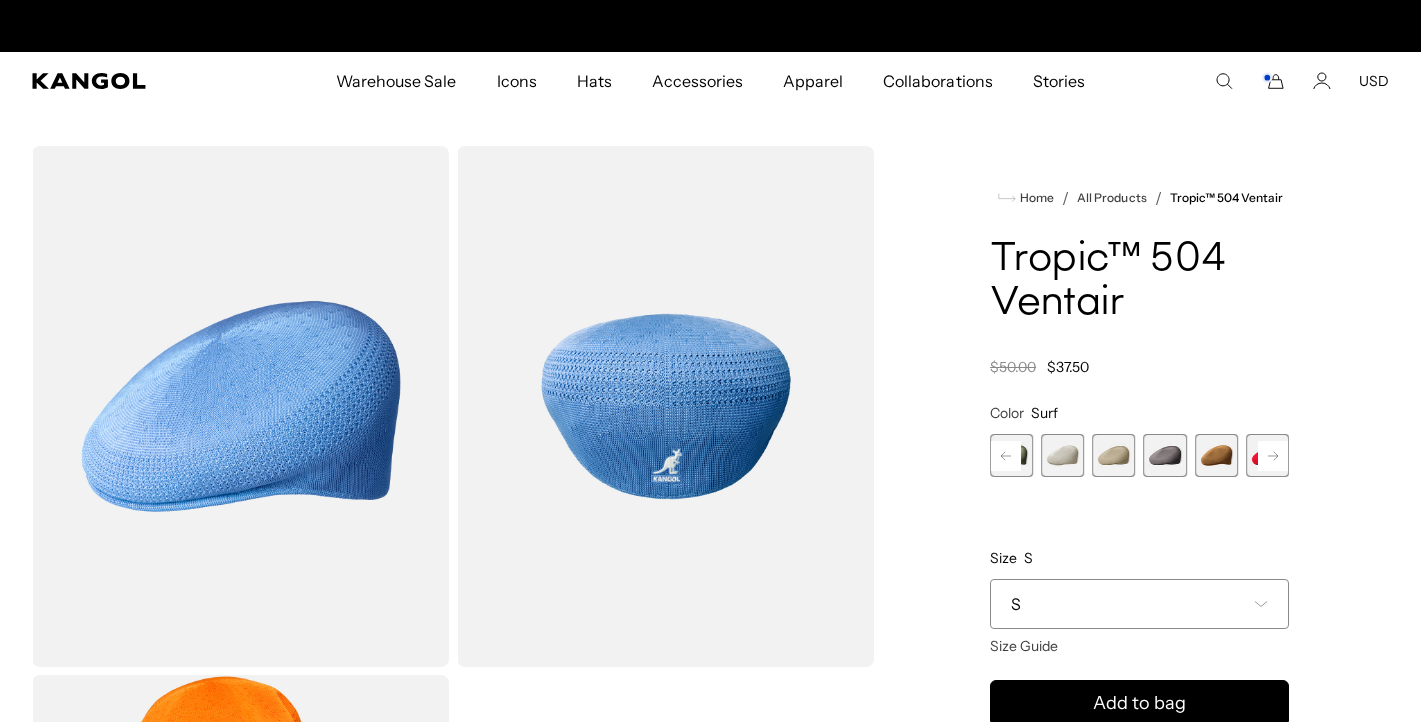 scroll, scrollTop: 0, scrollLeft: 0, axis: both 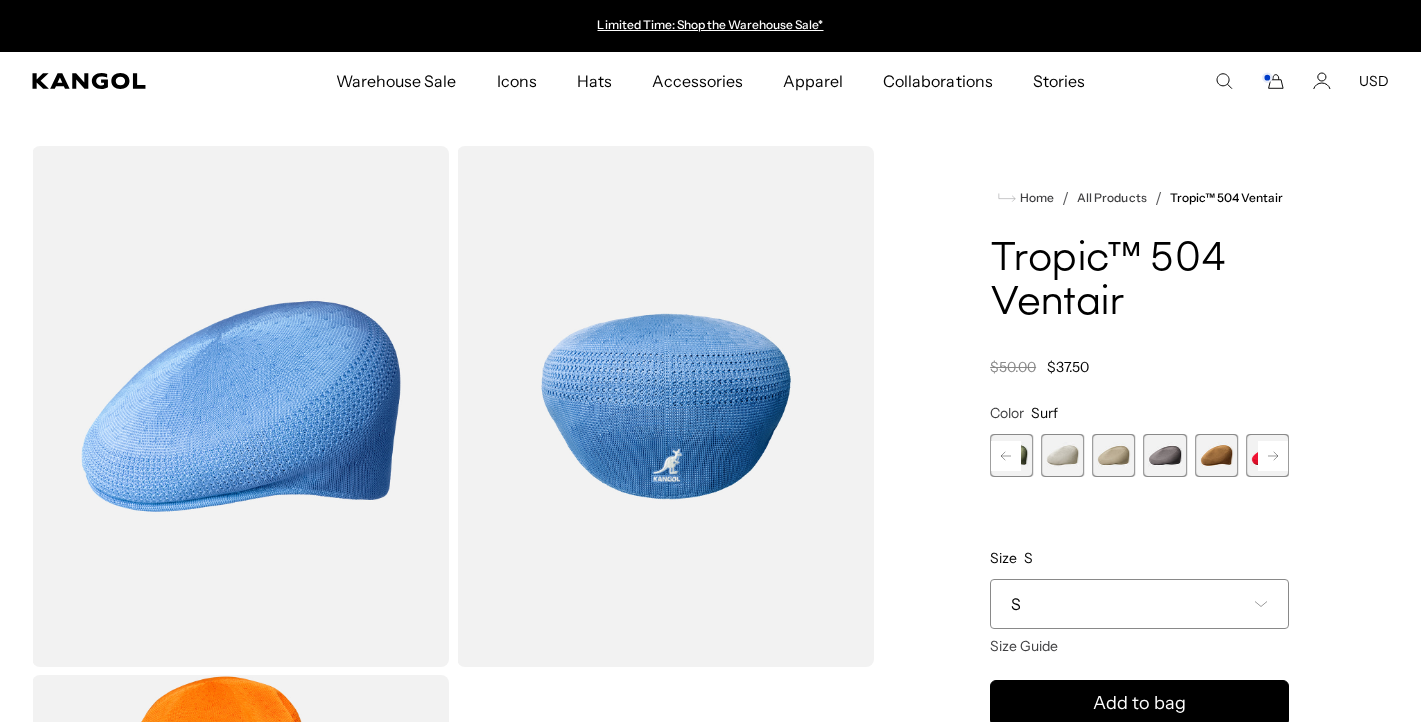 click at bounding box center [1062, 455] 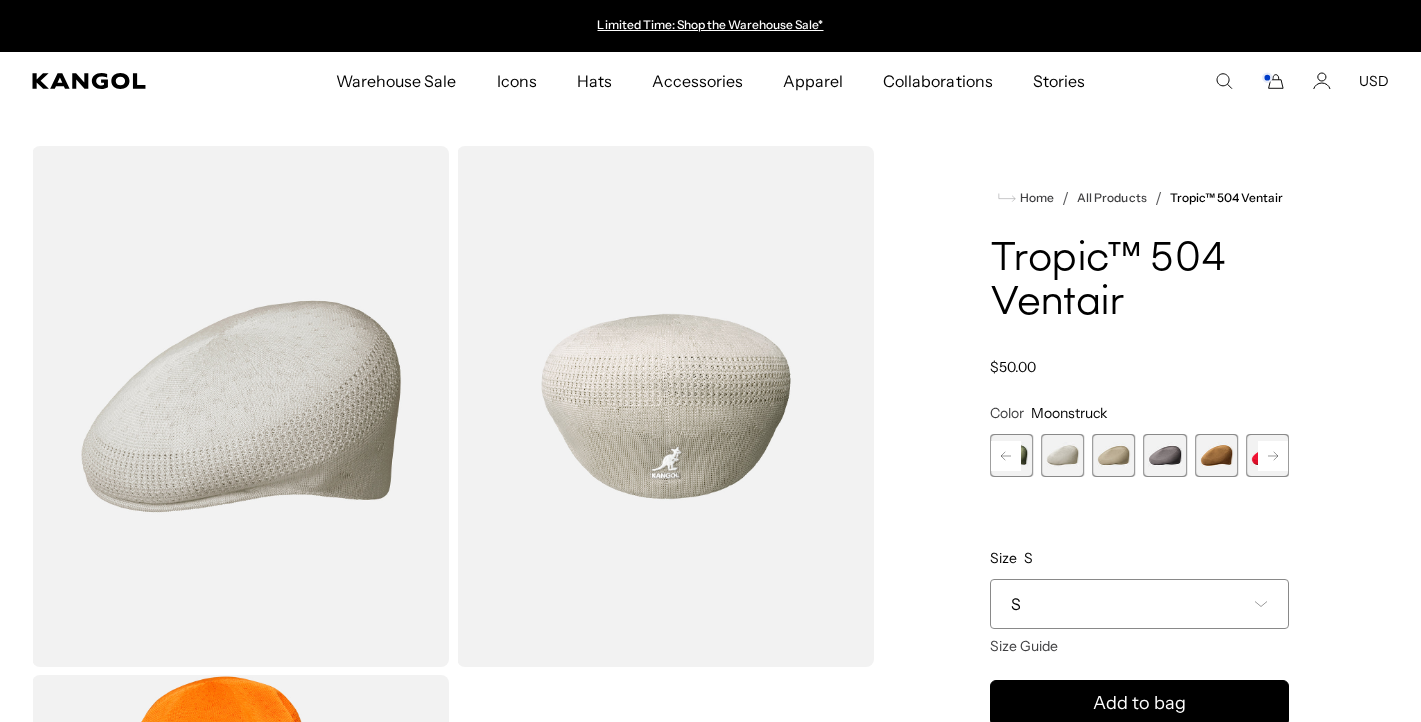click at bounding box center (1113, 455) 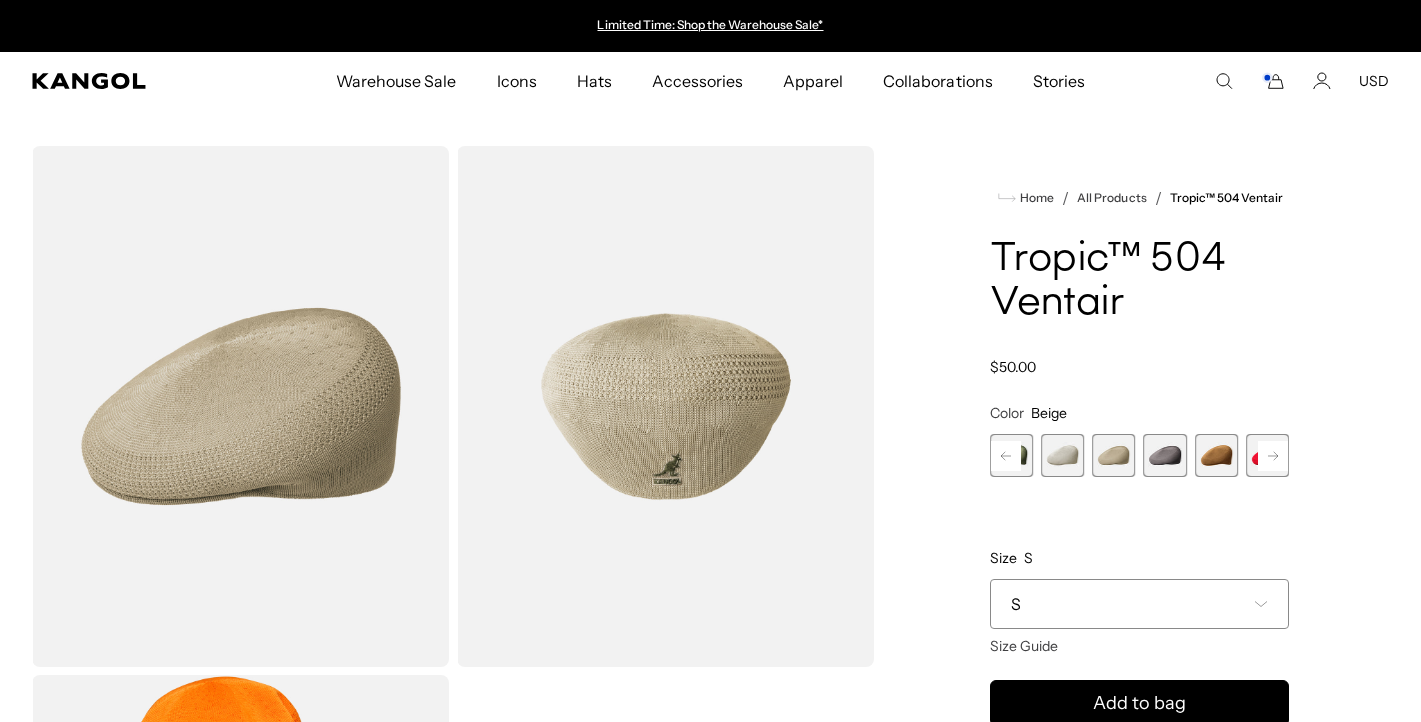 scroll, scrollTop: 0, scrollLeft: 412, axis: horizontal 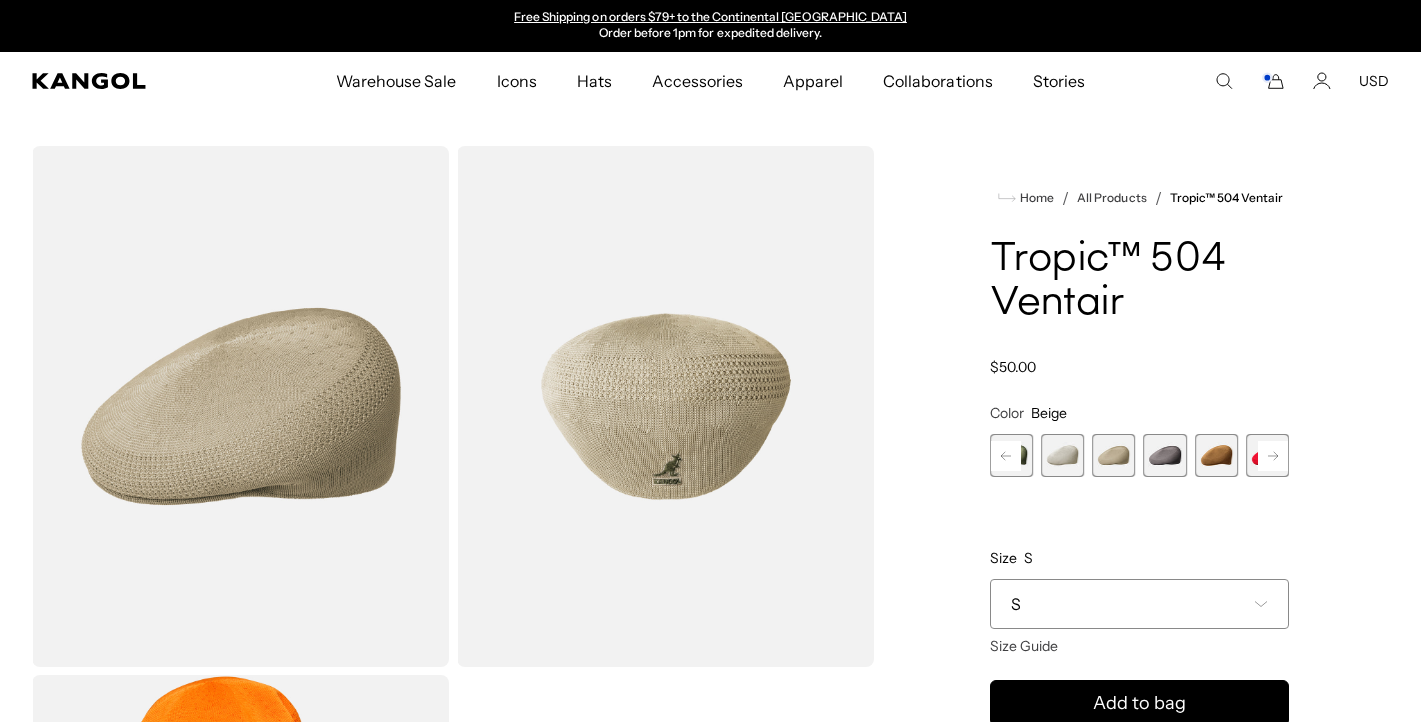 click at bounding box center (1165, 455) 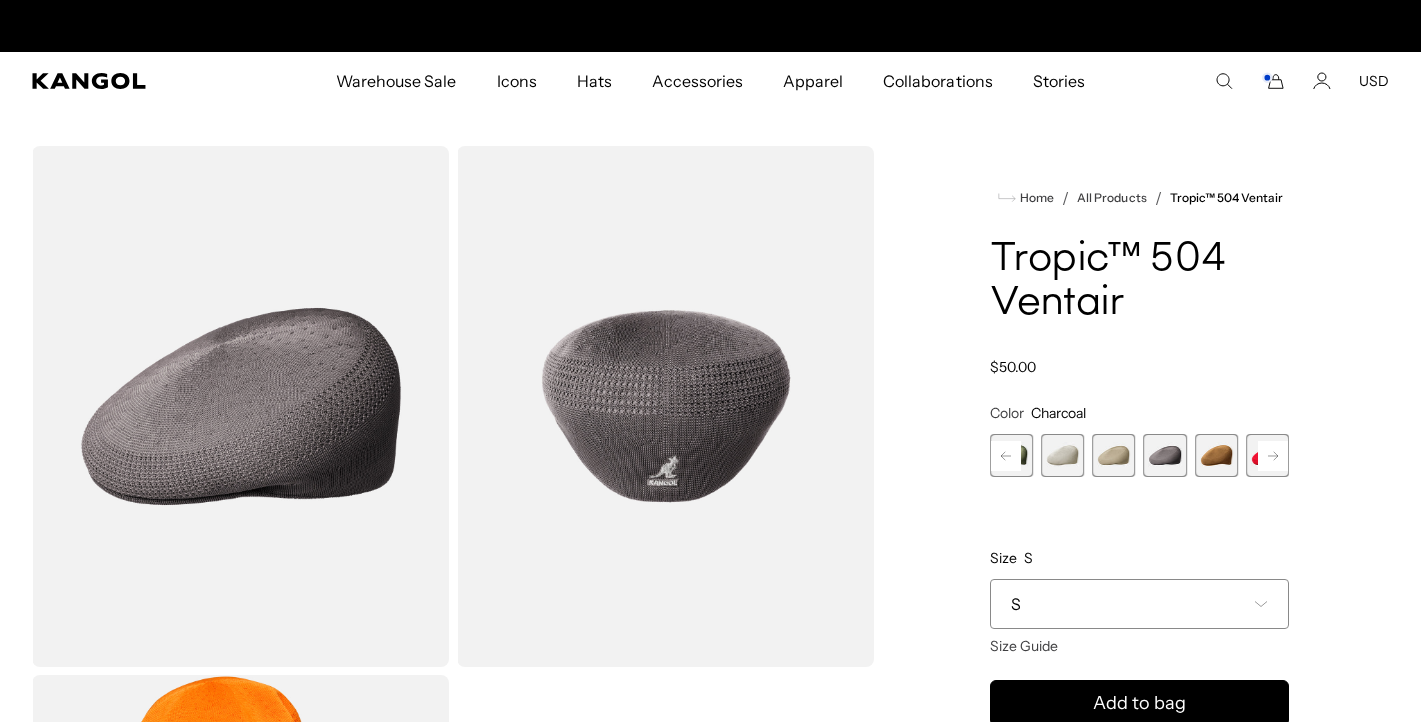 scroll, scrollTop: 0, scrollLeft: 0, axis: both 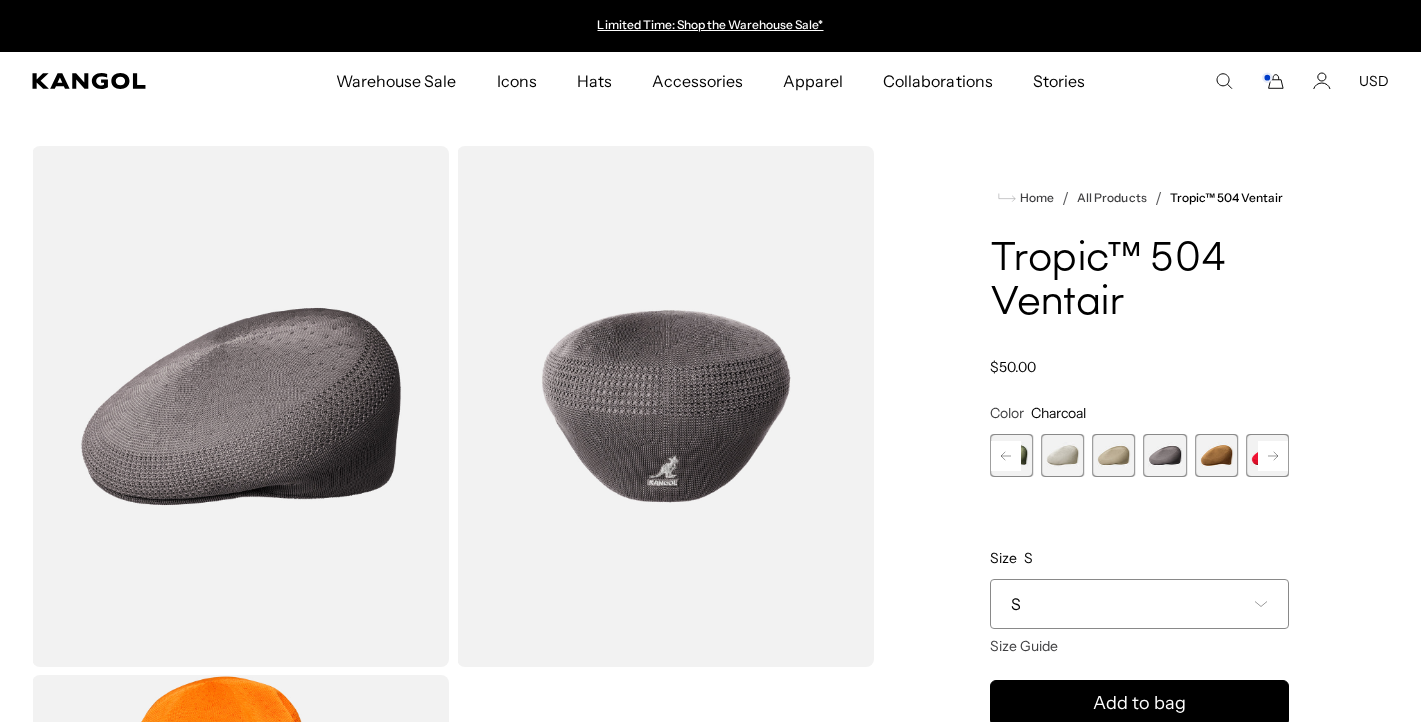 click at bounding box center [1216, 455] 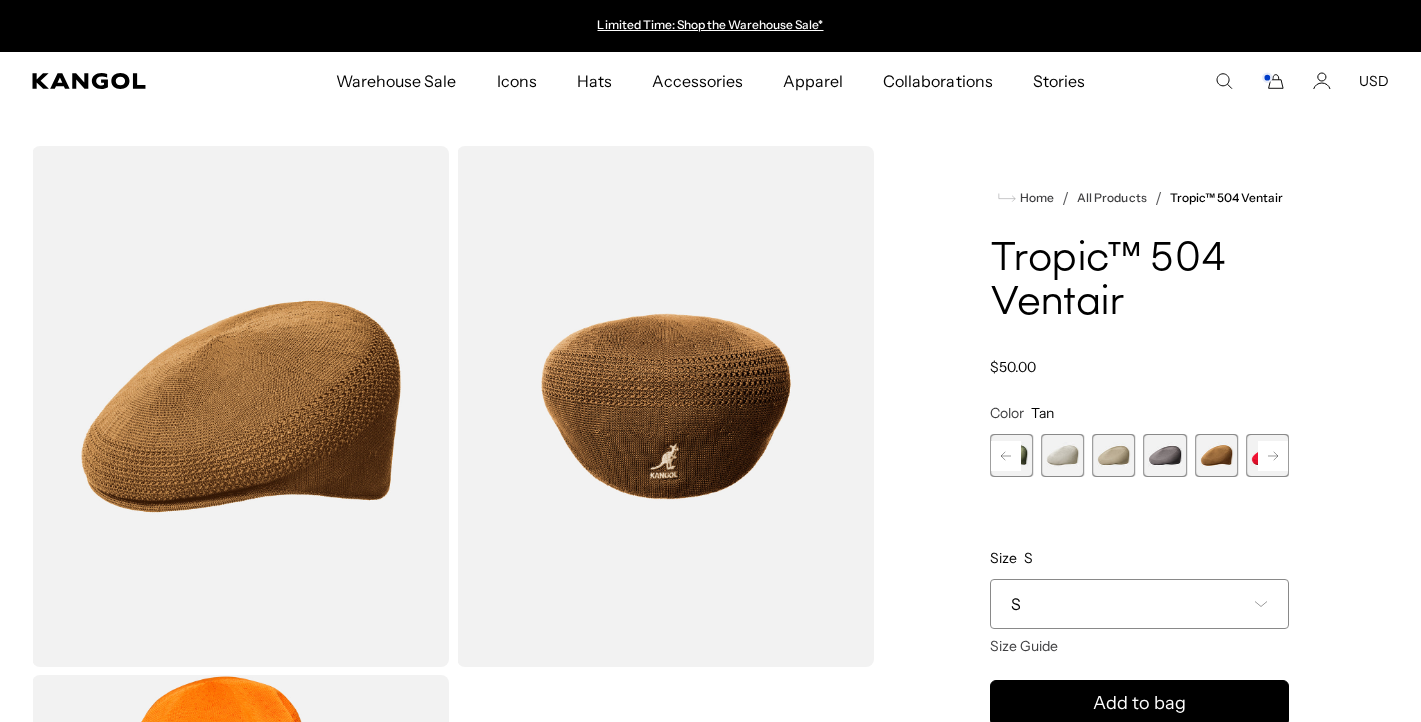 click 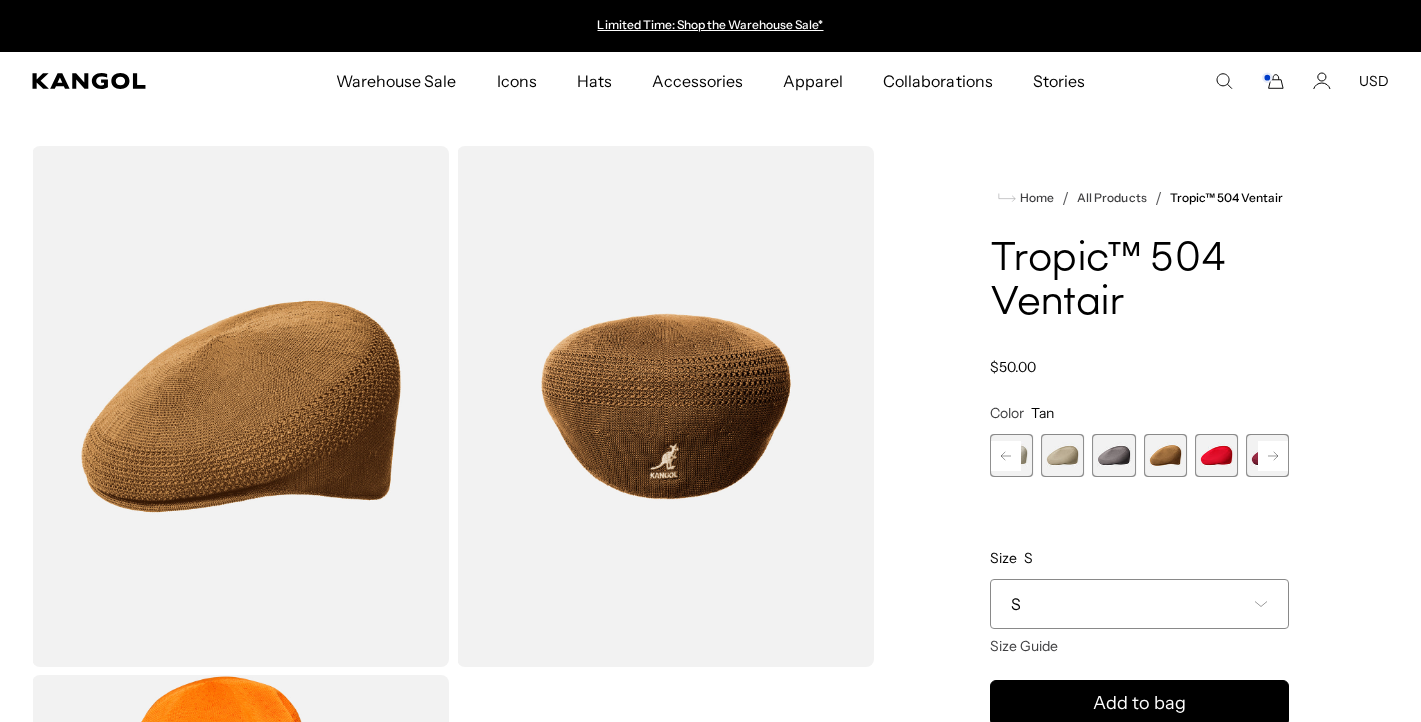 click 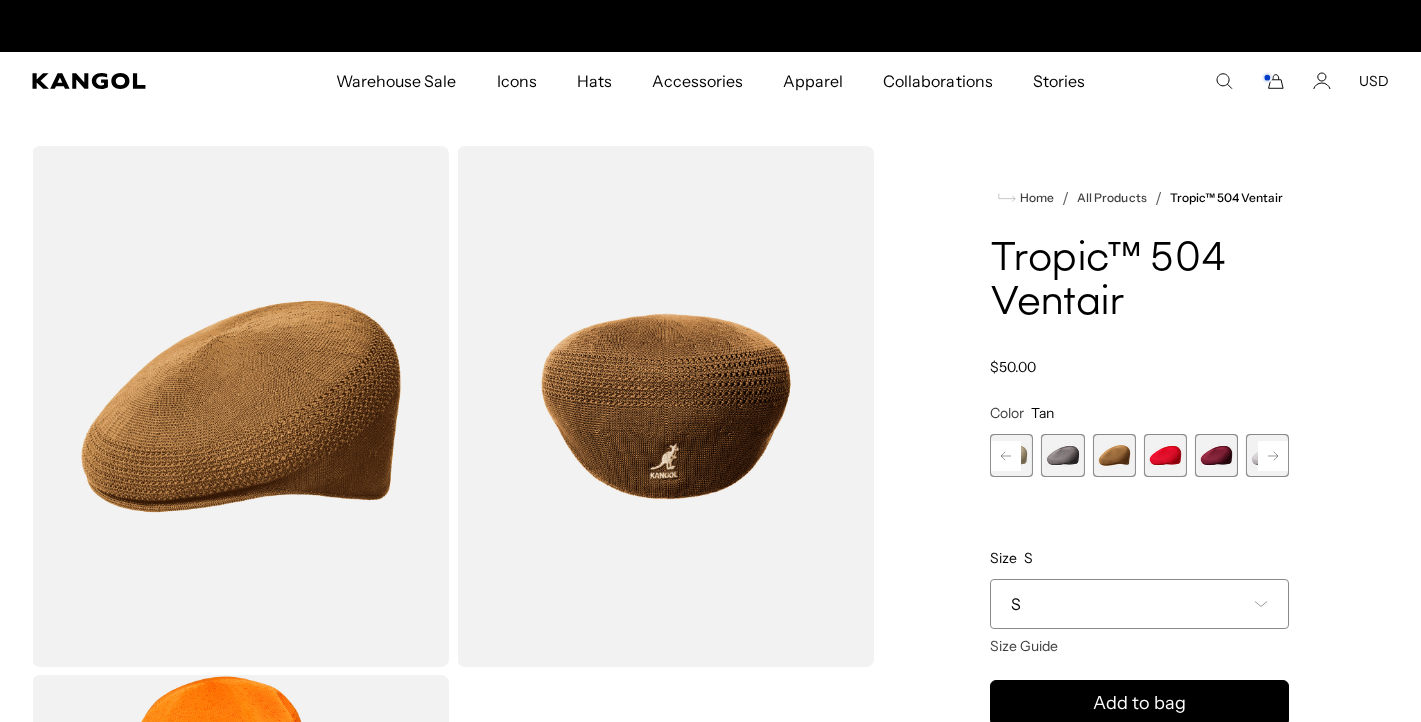 click 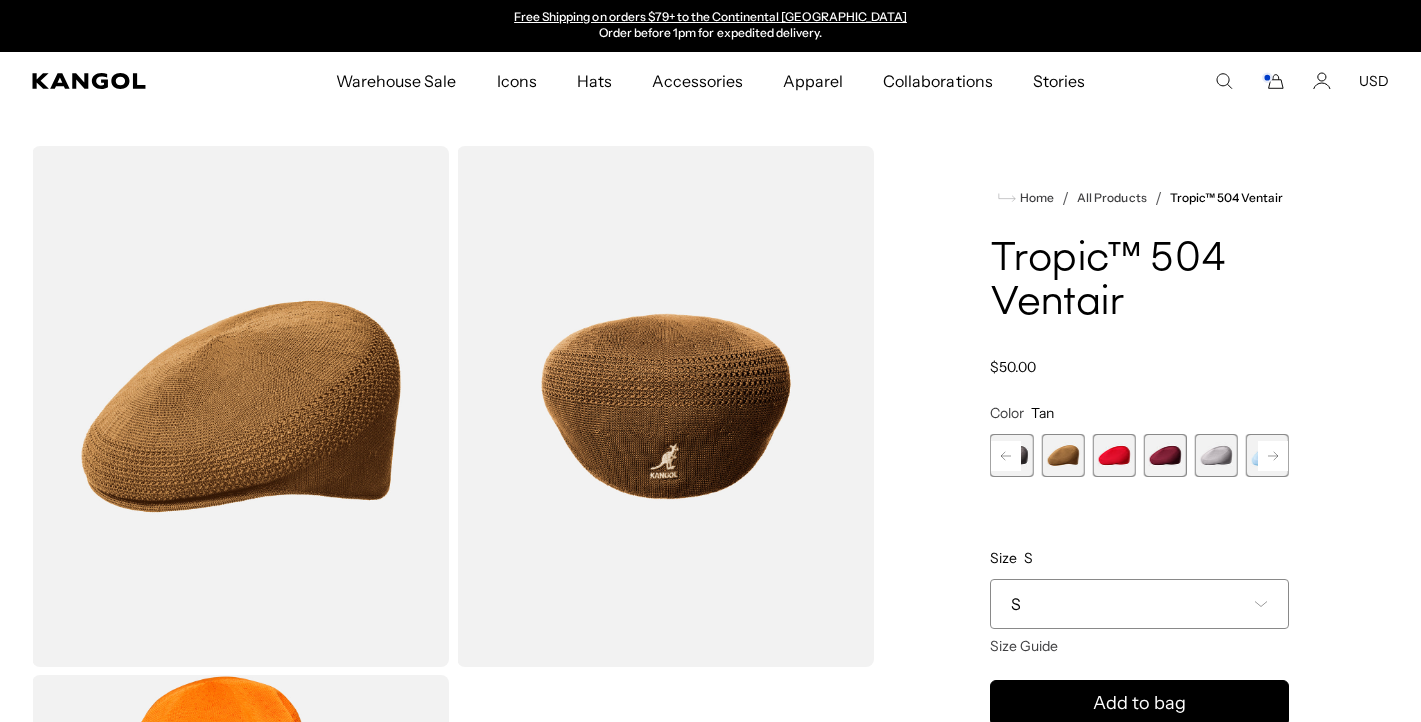 click 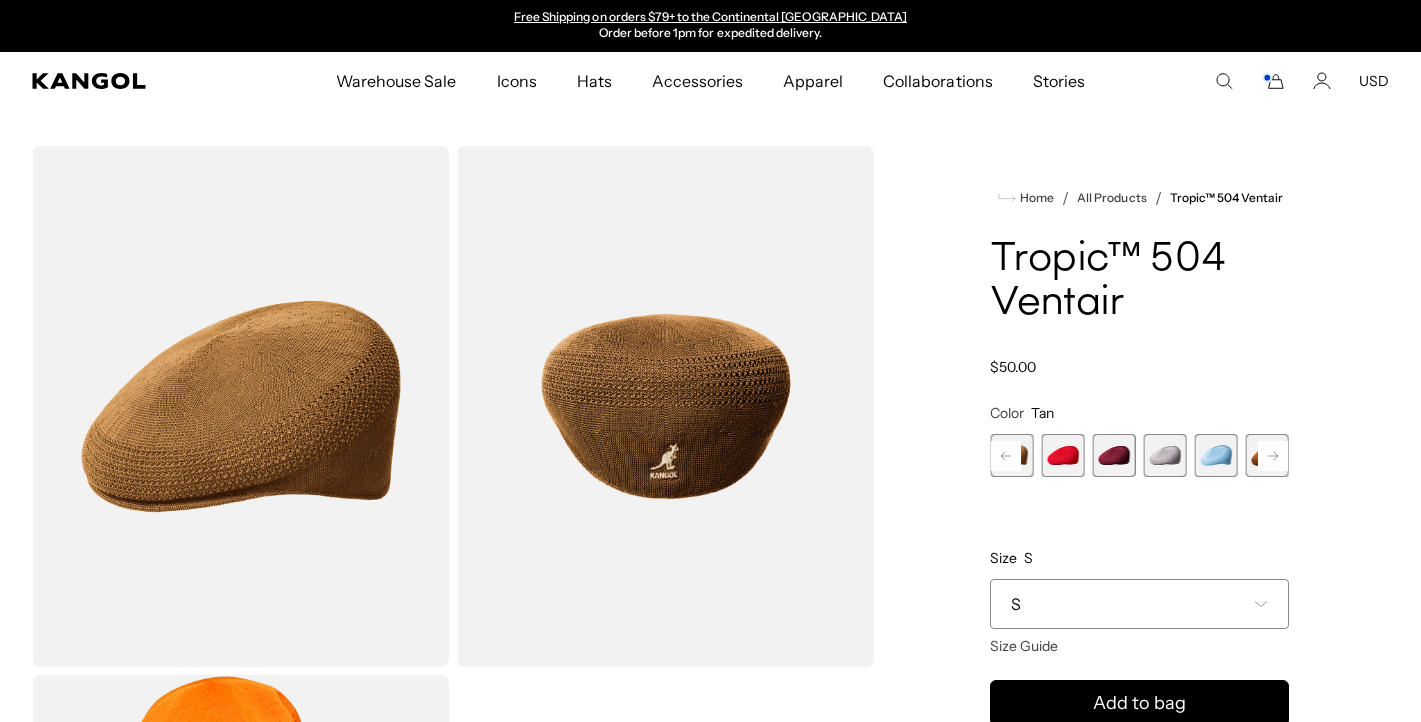 click 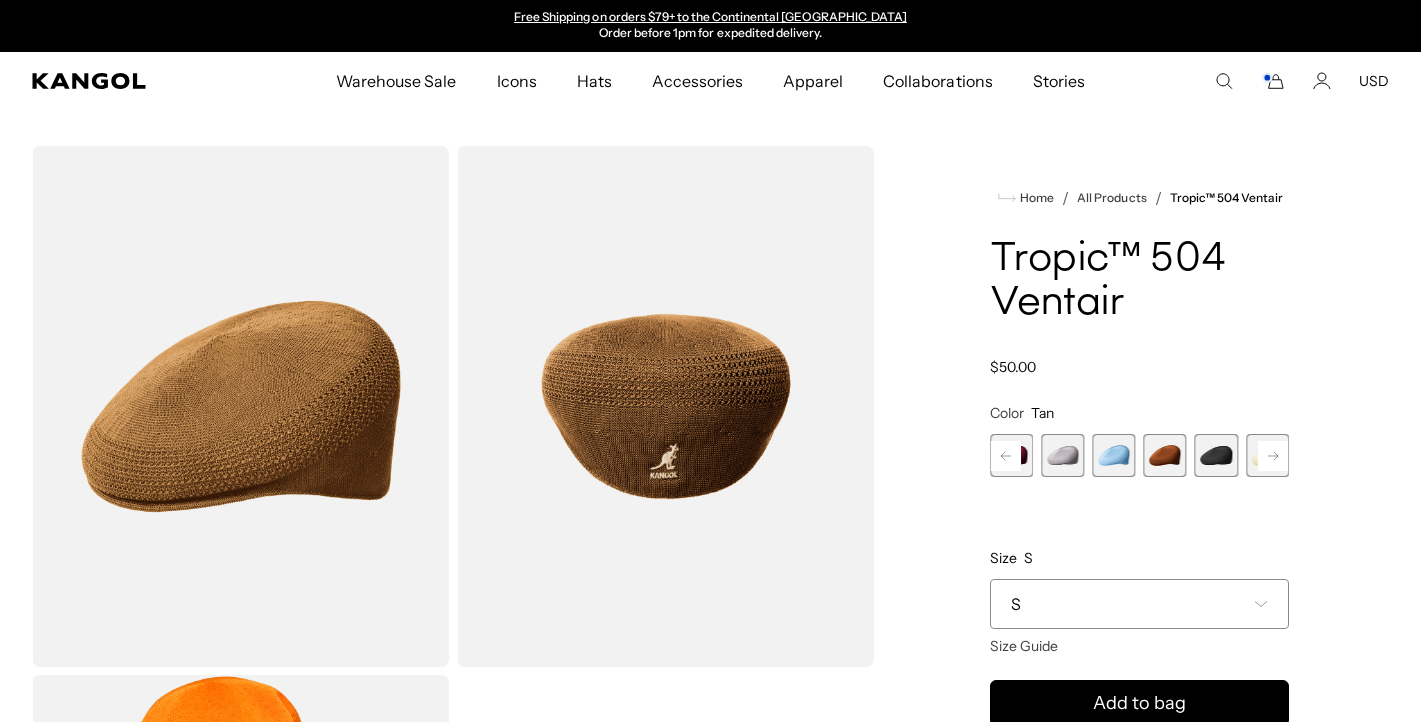 click 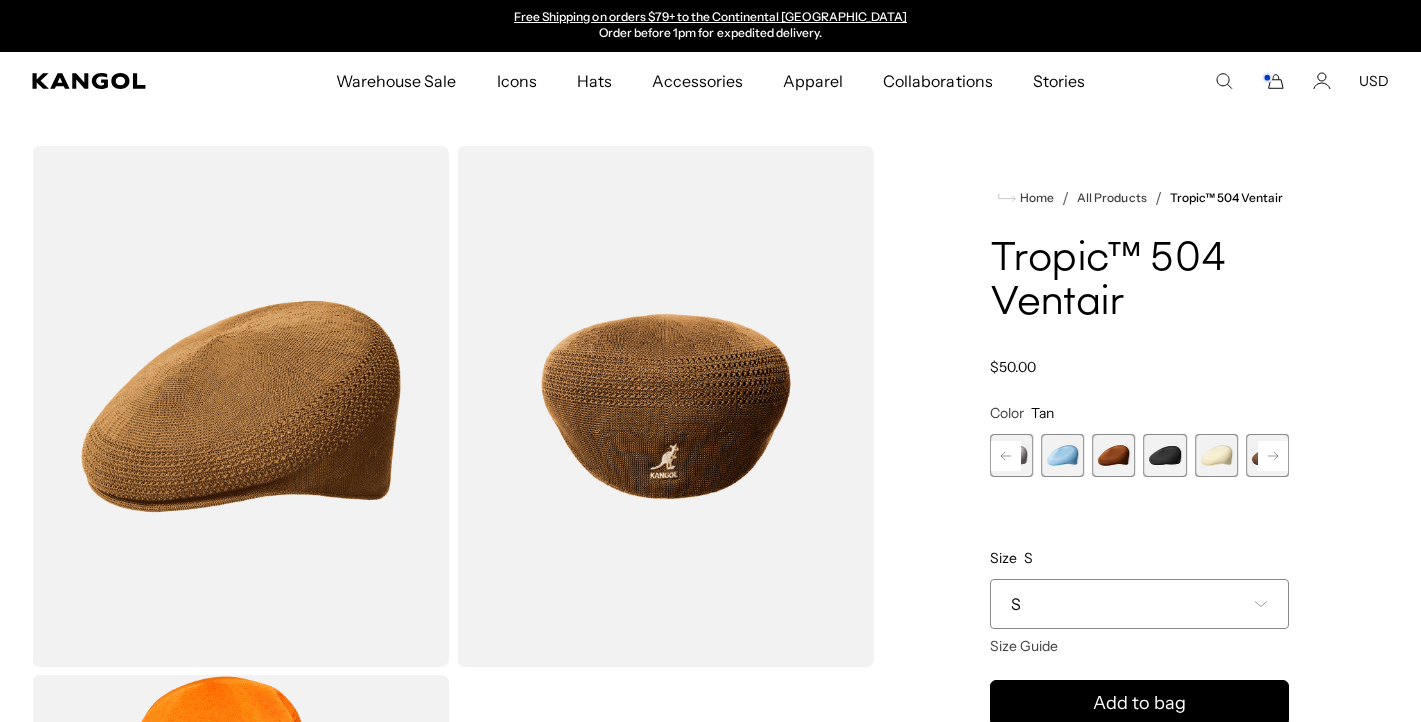 click 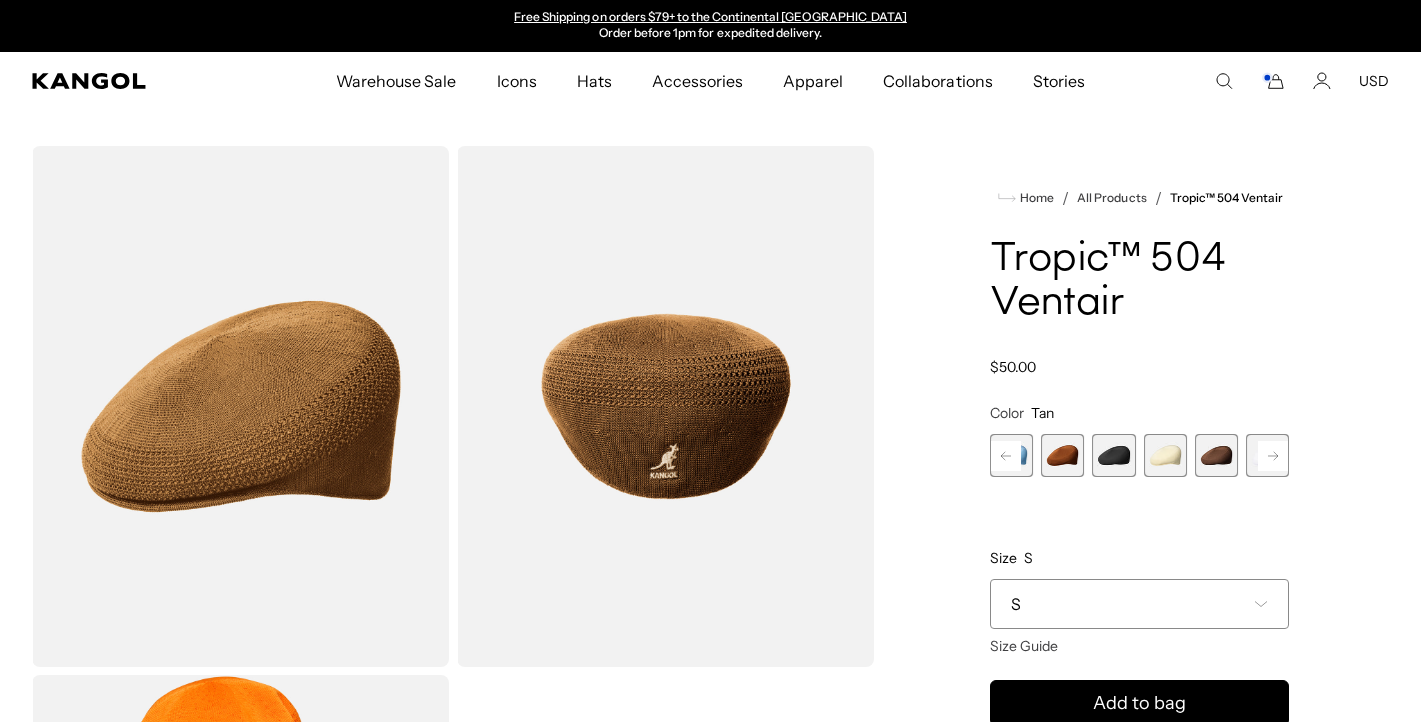 click at bounding box center [1165, 455] 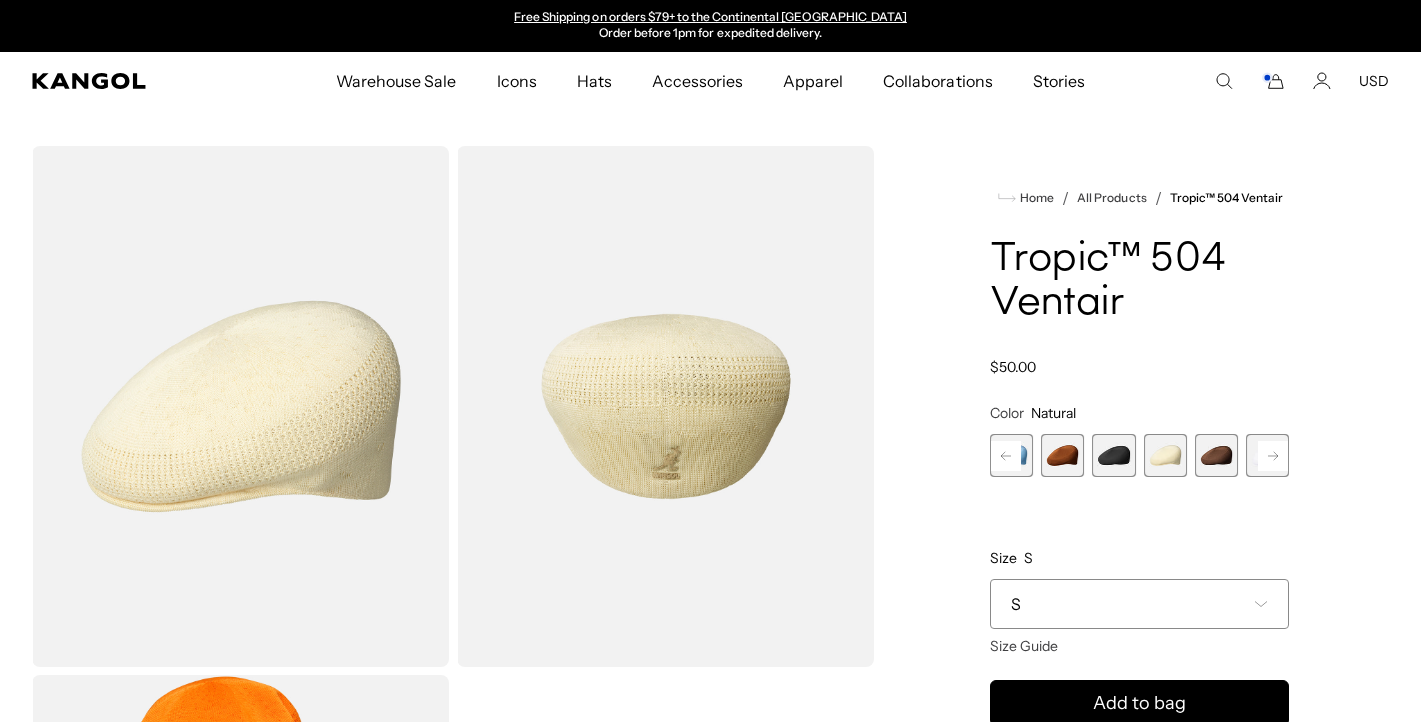 scroll, scrollTop: 0, scrollLeft: 0, axis: both 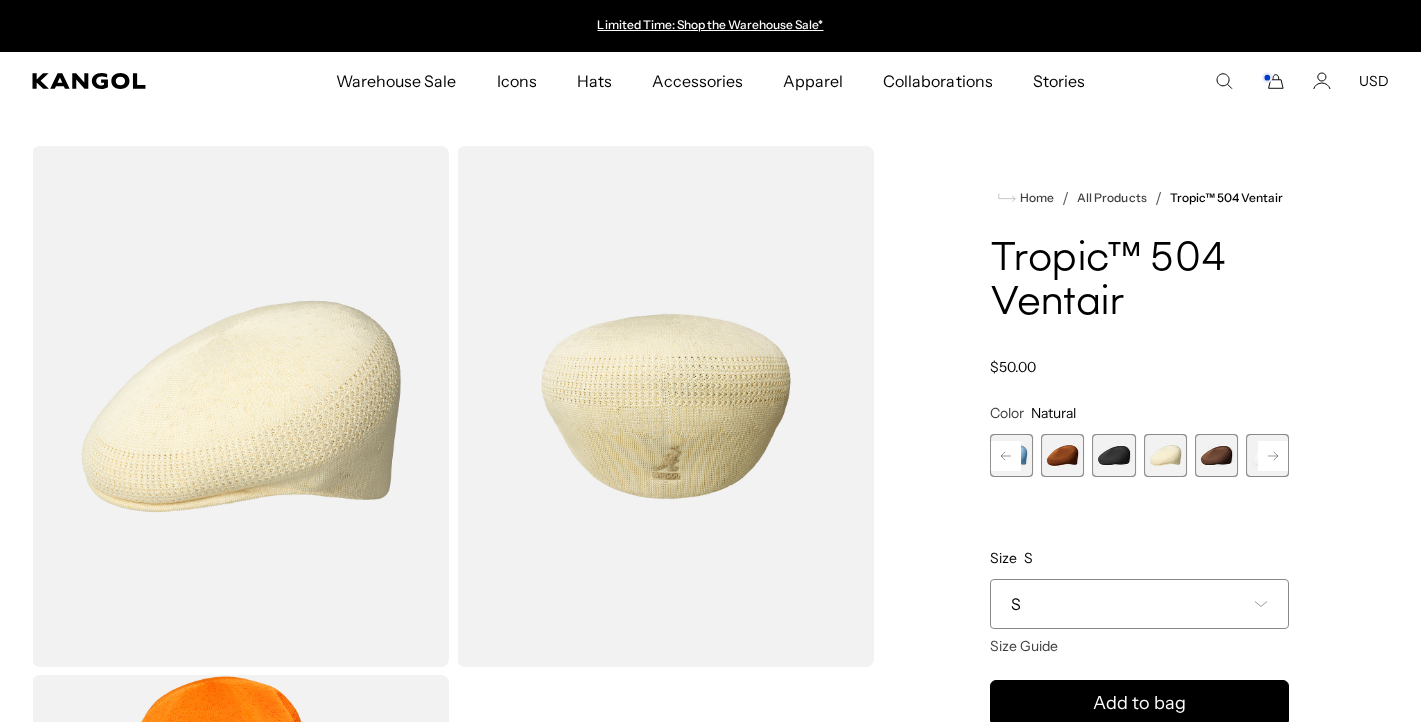click 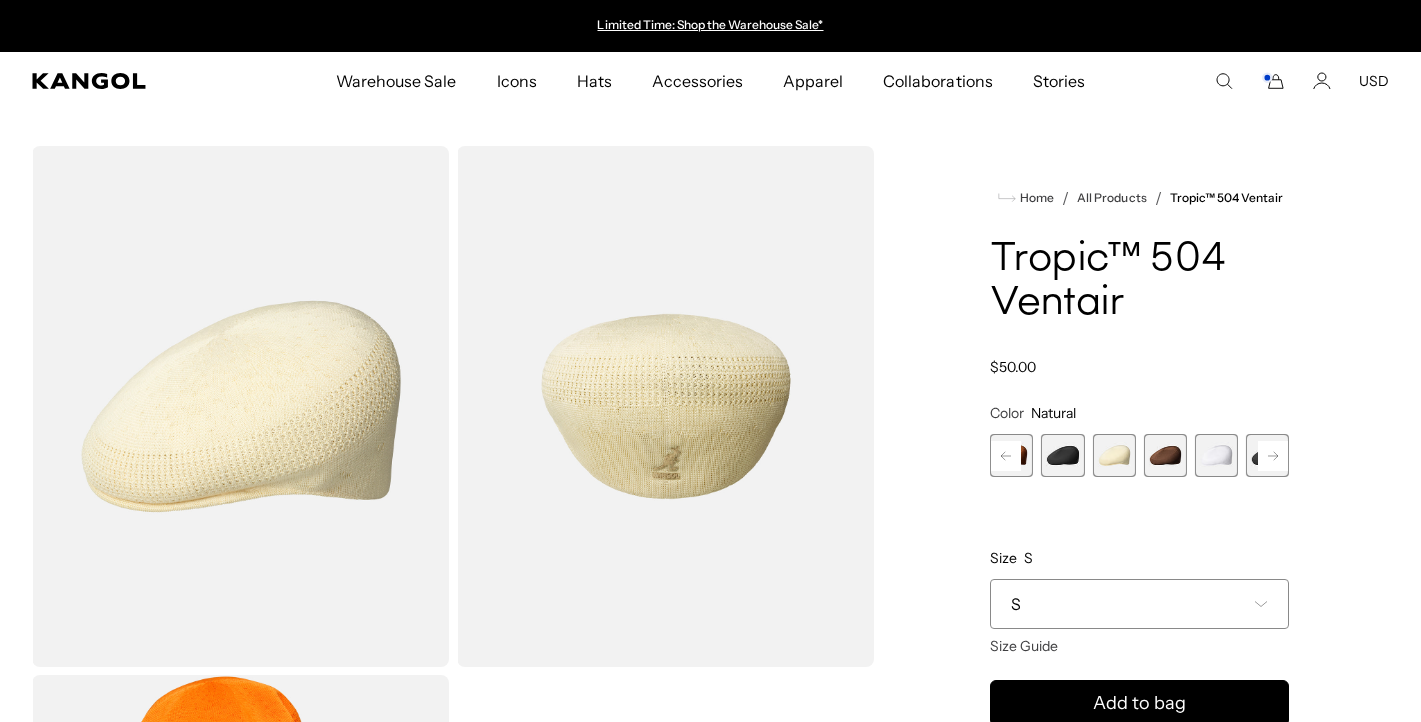 click 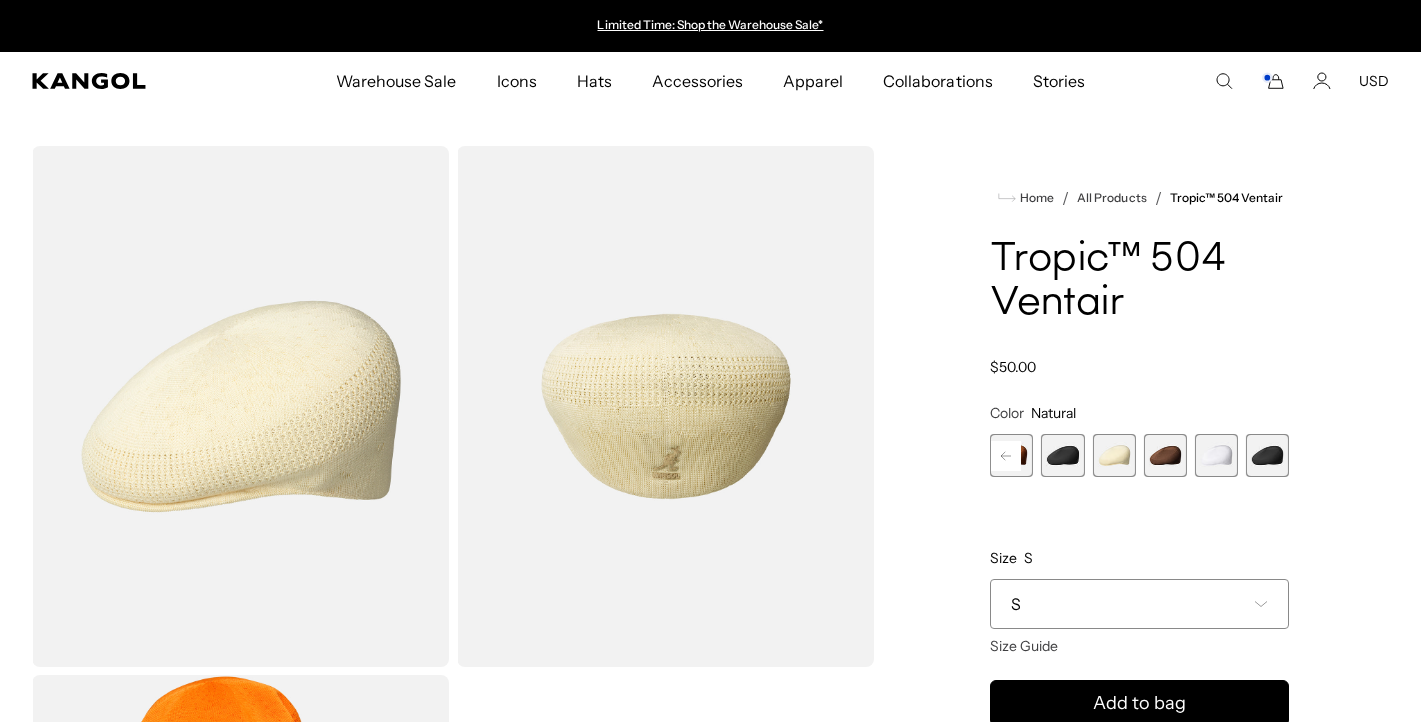 click at bounding box center [1267, 455] 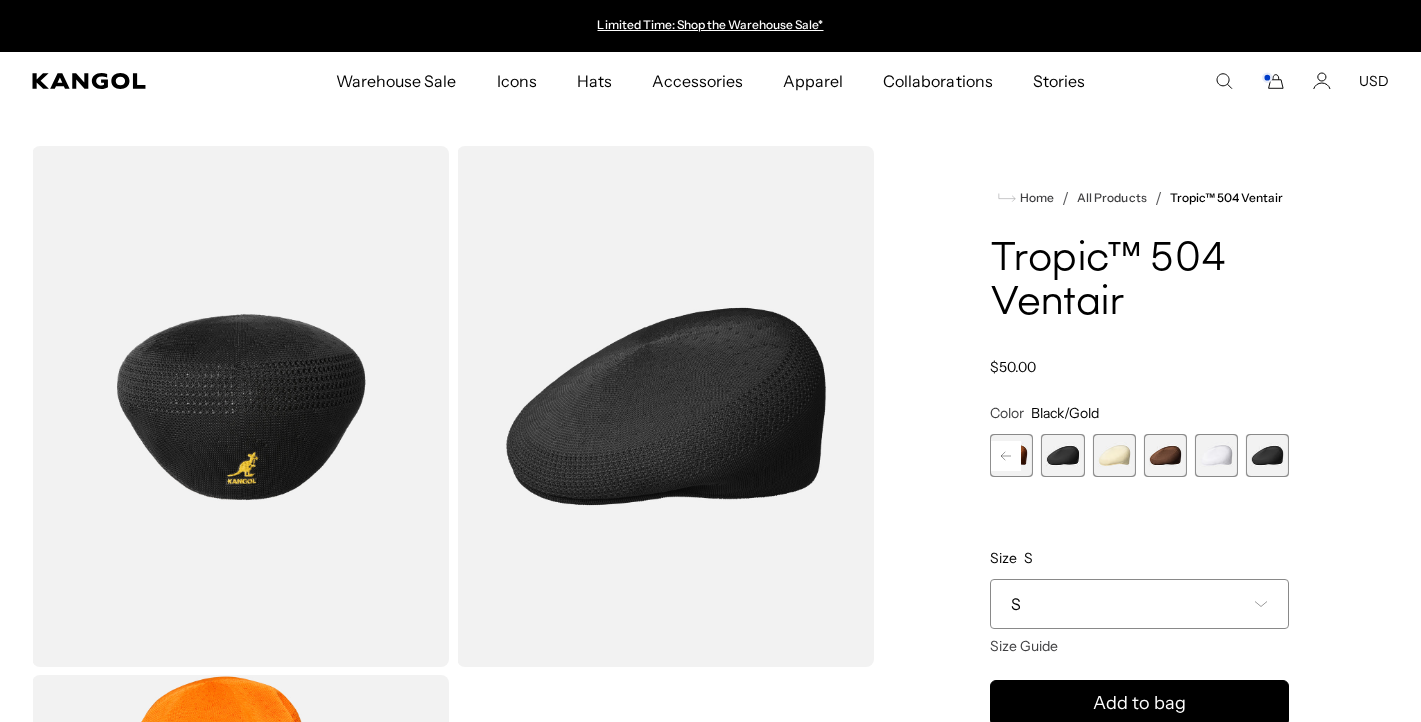 click at bounding box center (1216, 455) 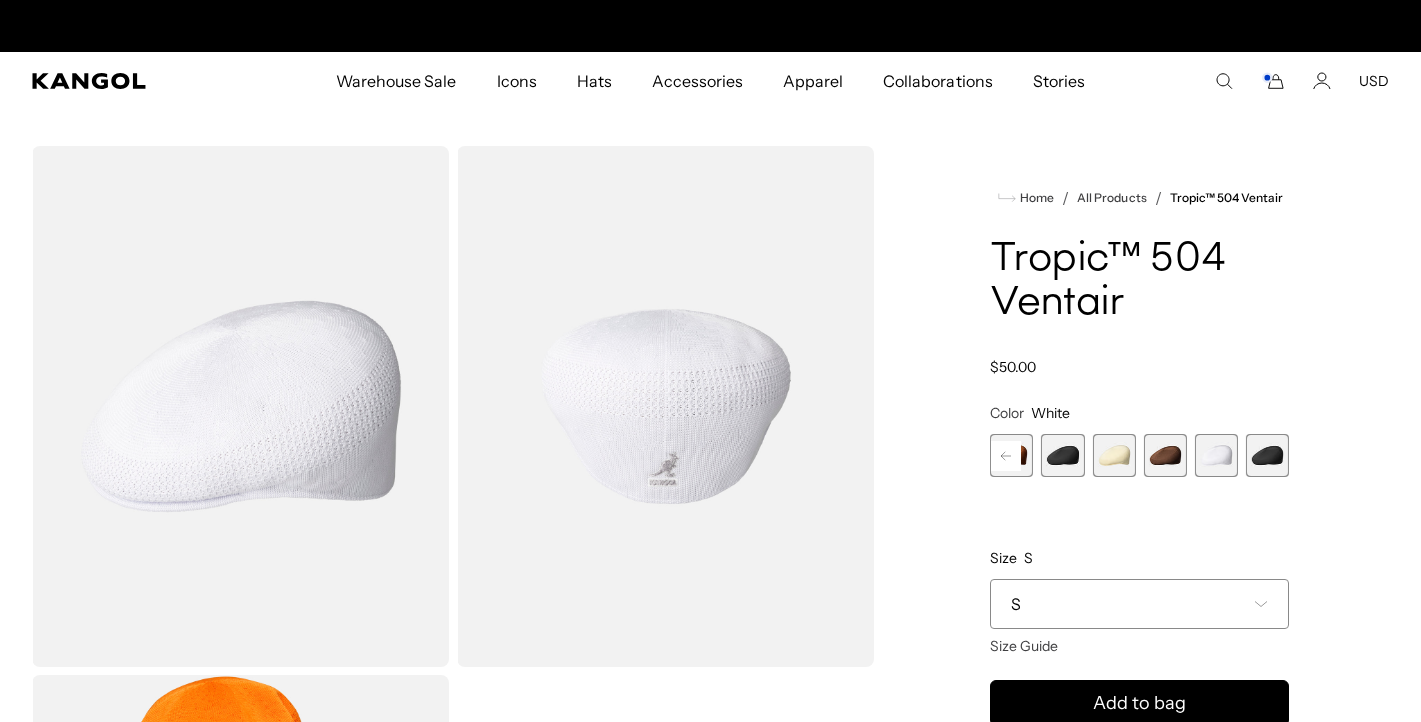 scroll, scrollTop: 0, scrollLeft: 412, axis: horizontal 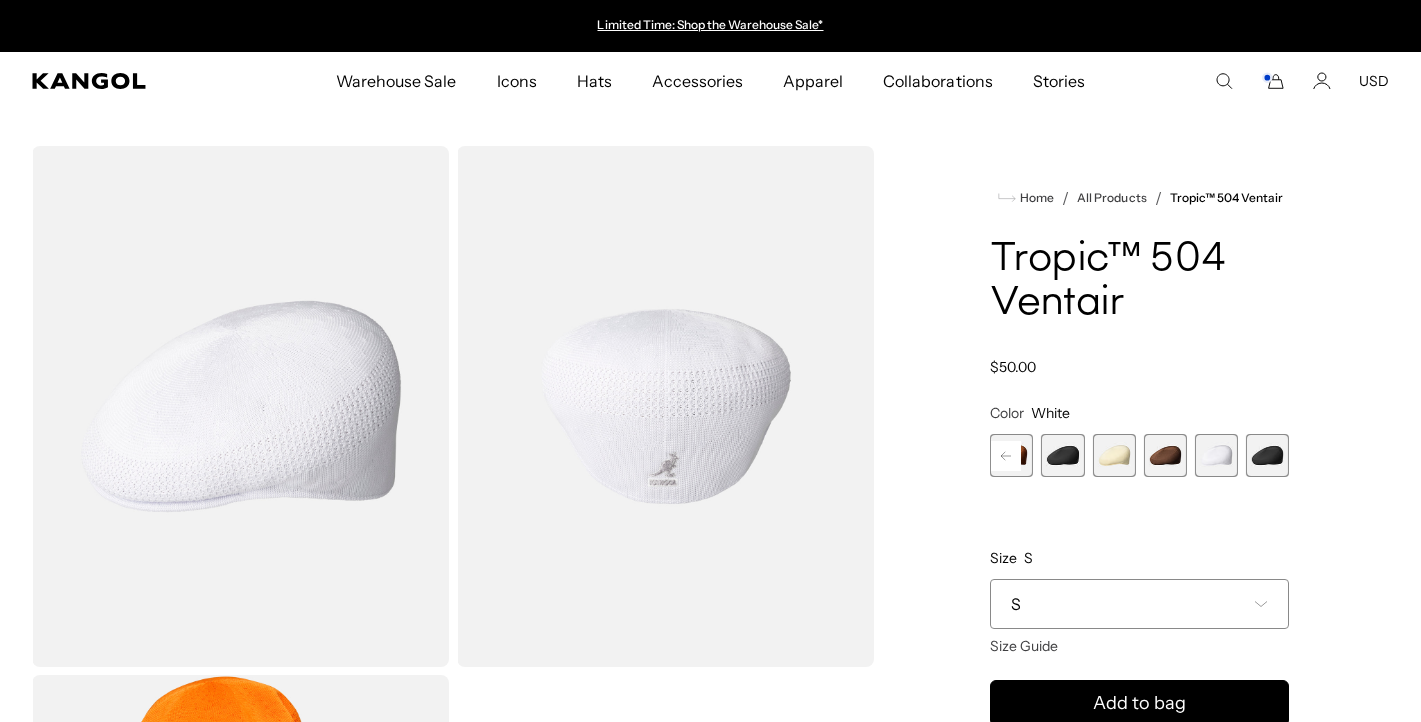 click on "Warehouse Sale
Warehouse Sale
Limited Time: Select Spring Styles on Sale
All Sale Hats
All Sale Accessories
Icons
Icons" at bounding box center (710, 81) 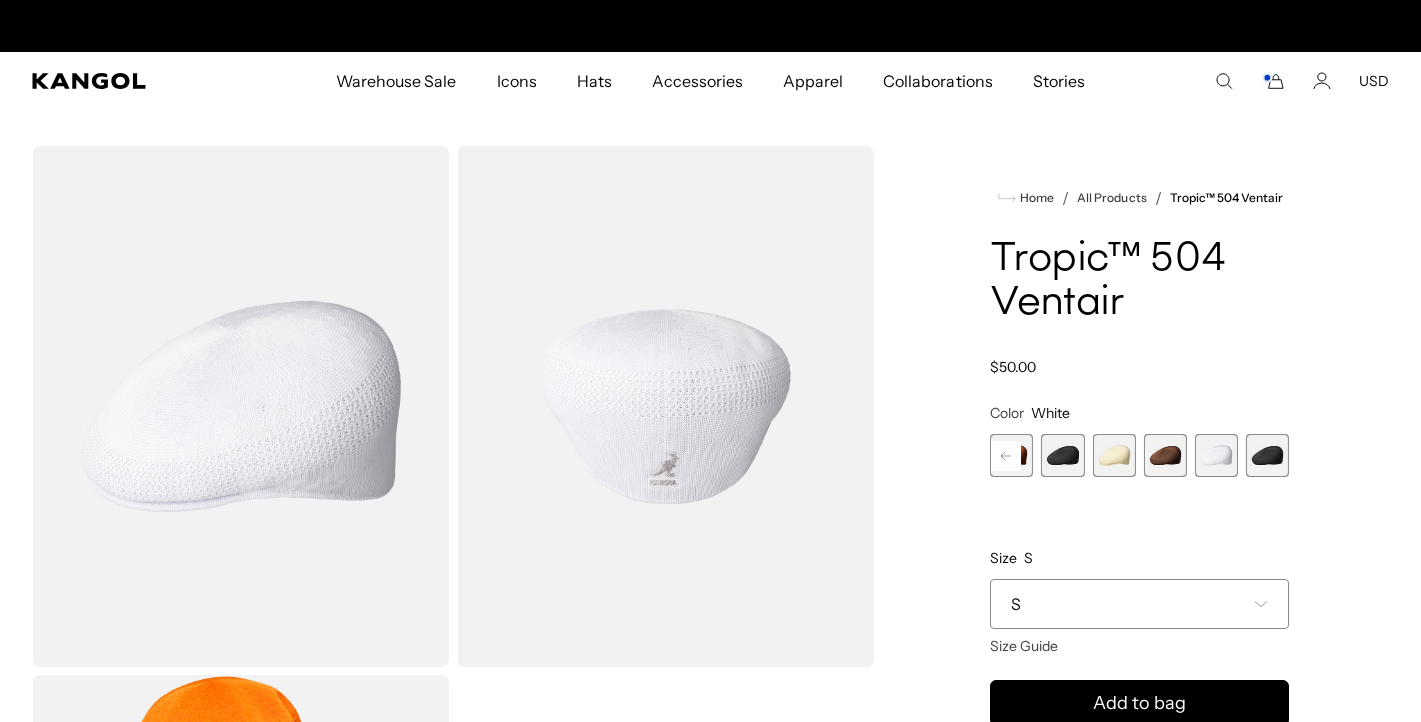 click 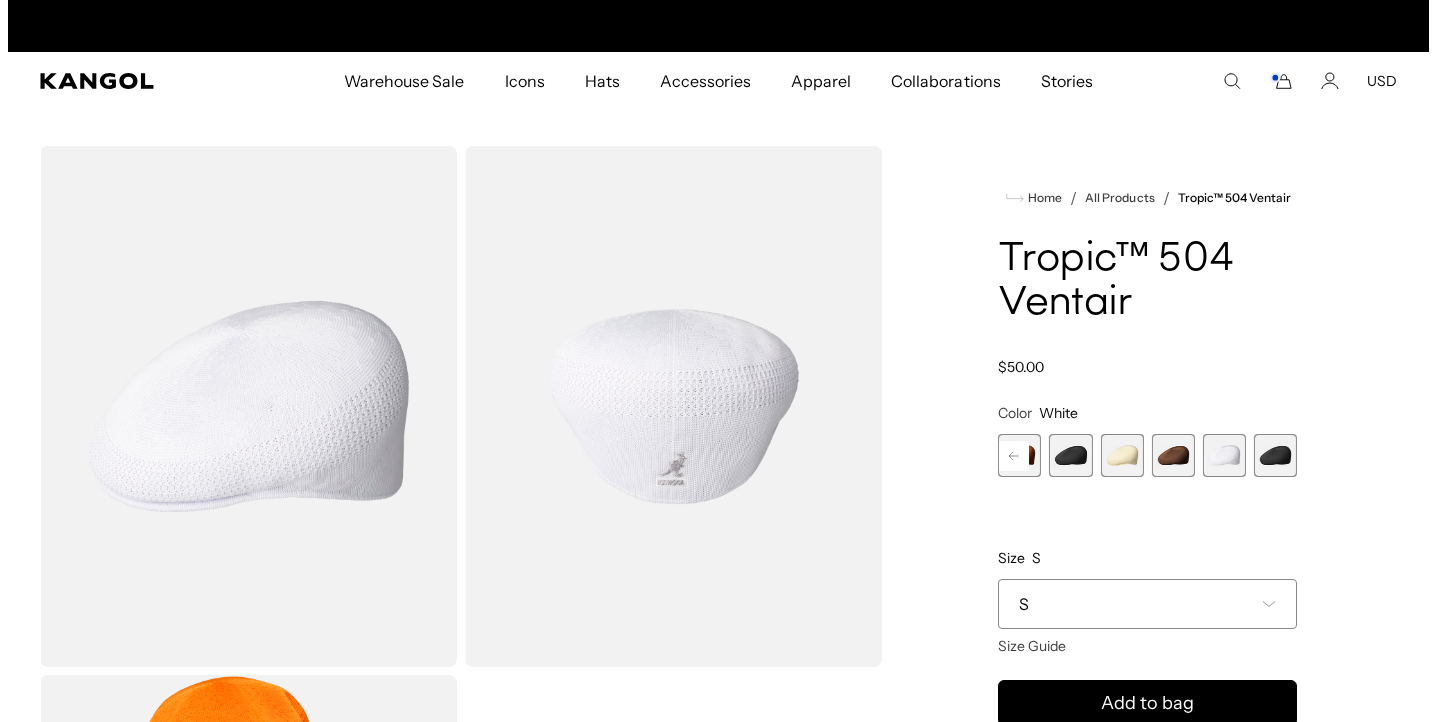 scroll, scrollTop: 0, scrollLeft: 412, axis: horizontal 